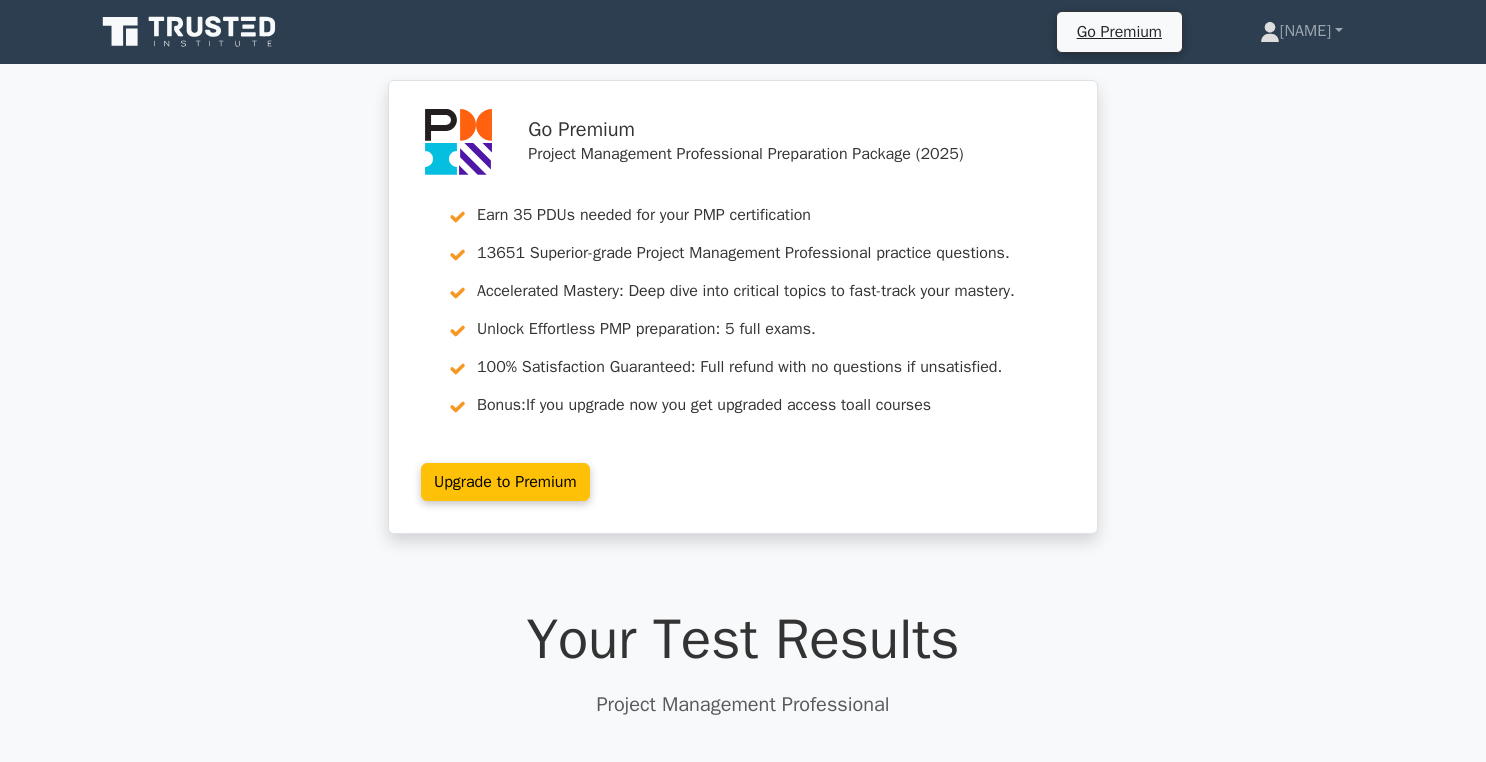 scroll, scrollTop: 435, scrollLeft: 0, axis: vertical 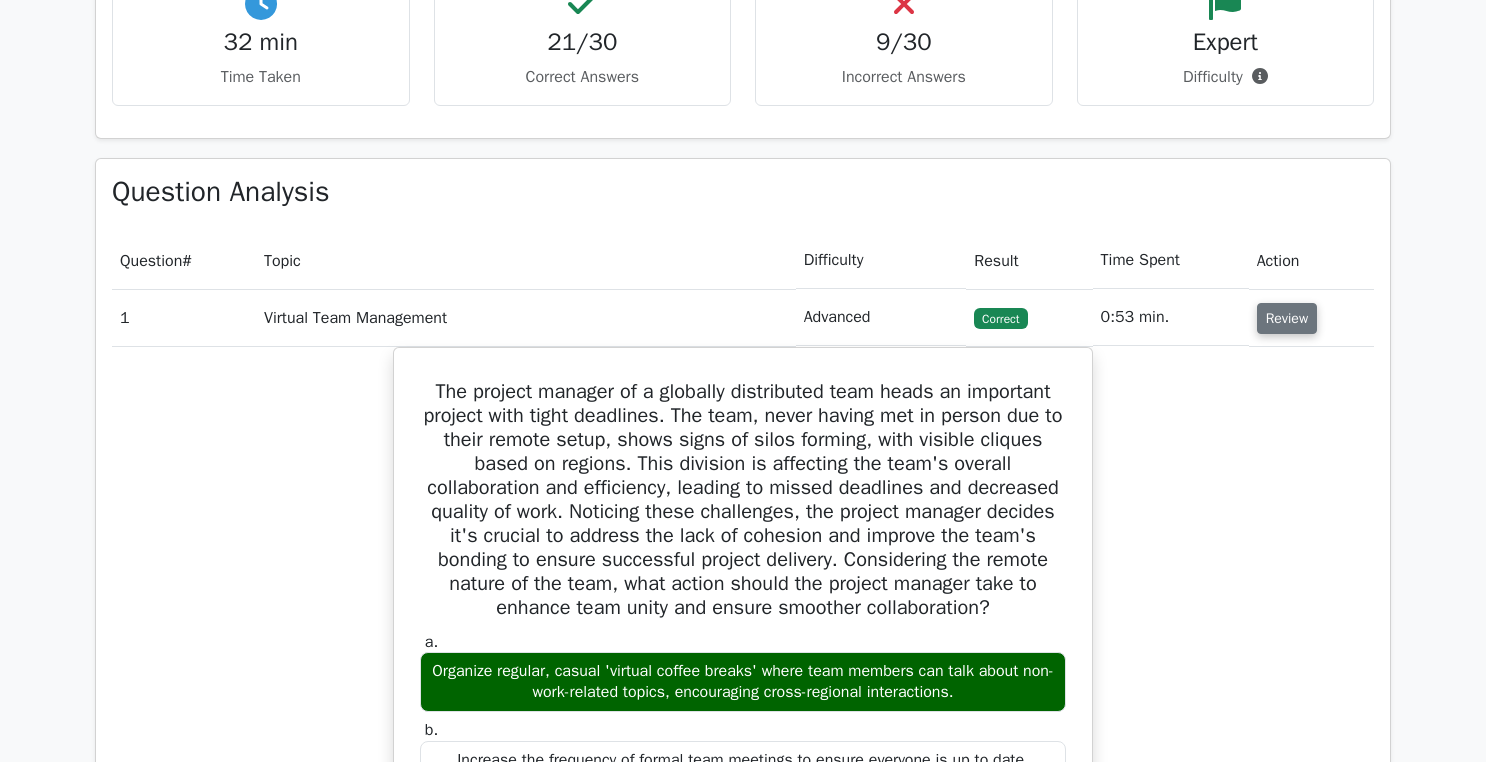 click on "Review" at bounding box center [1287, 318] 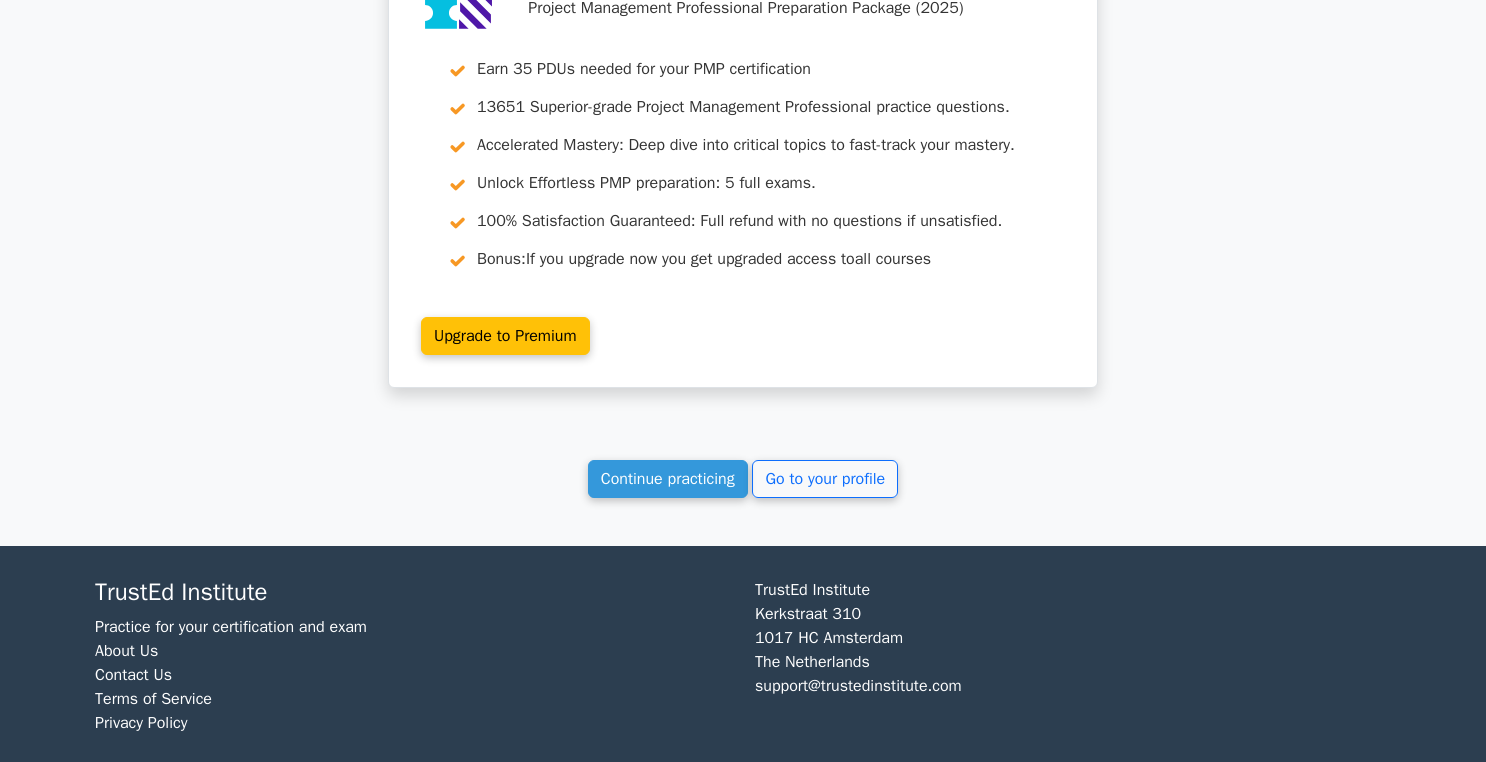 scroll, scrollTop: 4278, scrollLeft: 0, axis: vertical 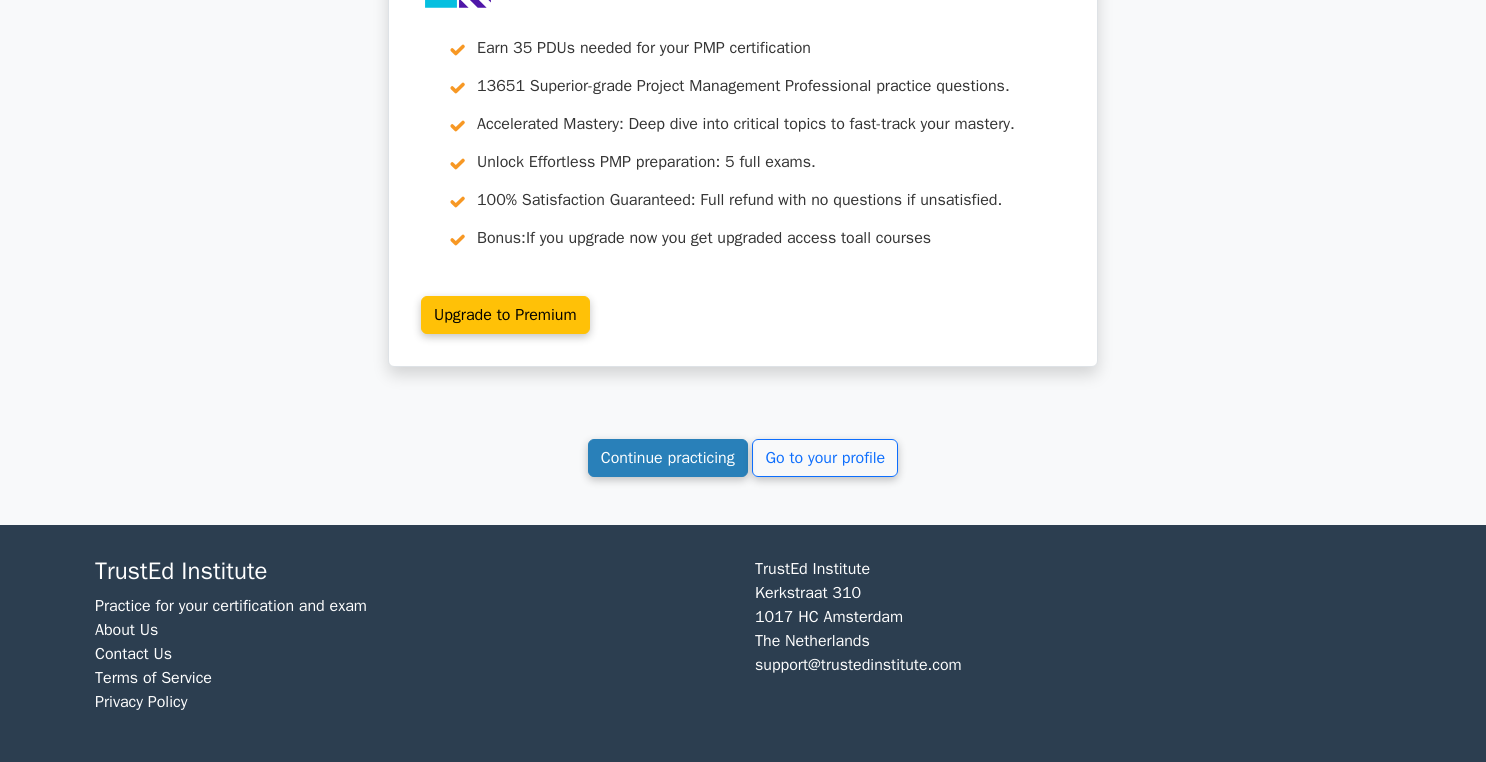 click on "Continue practicing" at bounding box center (668, 458) 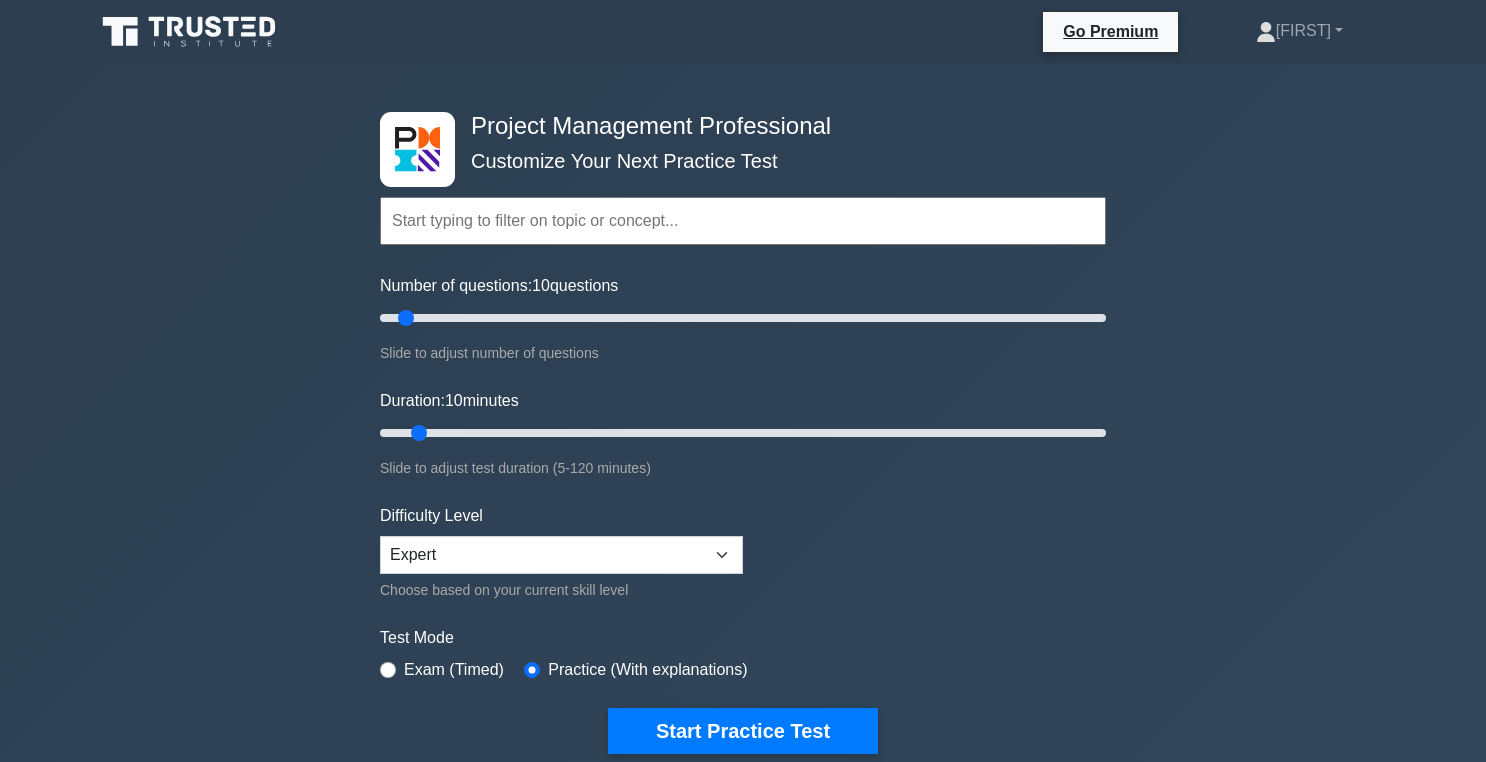 scroll, scrollTop: 0, scrollLeft: 0, axis: both 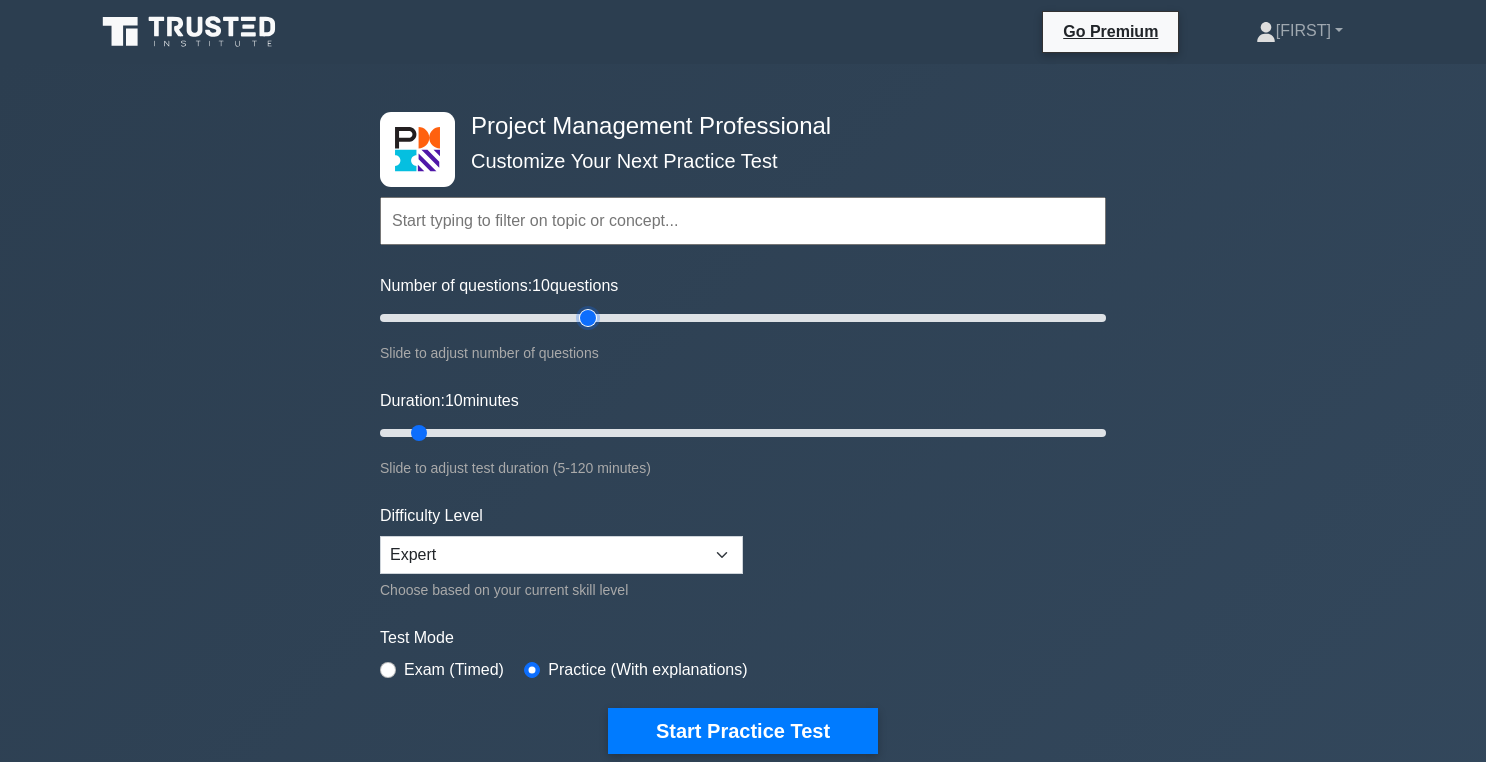 click on "Number of questions:  10  questions" at bounding box center (743, 318) 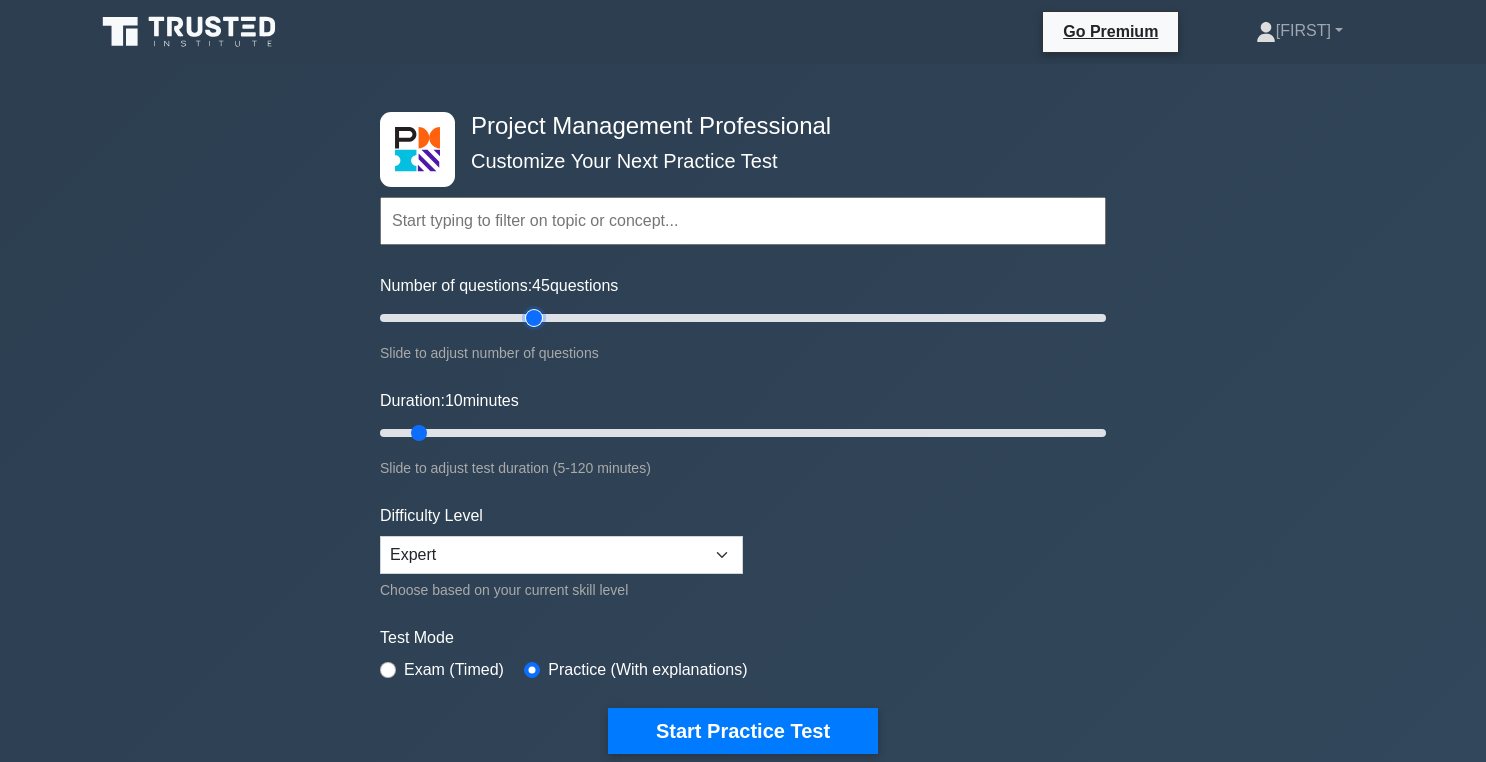click on "Number of questions:  45  questions" at bounding box center (743, 318) 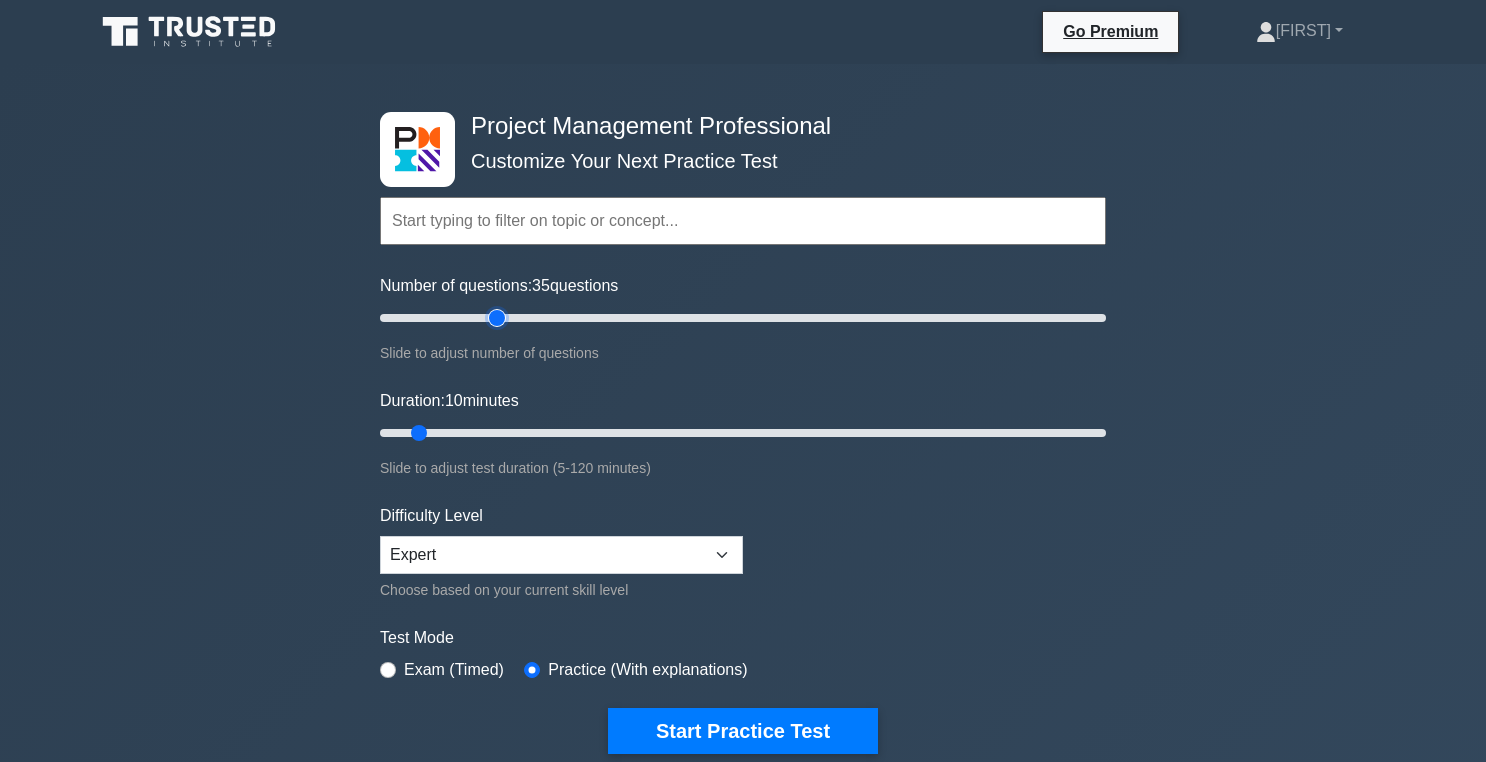 click on "Number of questions:  35  questions" at bounding box center [743, 318] 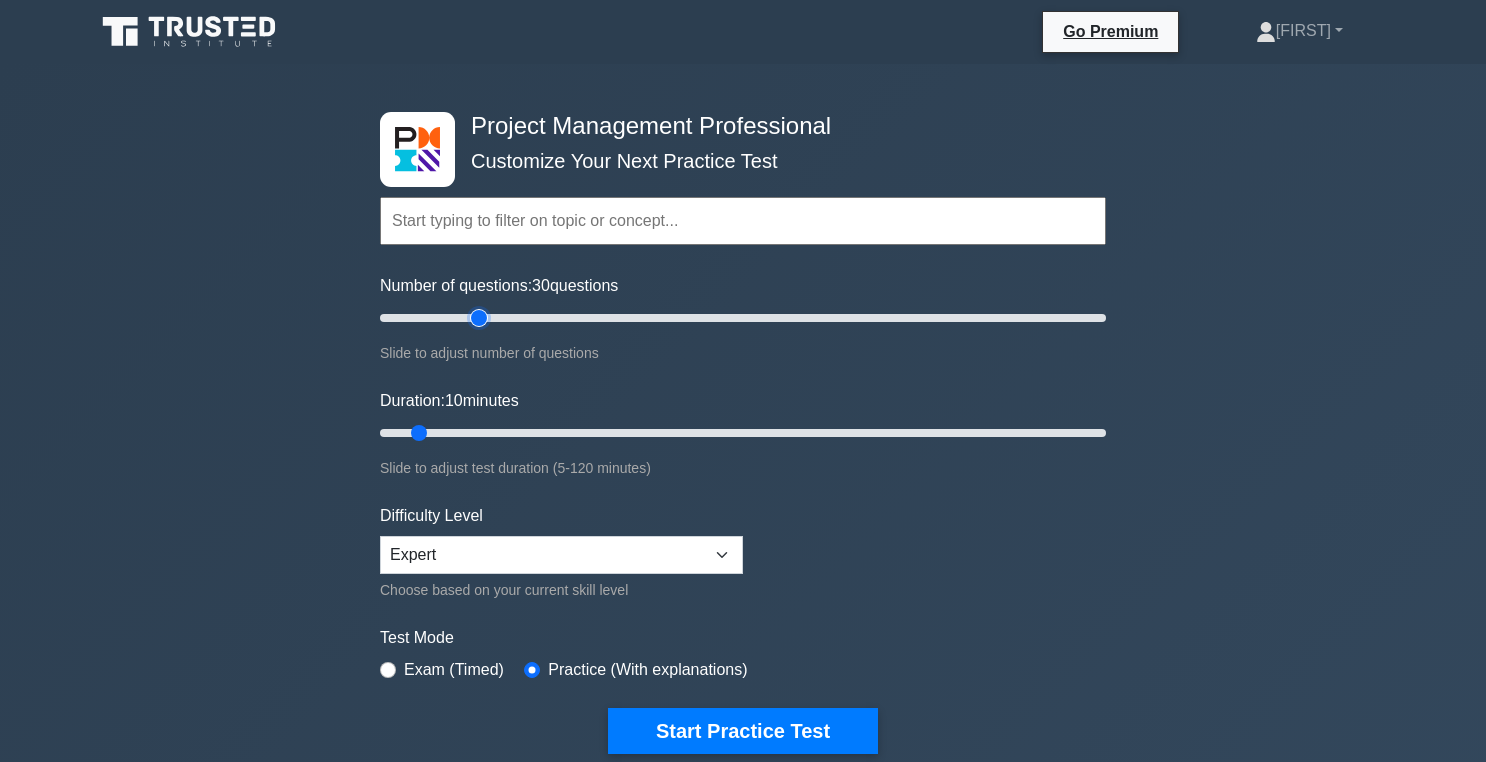 type on "30" 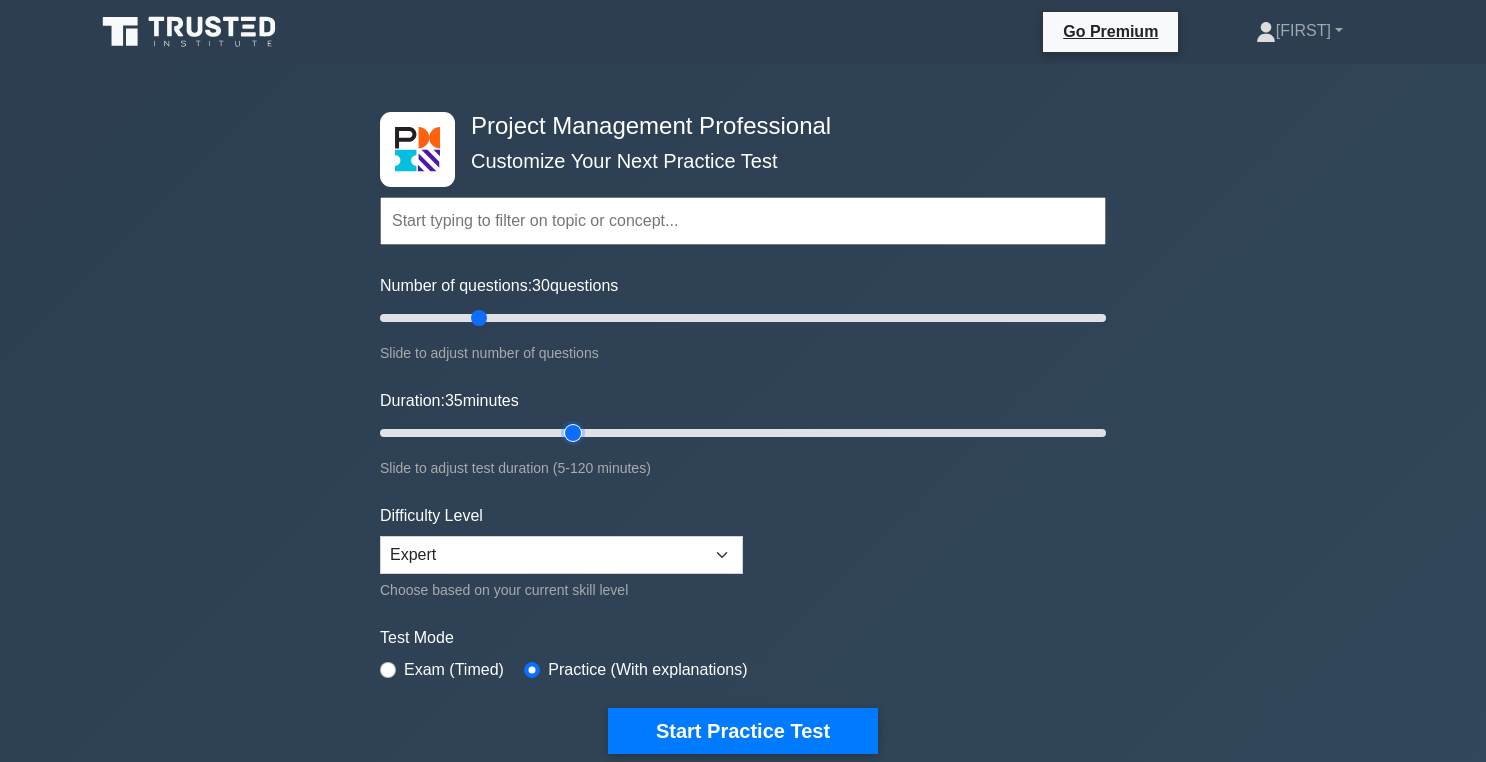 click on "Duration:  35  minutes" at bounding box center [743, 433] 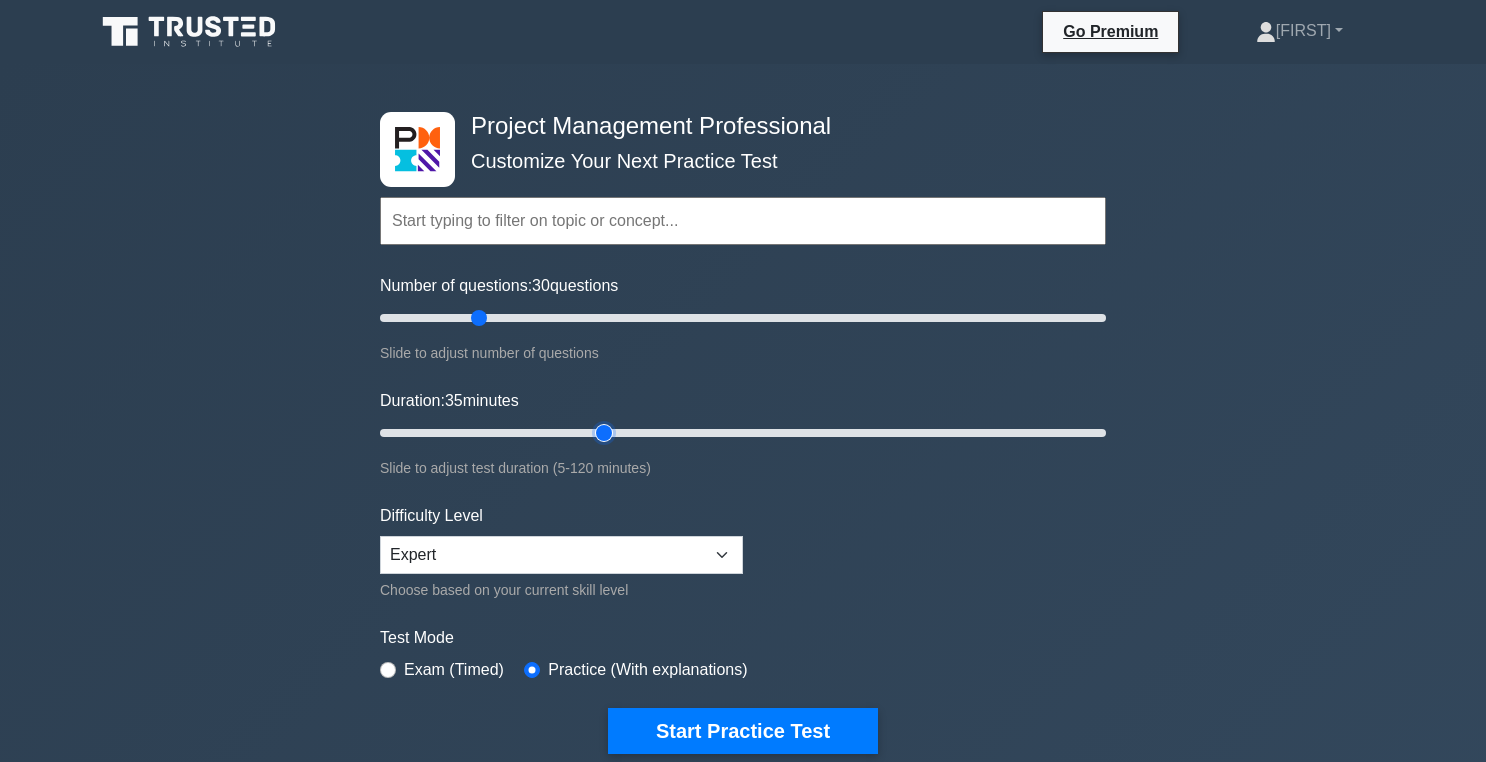 click on "Duration:  35  minutes" at bounding box center [743, 433] 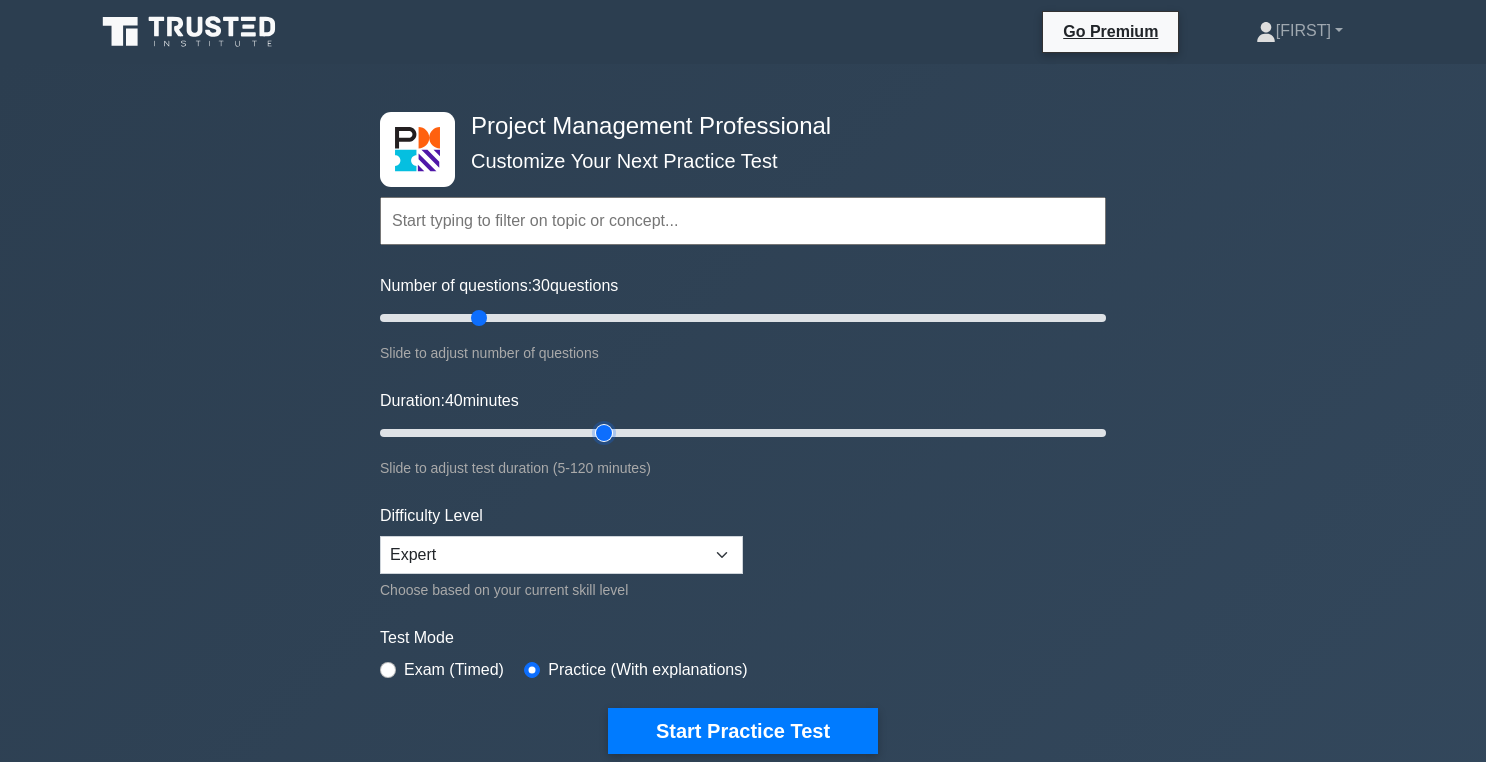 click on "Duration:  40  minutes" at bounding box center (743, 433) 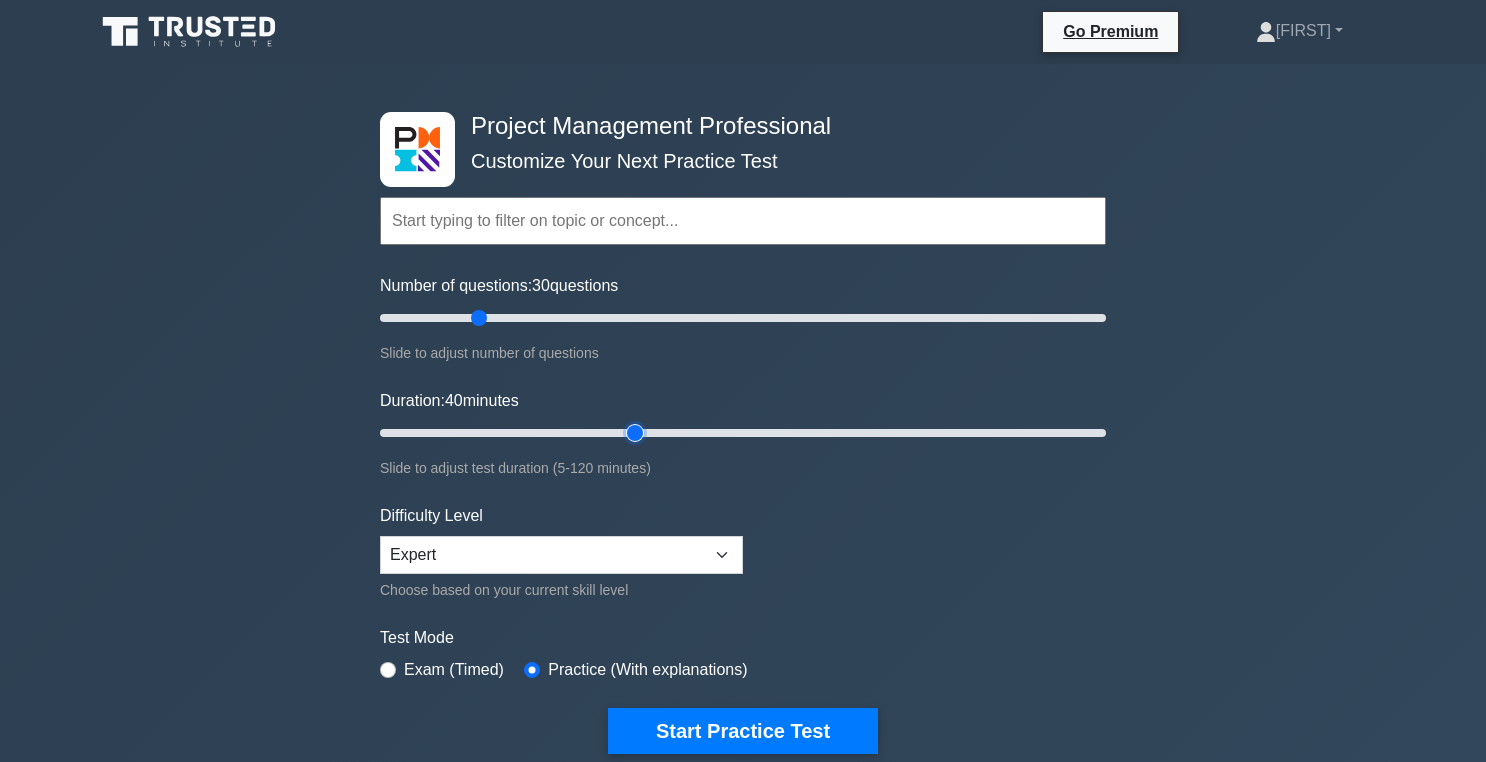 click on "Duration:  40  minutes" at bounding box center [743, 433] 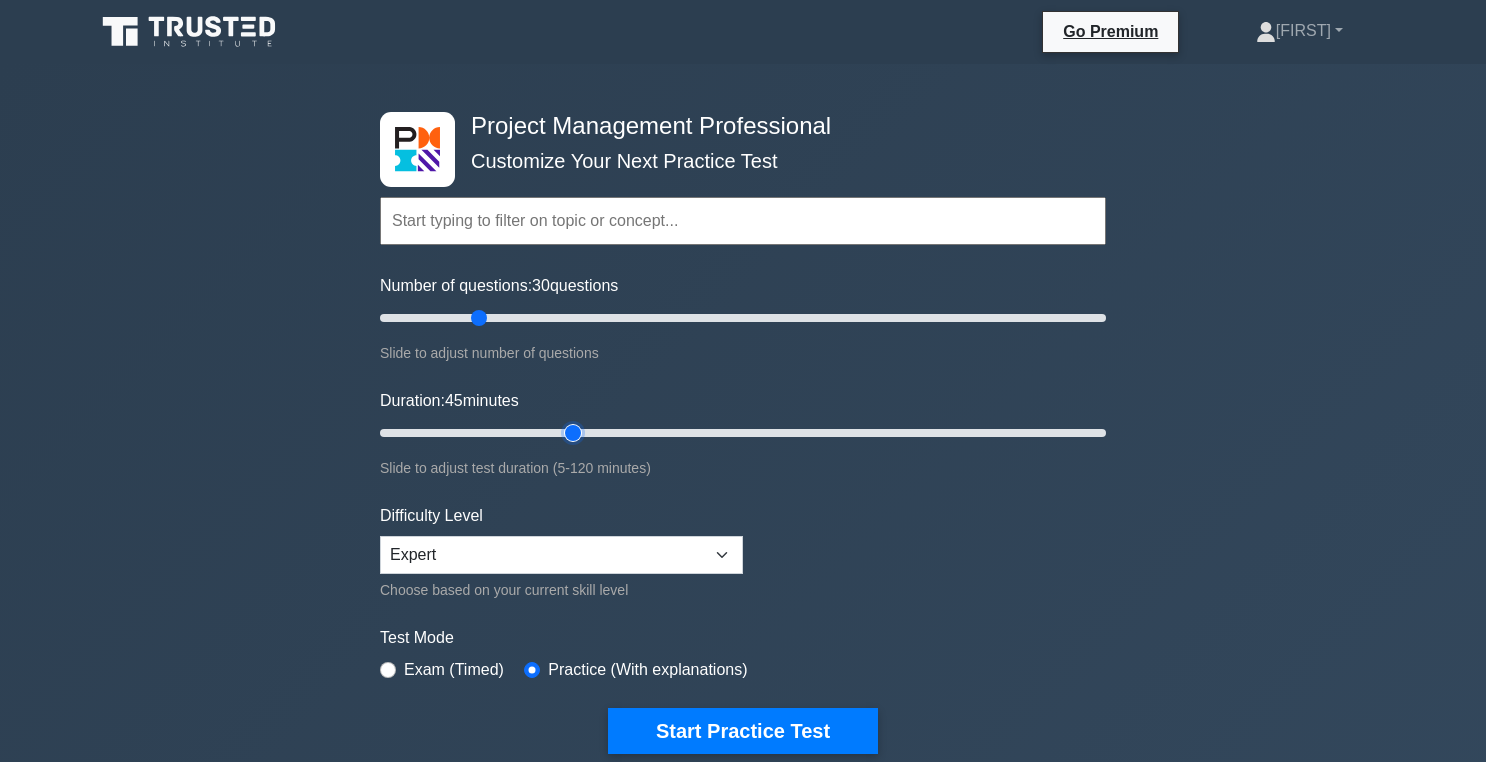 click on "Duration:  45  minutes" at bounding box center [743, 433] 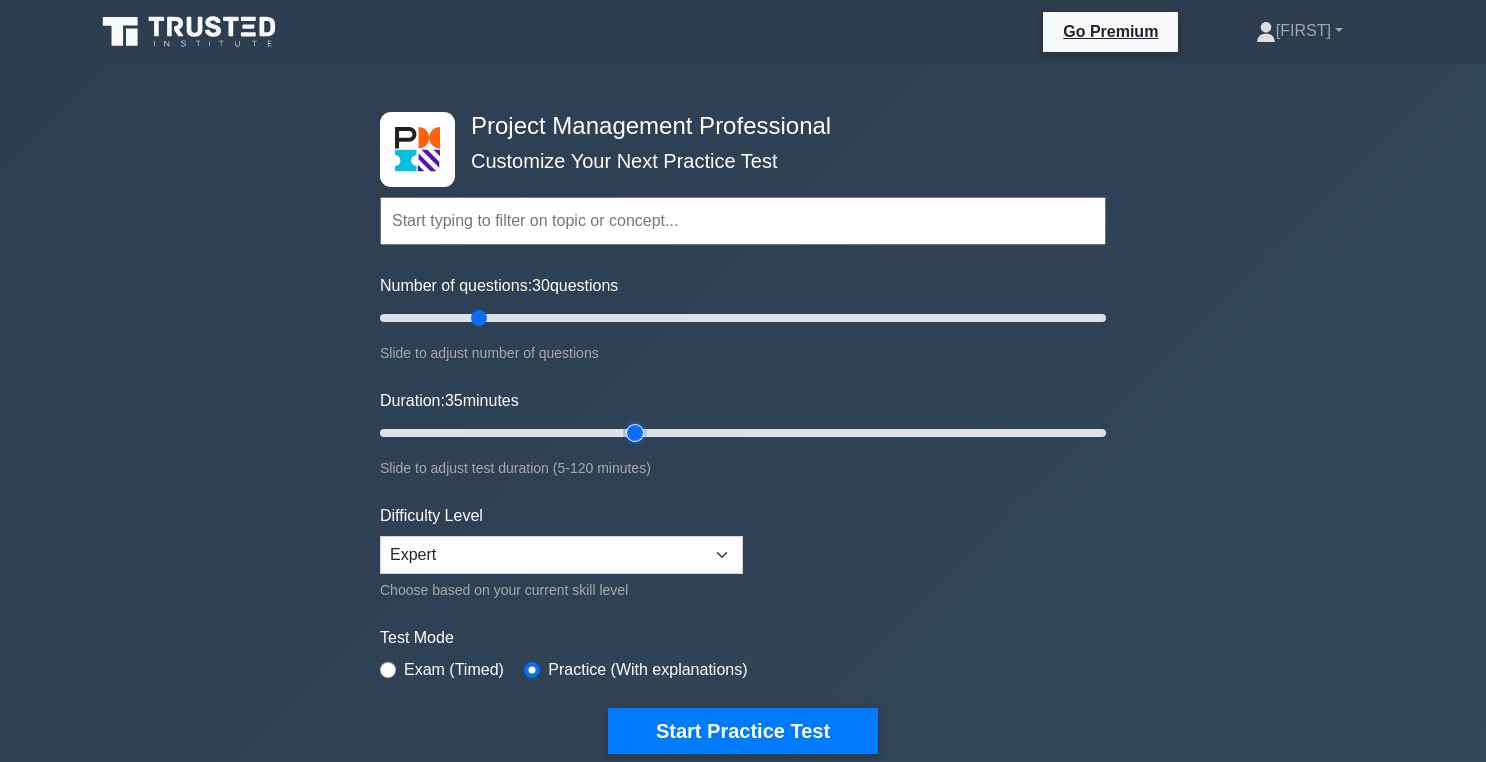 click on "Duration:  35  minutes" at bounding box center (743, 433) 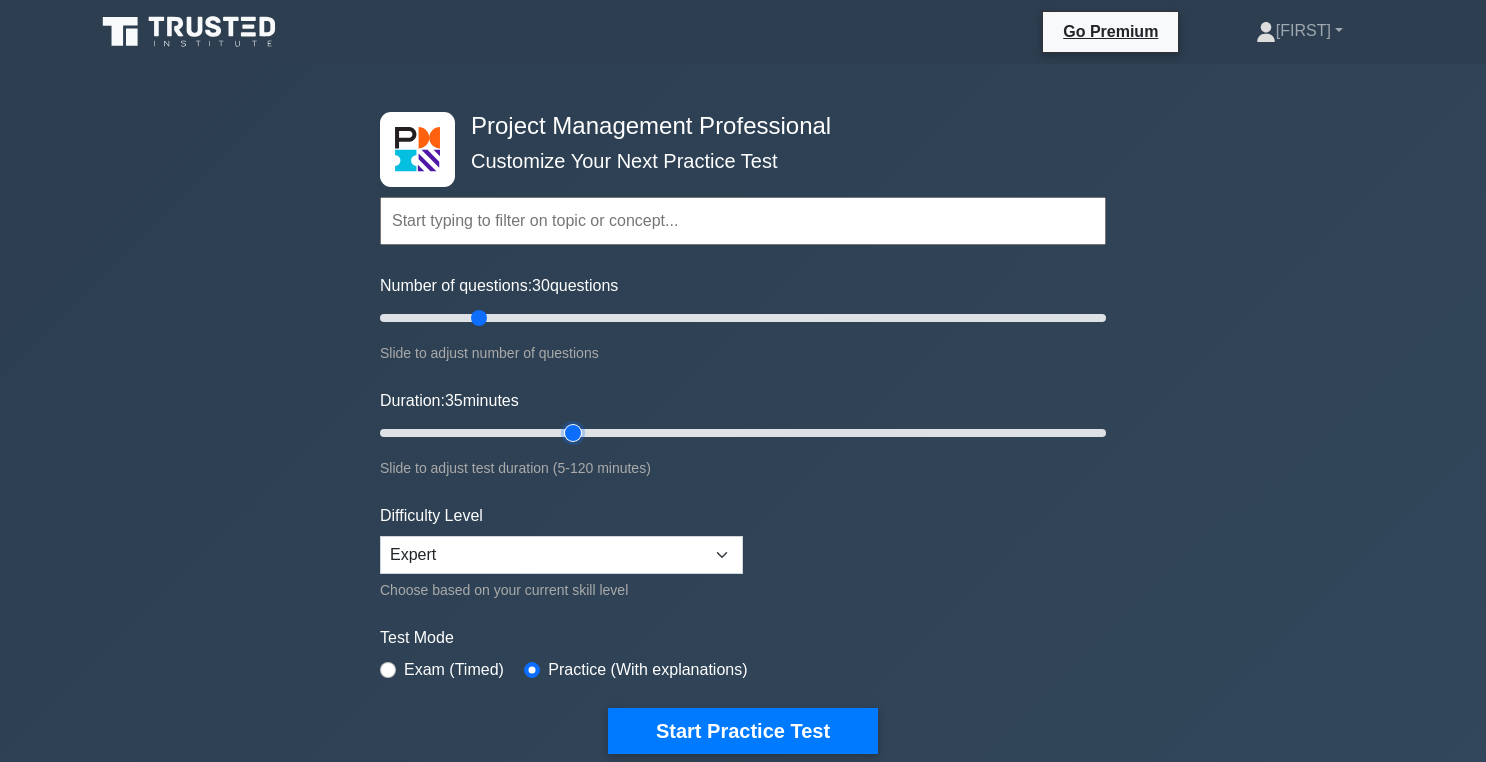 type on "35" 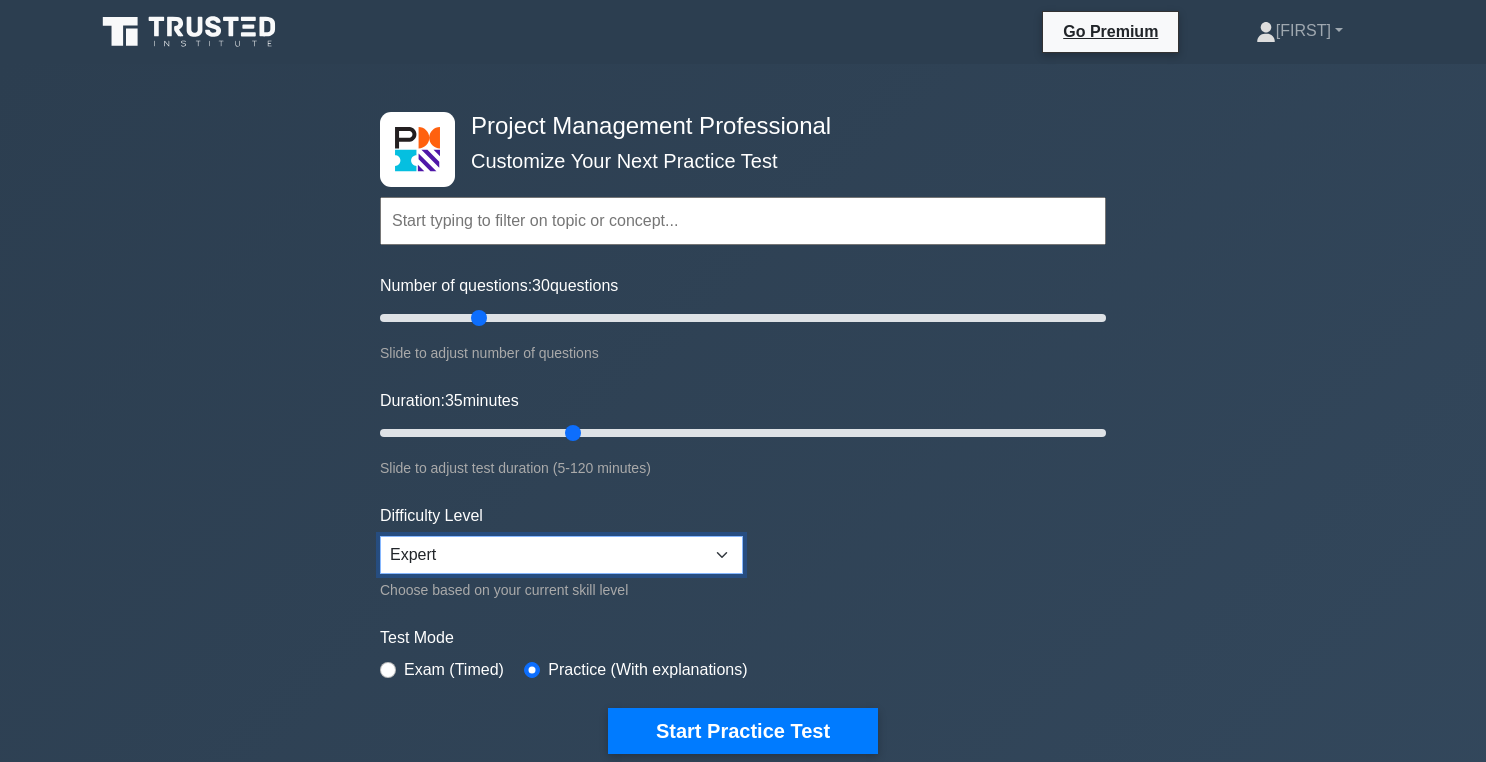 click on "Beginner
Intermediate
Expert" at bounding box center (561, 555) 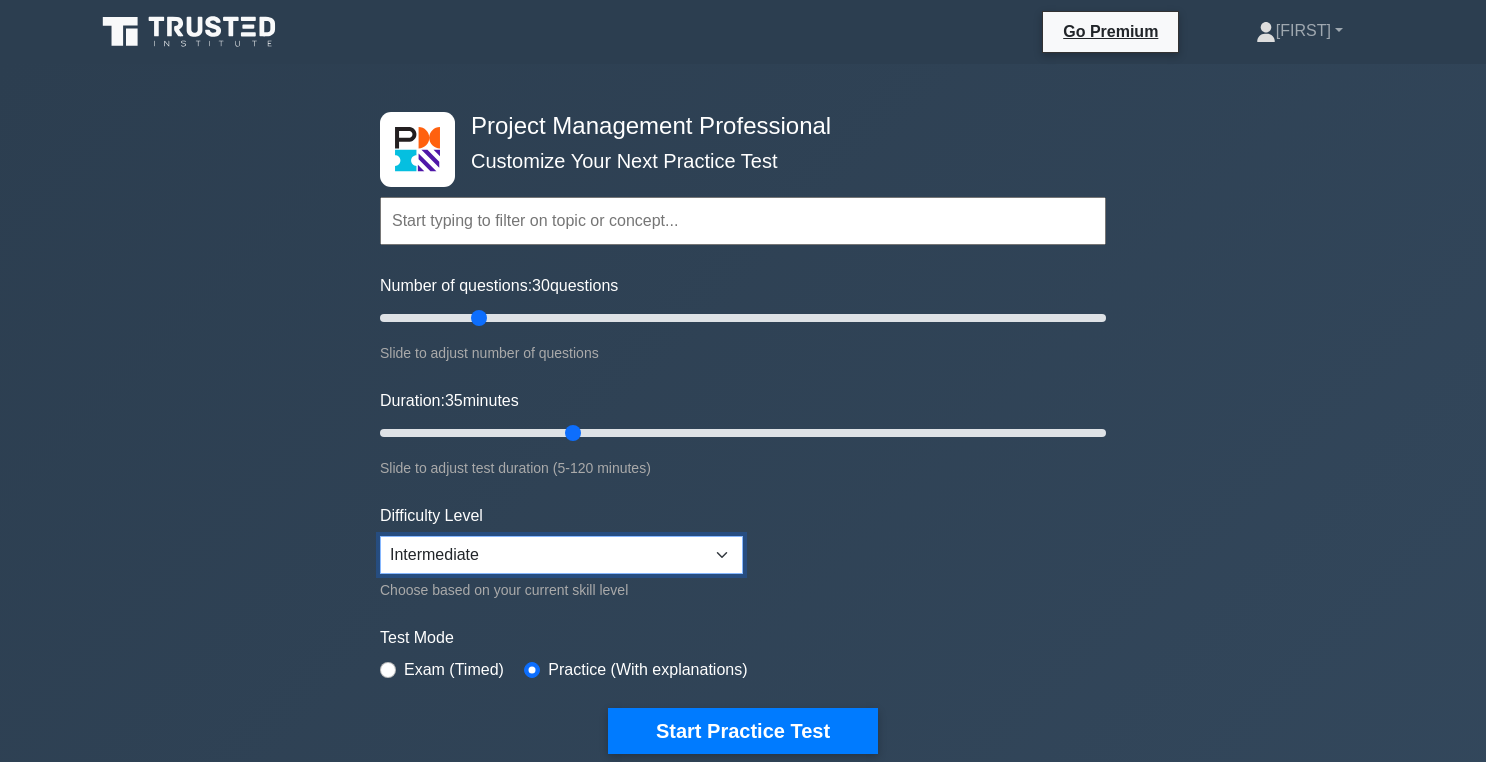 click on "Beginner
Intermediate
Expert" at bounding box center (561, 555) 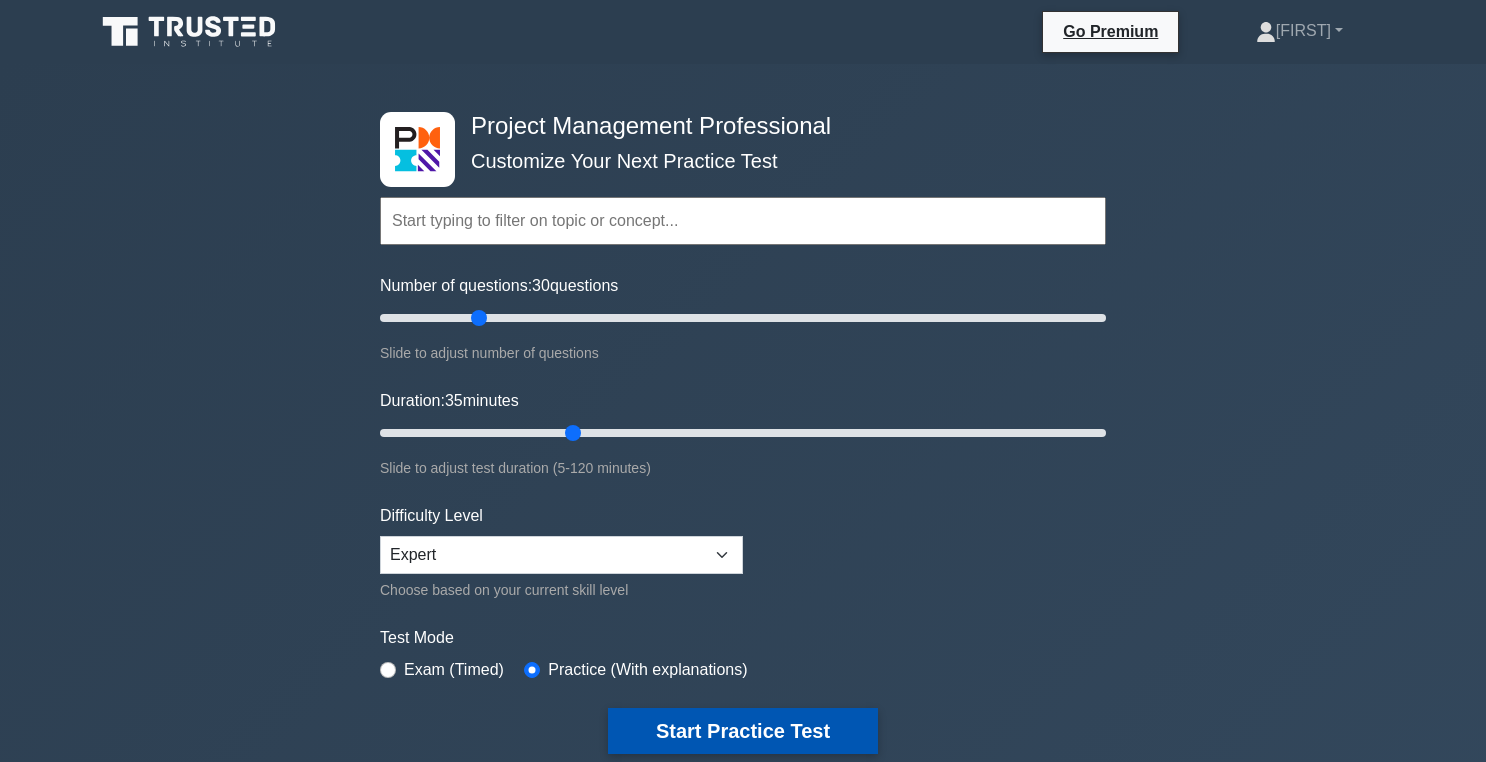 click on "Start Practice Test" at bounding box center [743, 731] 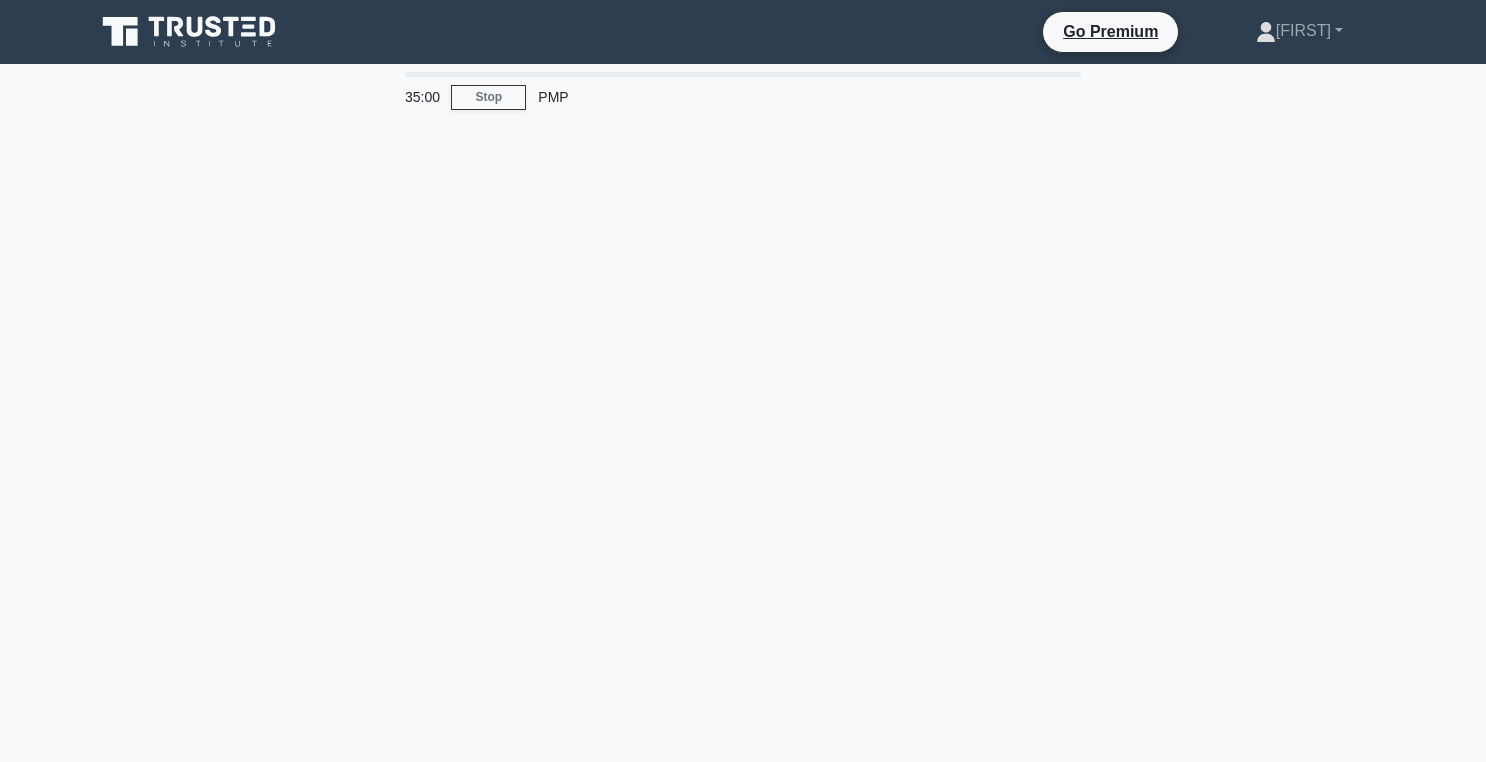 scroll, scrollTop: 0, scrollLeft: 0, axis: both 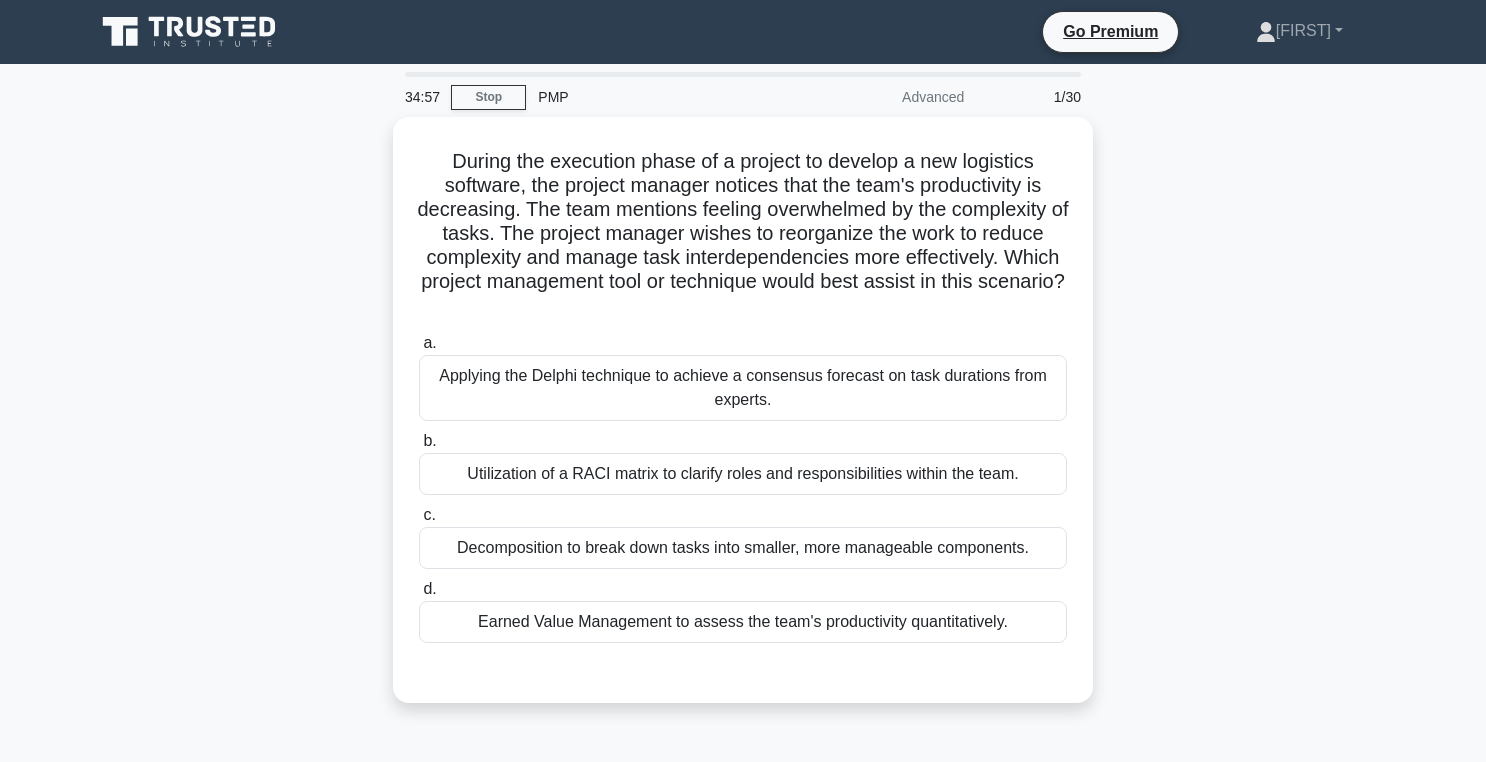 click on "During the execution phase of a project to develop a new logistics software, the project manager notices that the team's productivity is decreasing. The team mentions feeling overwhelmed by the complexity of tasks. The project manager wishes to reorganize the work to reduce complexity and manage task interdependencies more effectively. Which project management tool or technique would best assist in this scenario?
.spinner_0XTQ{transform-origin:center;animation:spinner_y6GP .75s linear infinite}@keyframes spinner_y6GP{100%{transform:rotate(360deg)}}
a.
b. c. d." at bounding box center (743, 422) 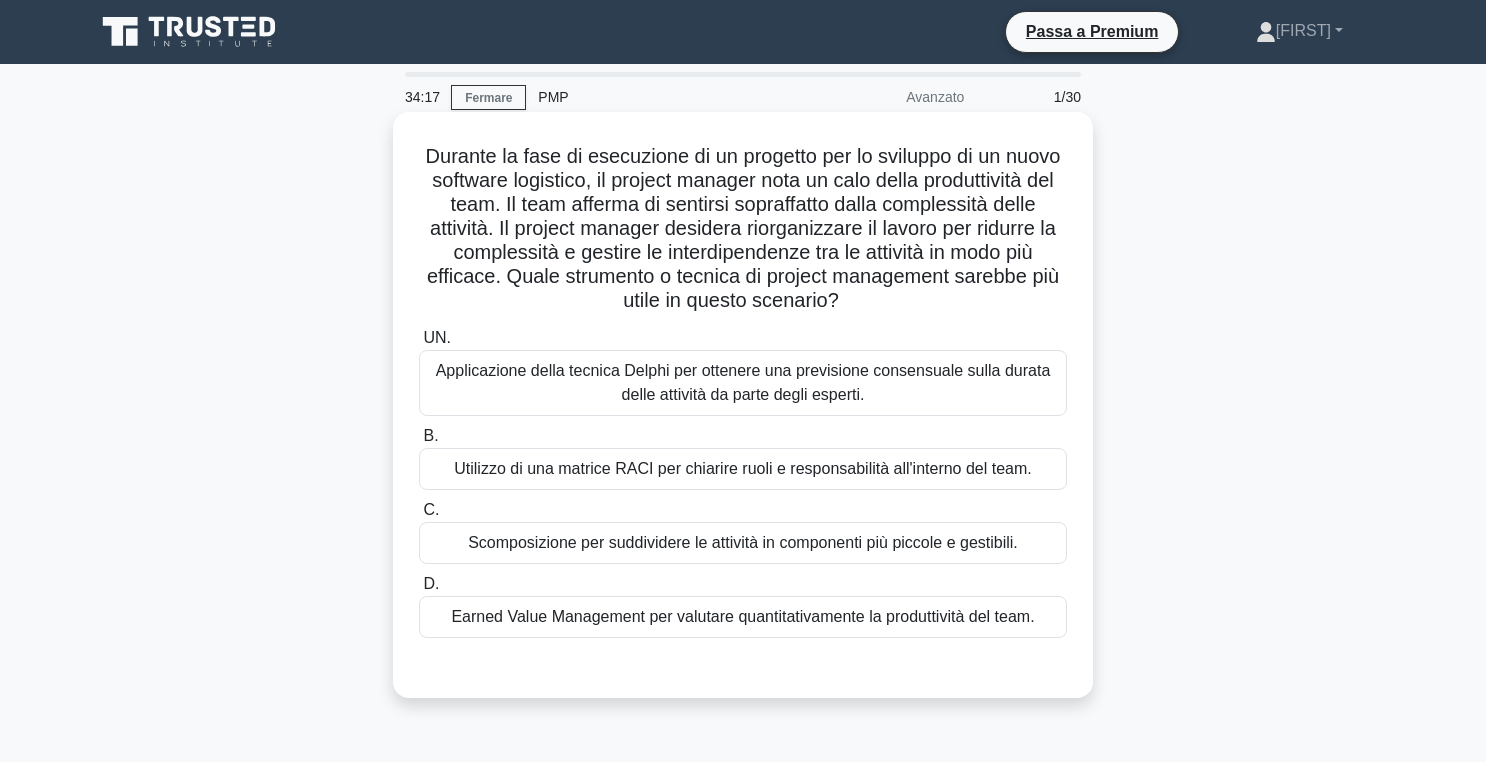 click on "Utilizzo di una matrice RACI per chiarire ruoli e responsabilità all'interno del team." at bounding box center [743, 468] 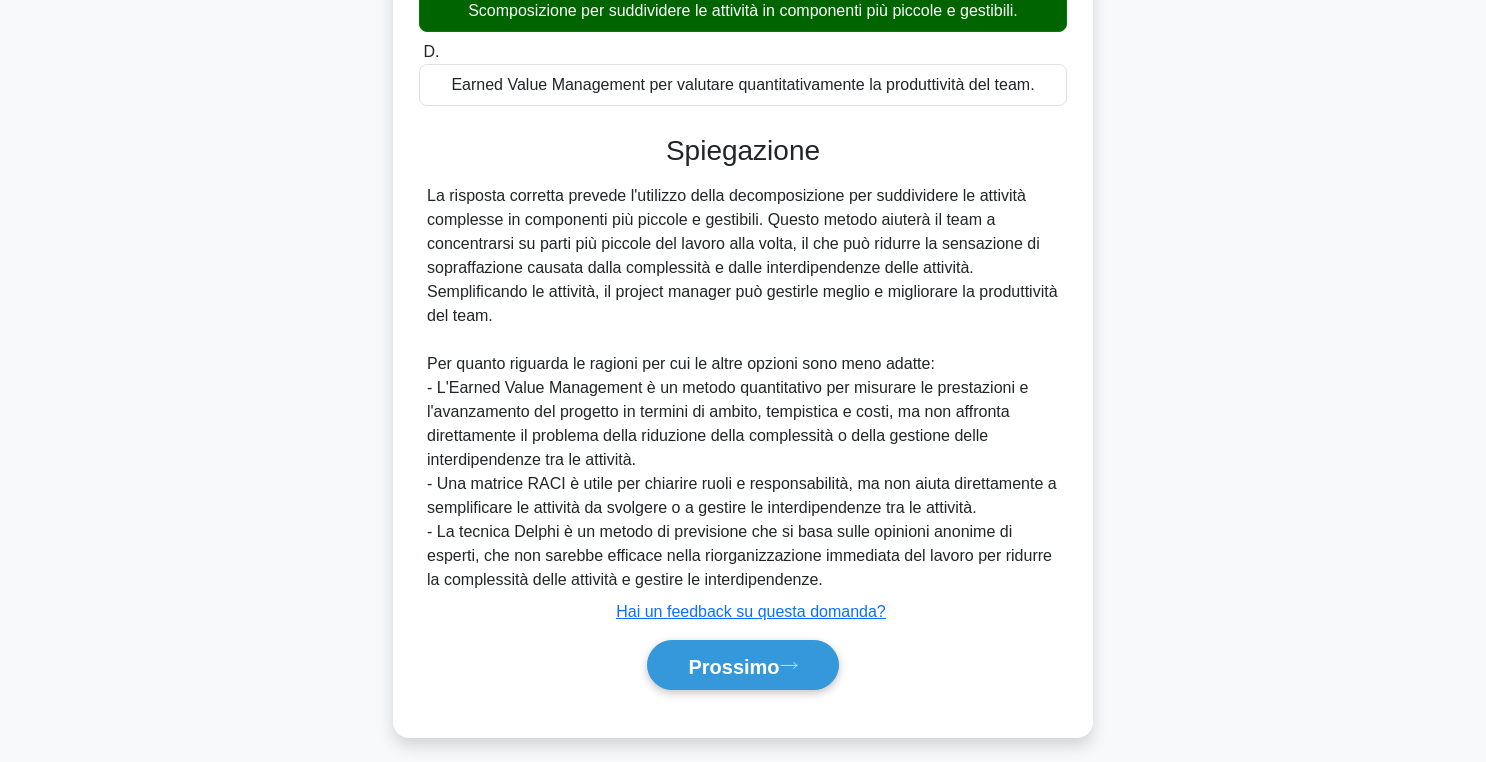 scroll, scrollTop: 544, scrollLeft: 0, axis: vertical 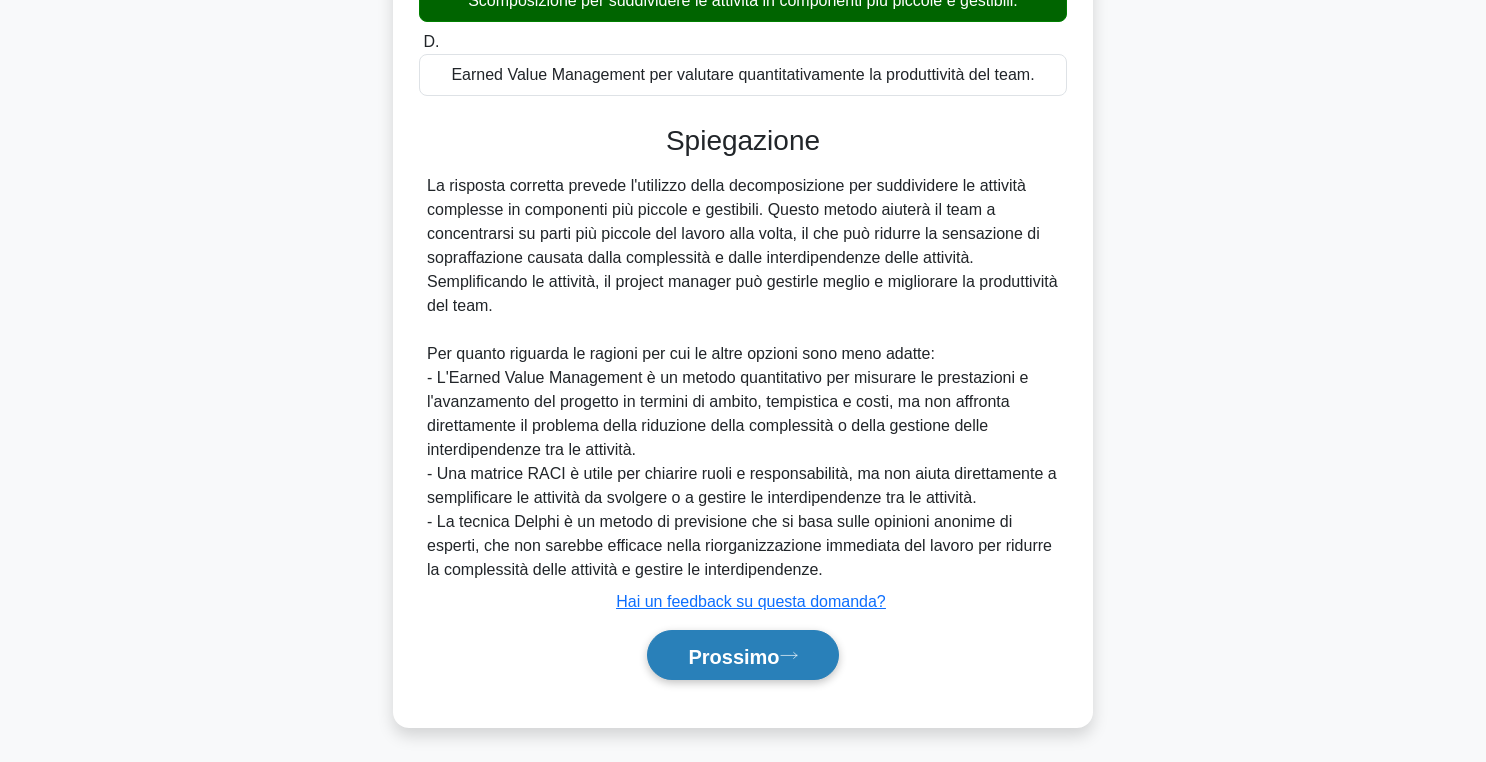 click on "Prossimo" at bounding box center [733, 656] 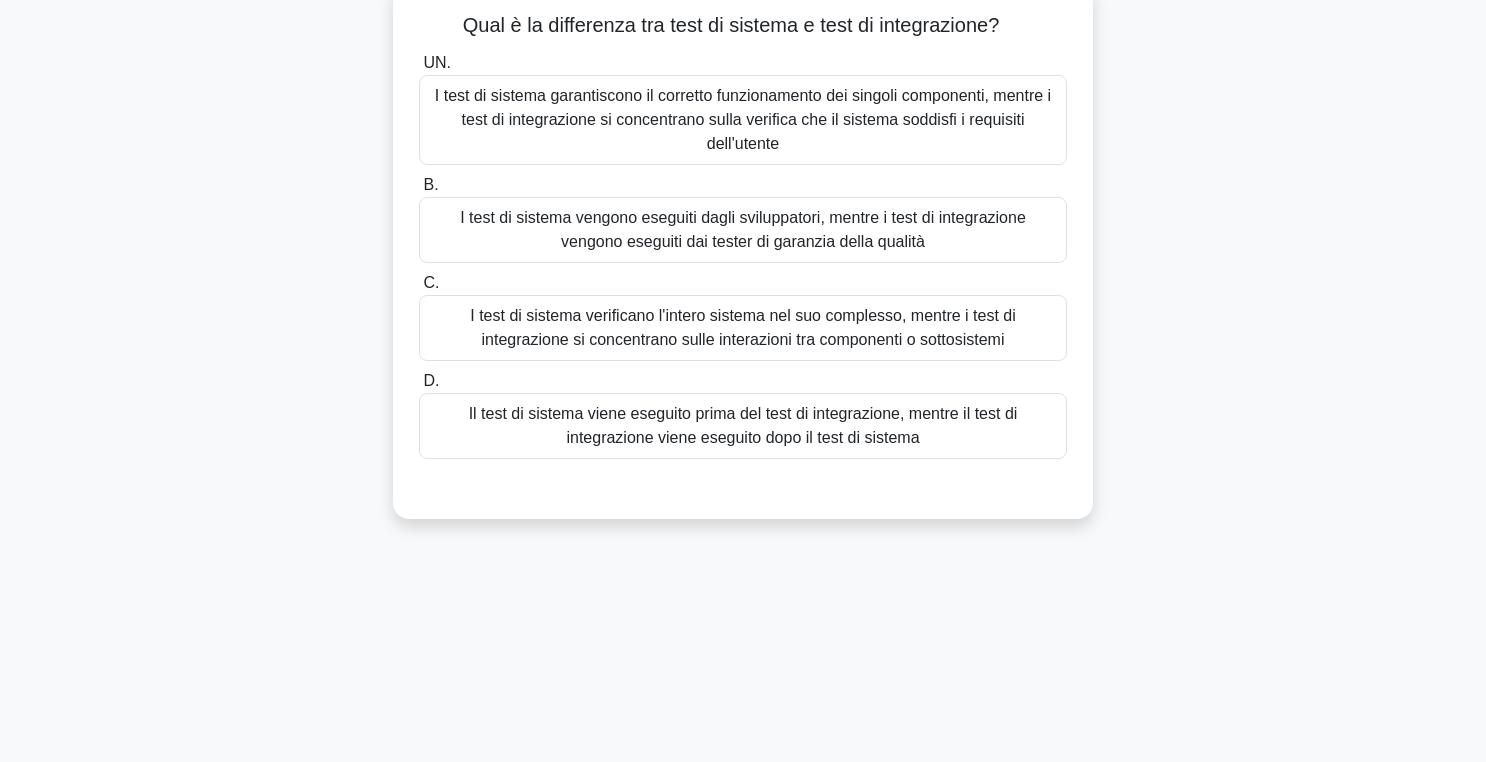 scroll, scrollTop: 79, scrollLeft: 0, axis: vertical 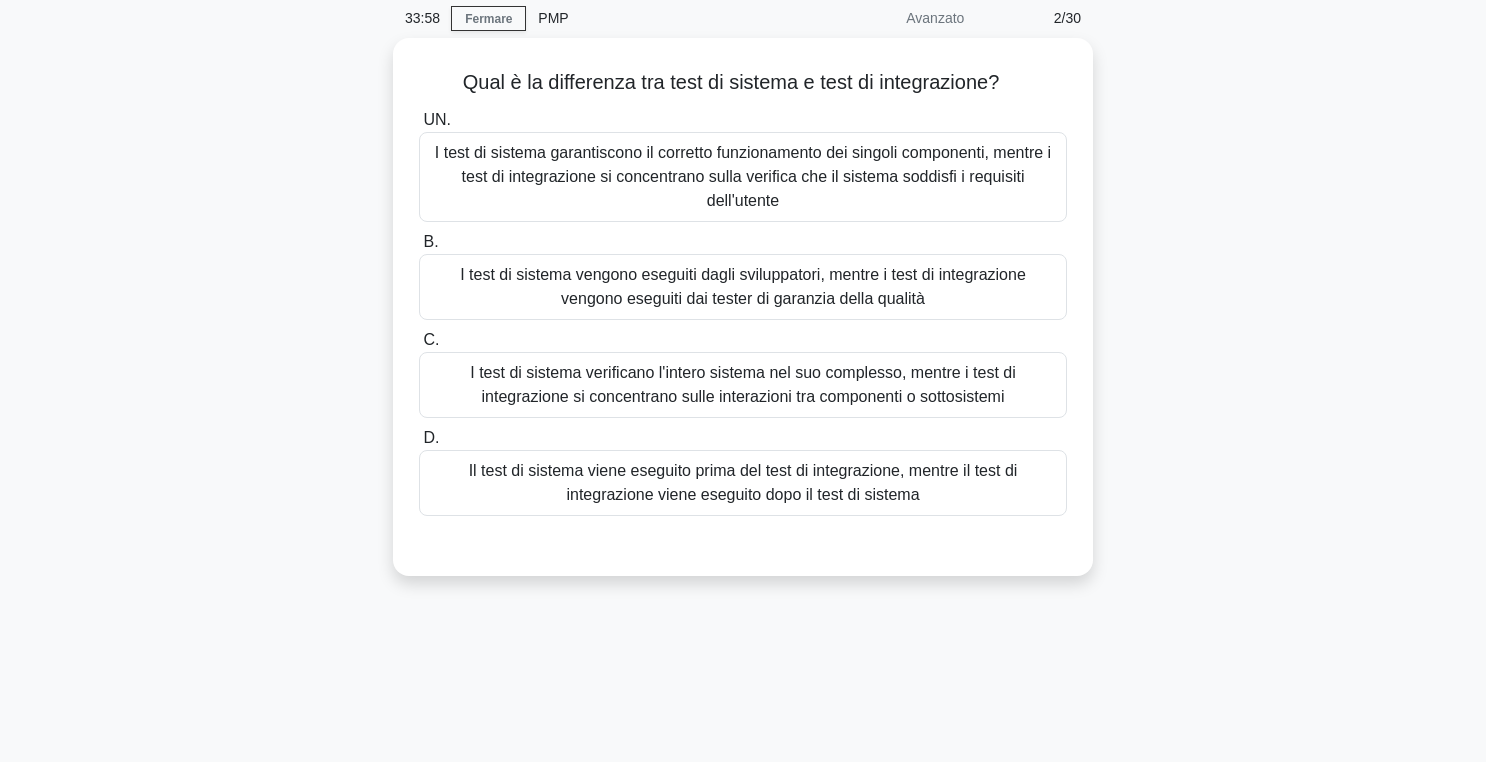 click on "Qual è la differenza tra test di sistema e test di integrazione?
.spinner_0XTQ{transform-origin:center;animation:spinner_y6GP .75s linear infinite}@keyframes spinner_y6GP{100%{transform:rotate(360deg)}}
UN.
I test di sistema garantiscono il corretto funzionamento dei singoli componenti, mentre i test di integrazione si concentrano sulla verifica che il sistema soddisfi i requisiti dell'utente
B." at bounding box center (743, 319) 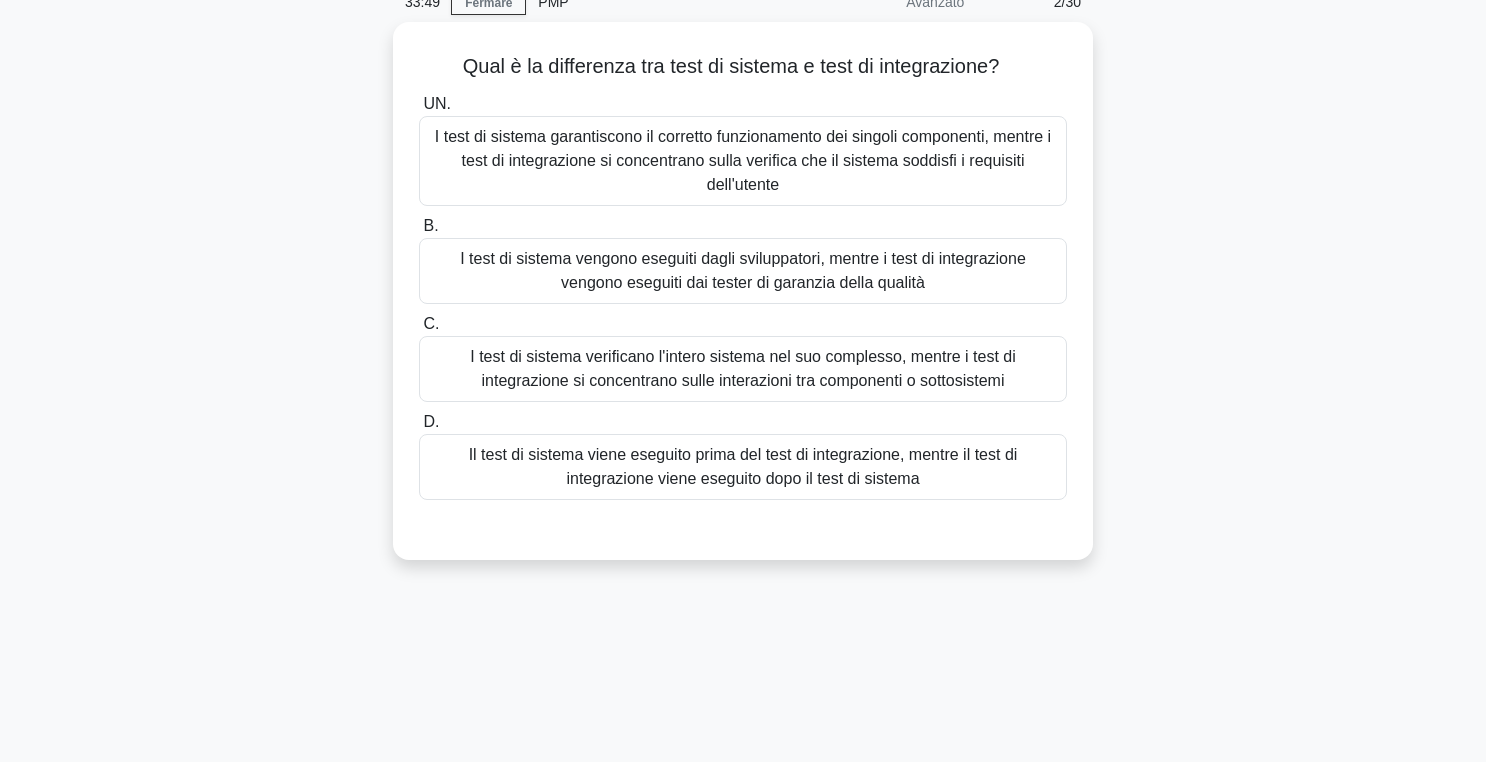 scroll, scrollTop: 102, scrollLeft: 0, axis: vertical 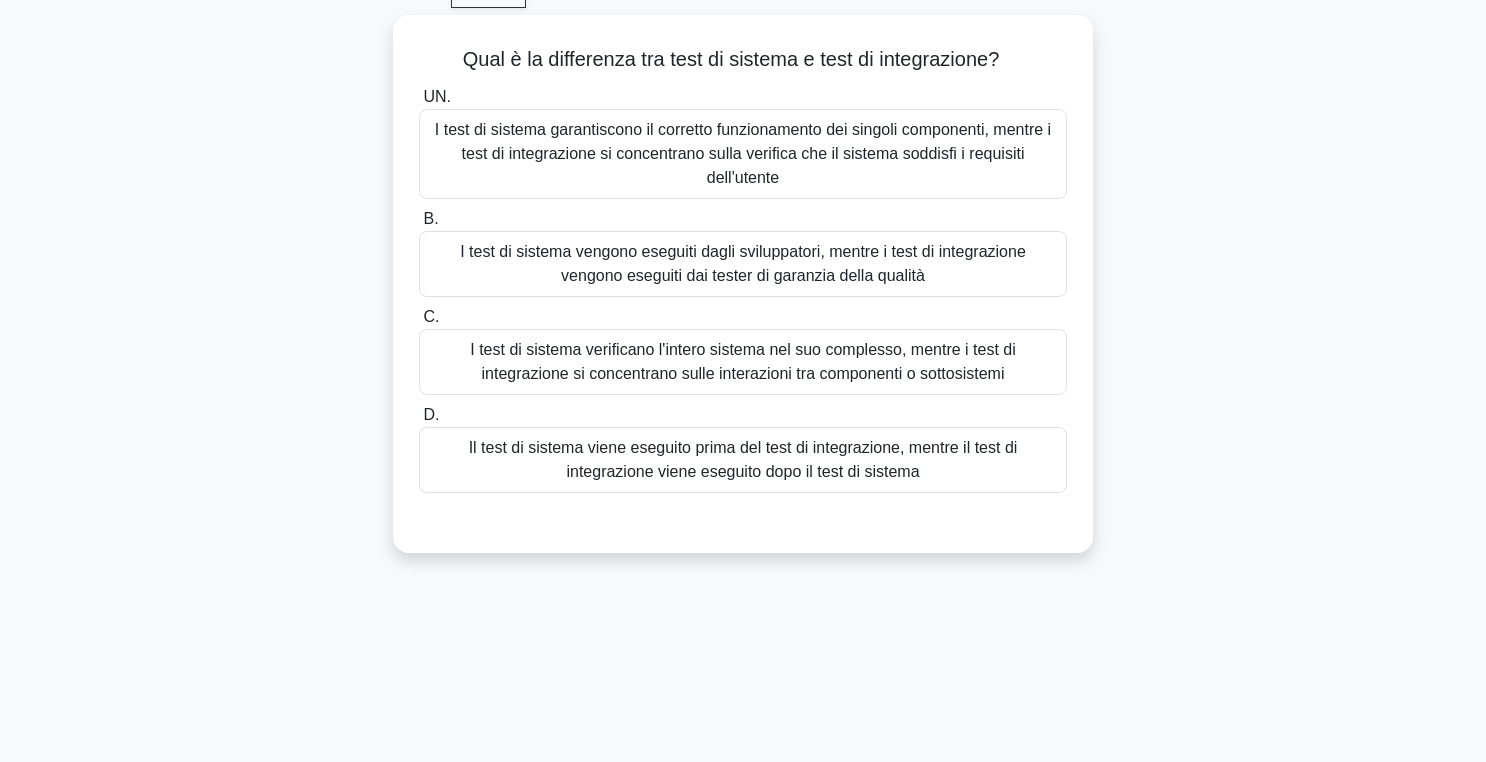 click on "Qual è la differenza tra test di sistema e test di integrazione?
.spinner_0XTQ{transform-origin:center;animation:spinner_y6GP .75s linear infinite}@keyframes spinner_y6GP{100%{transform:rotate(360deg)}}
UN.
I test di sistema garantiscono il corretto funzionamento dei singoli componenti, mentre i test di integrazione si concentrano sulla verifica che il sistema soddisfi i requisiti dell'utente
B." at bounding box center [743, 296] 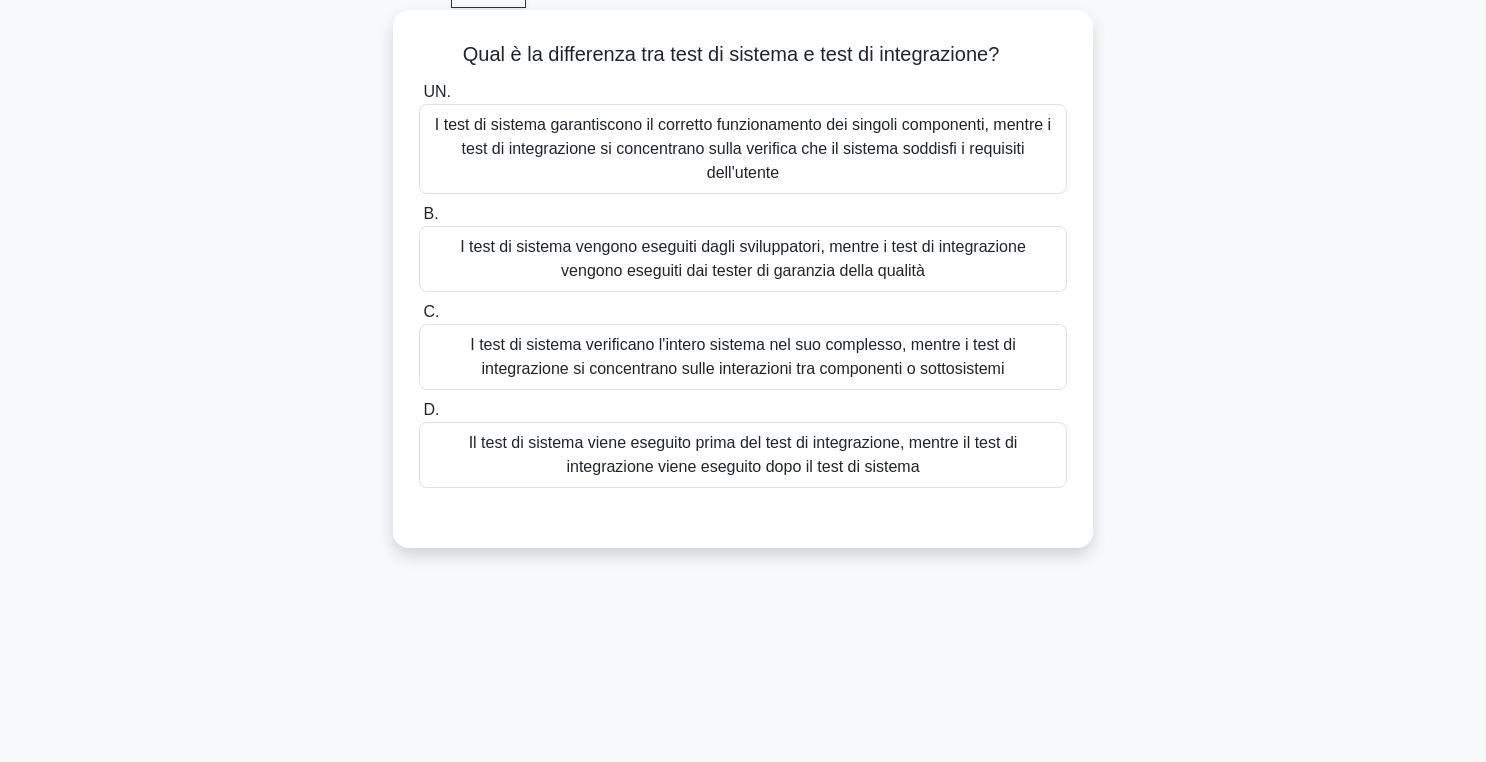 click on "I test di sistema verificano l'intero sistema nel suo complesso, mentre i test di integrazione si concentrano sulle interazioni tra componenti o sottosistemi" at bounding box center [743, 356] 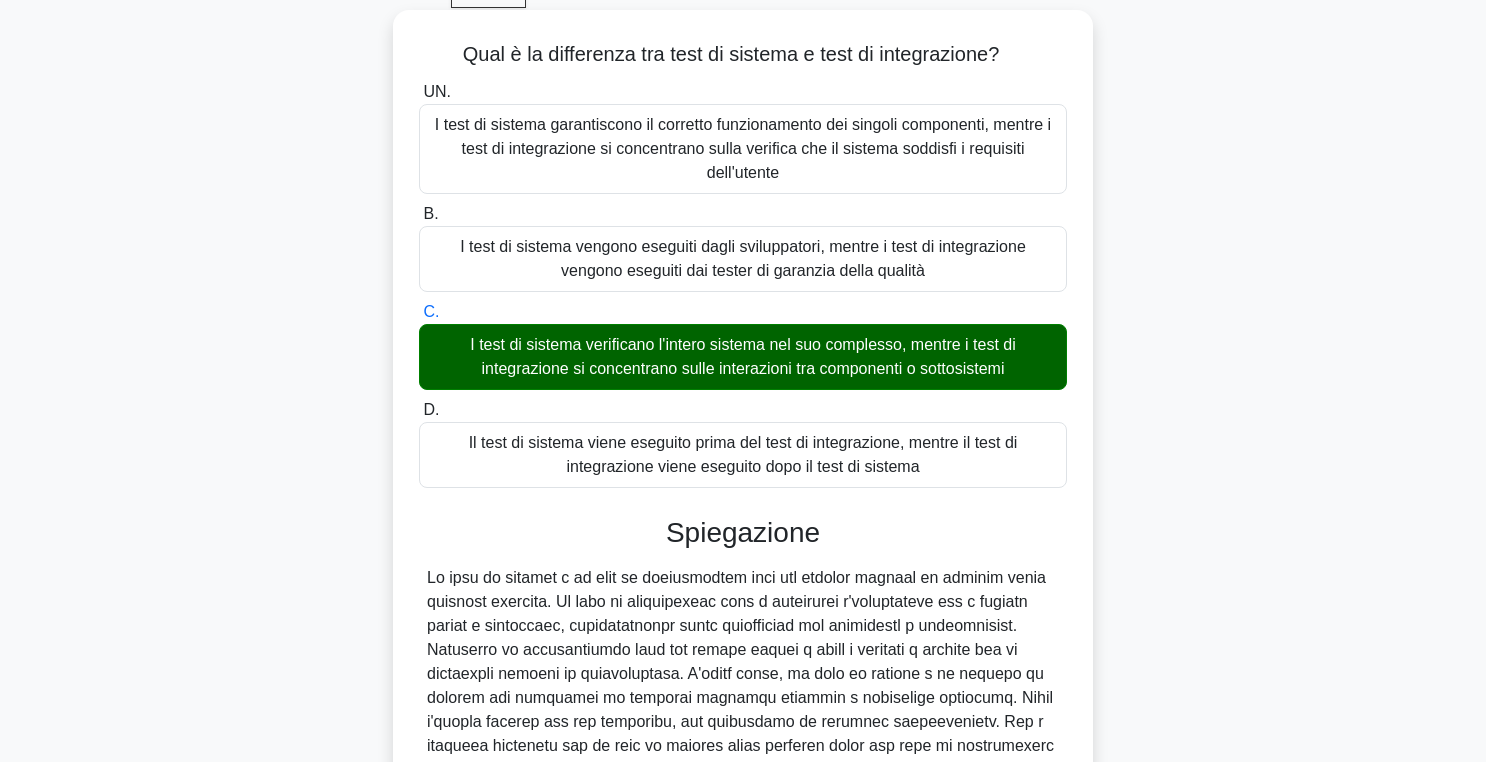 scroll, scrollTop: 402, scrollLeft: 0, axis: vertical 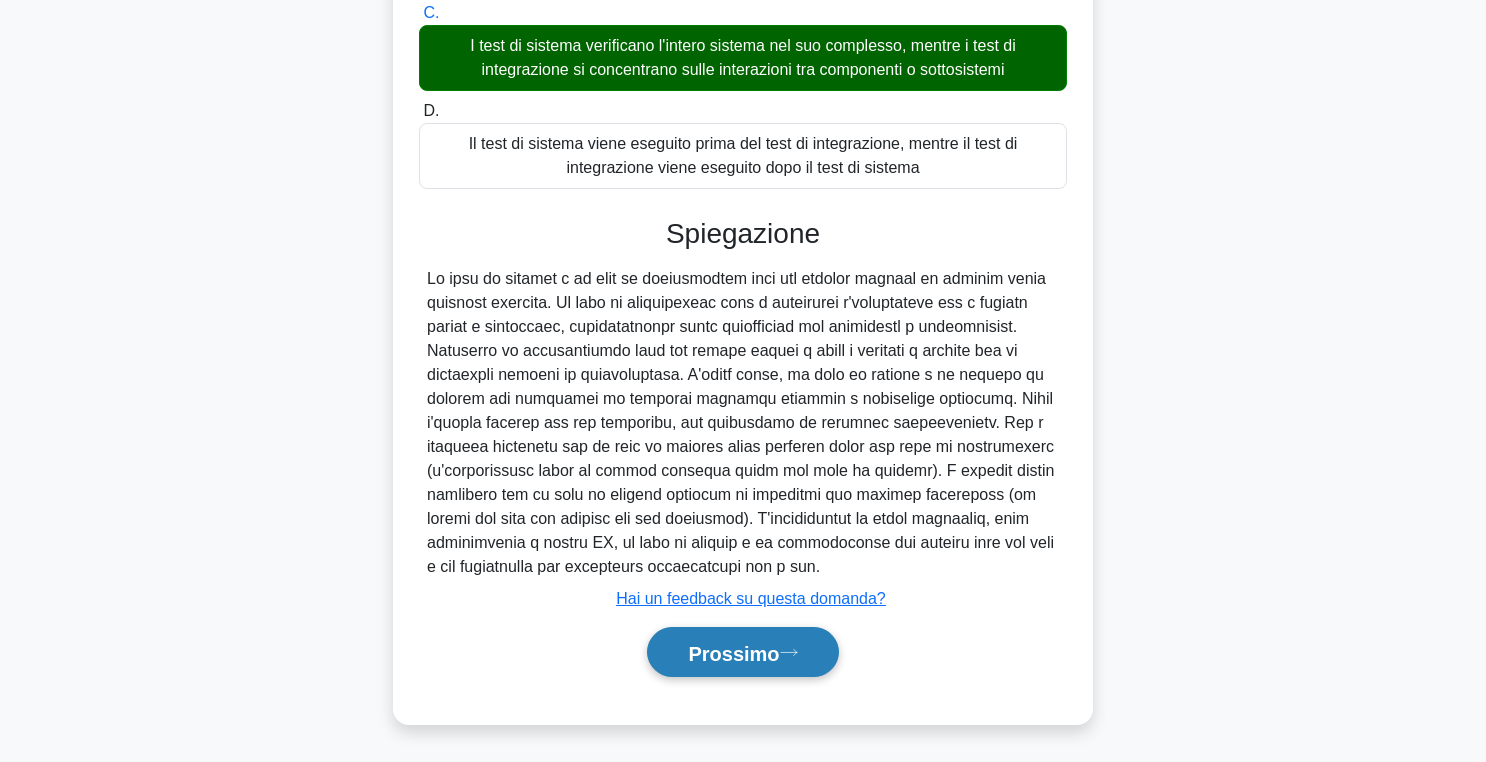 click on "Prossimo" at bounding box center (742, 652) 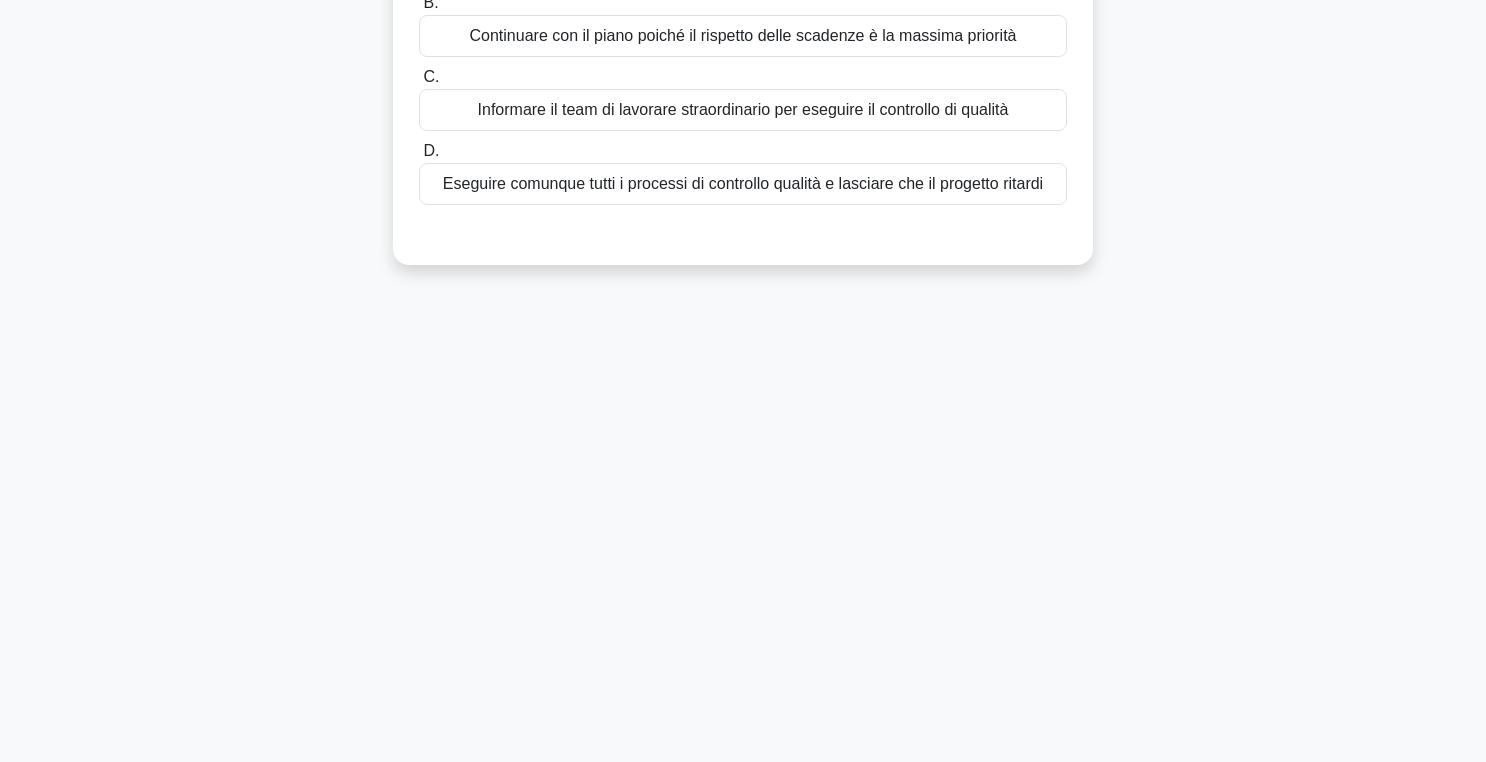 scroll, scrollTop: 0, scrollLeft: 0, axis: both 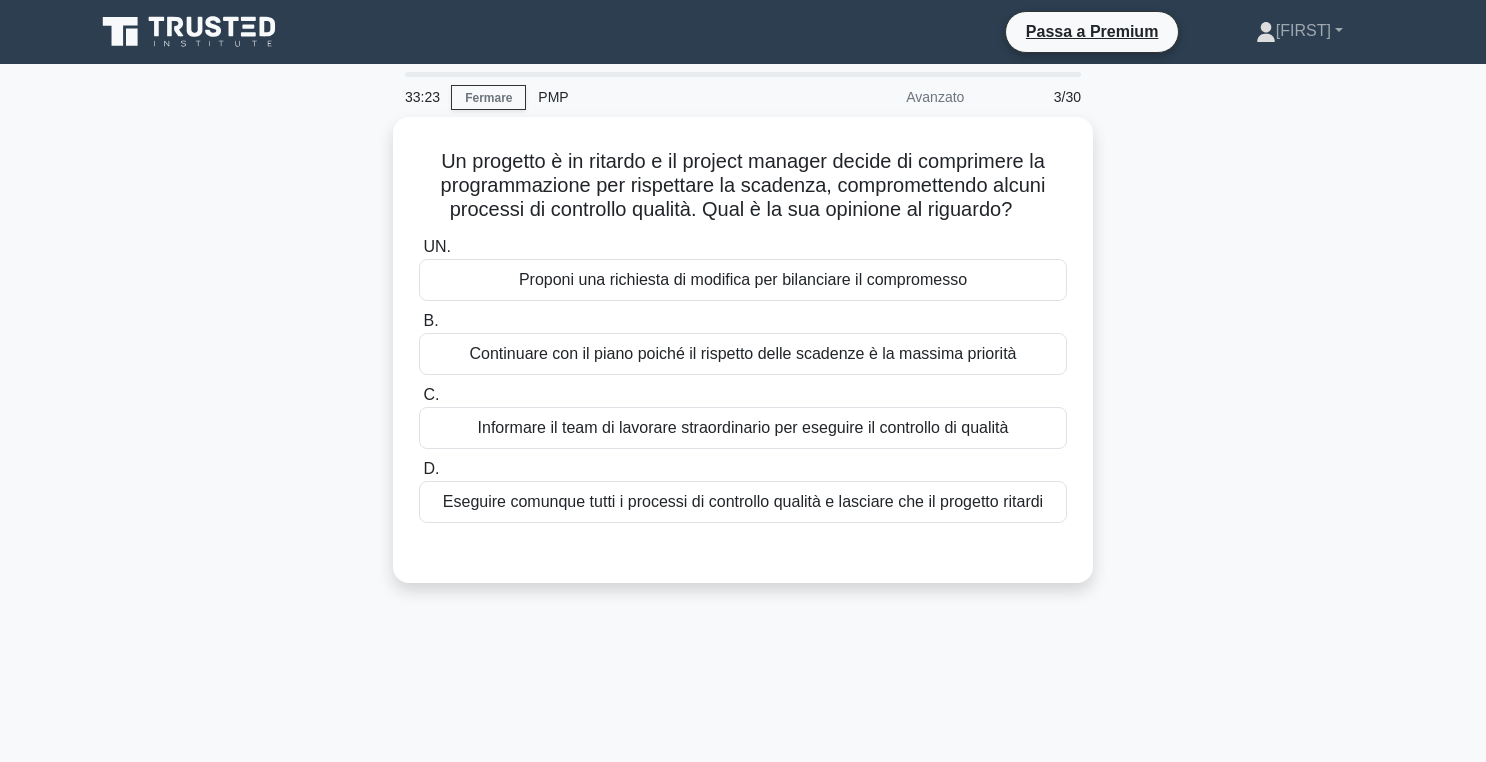 click on "Un progetto è in ritardo e il project manager decide di comprimere la programmazione per rispettare la scadenza, compromettendo alcuni processi di controllo qualità. Qual è la sua opinione al riguardo?
.spinner_0XTQ{transform-origin:center;animation:spinner_y6GP .75s linear infinite}@keyframes spinner_y6GP{100%{transform:rotate(360deg)}}
UN.
B." at bounding box center [743, 362] 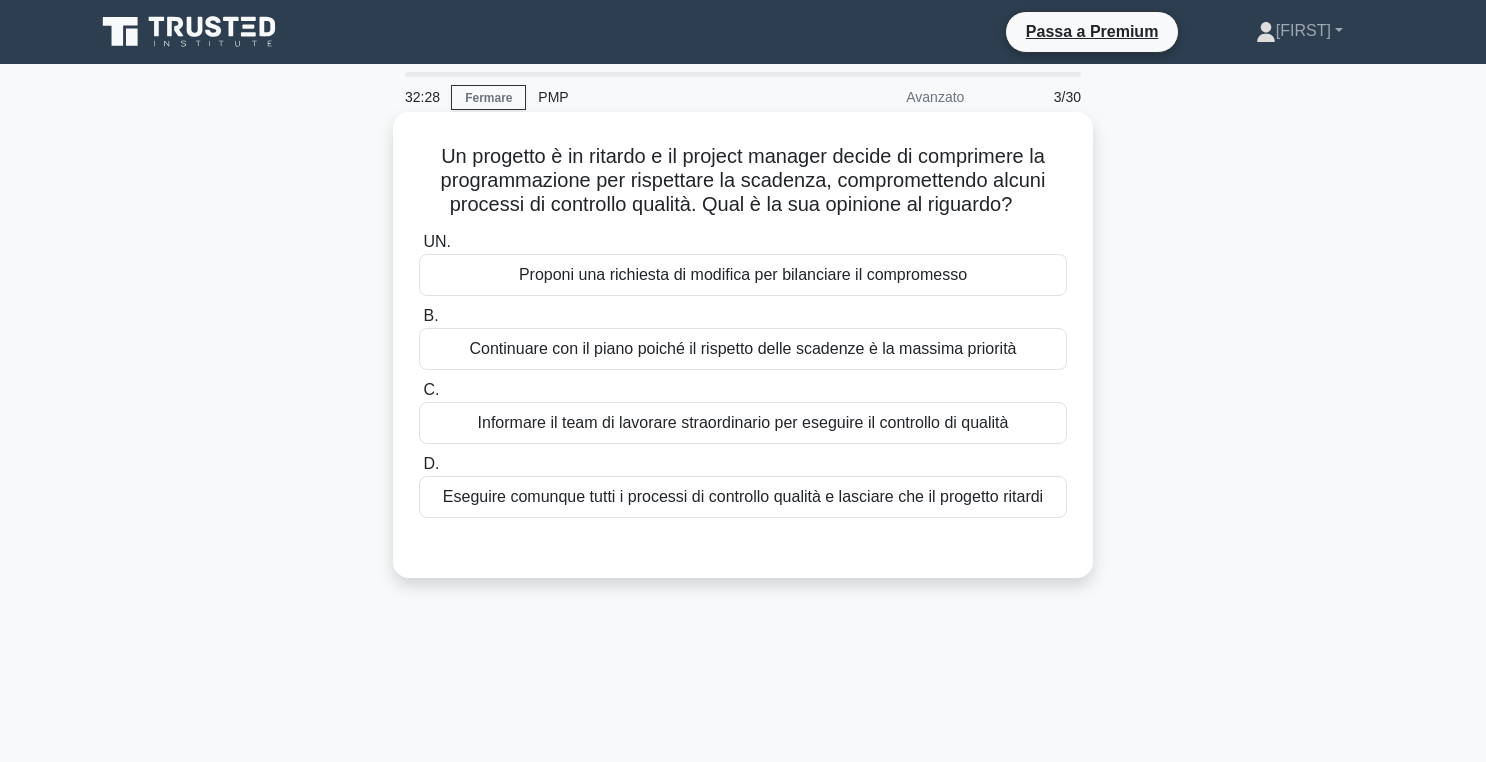 click on "Proponi una richiesta di modifica per bilanciare il compromesso" at bounding box center [743, 274] 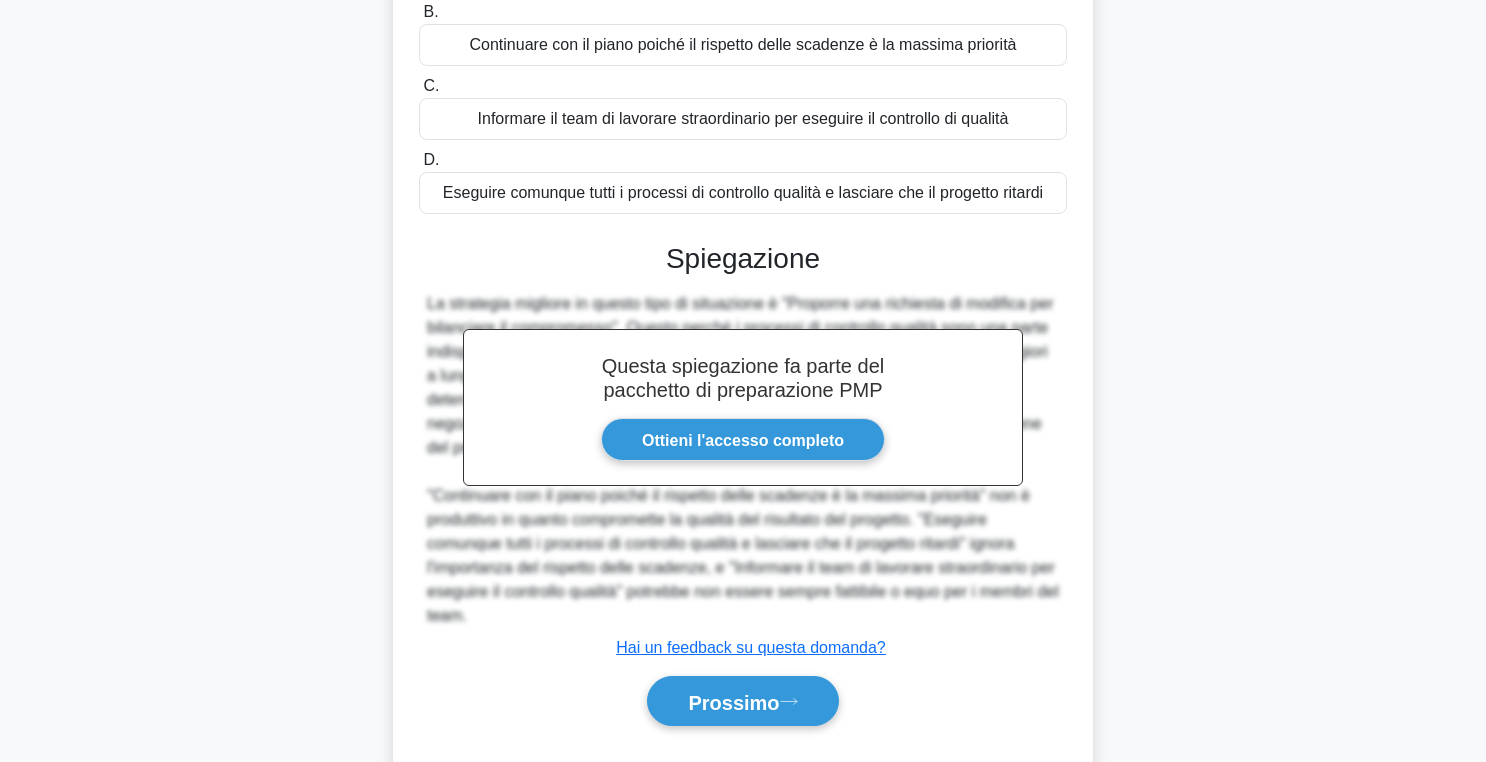 scroll, scrollTop: 354, scrollLeft: 0, axis: vertical 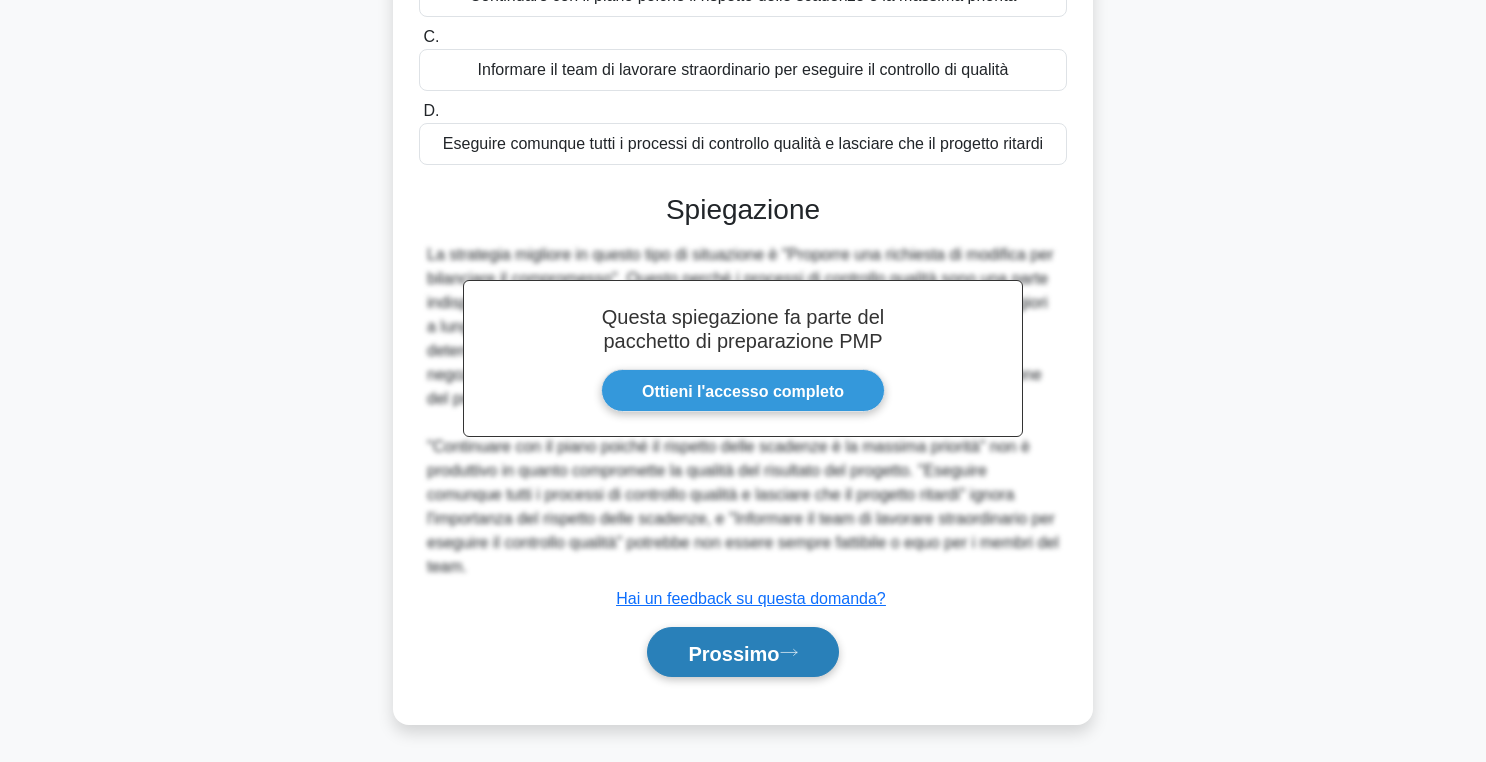 click on "Prossimo" at bounding box center (733, 653) 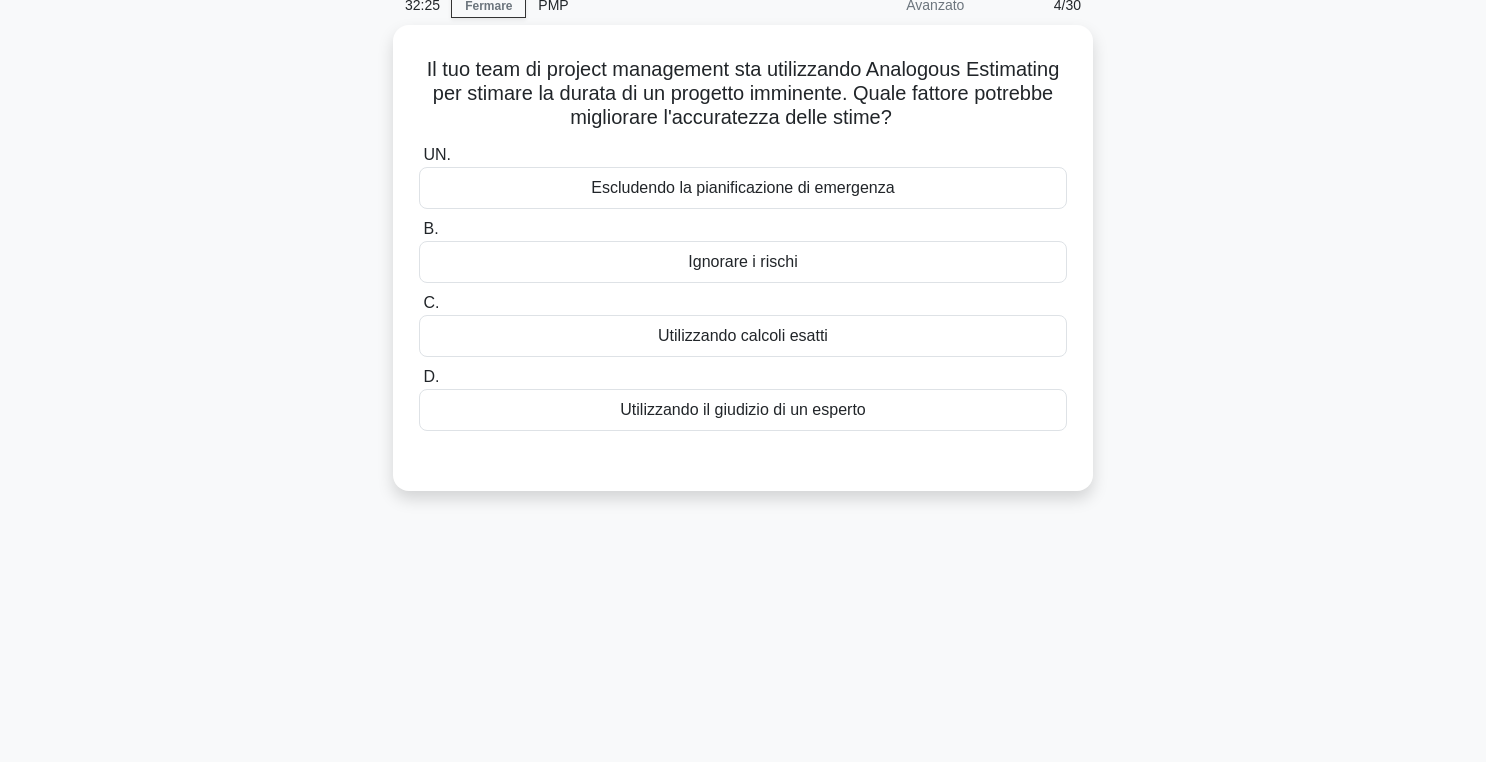 scroll, scrollTop: 91, scrollLeft: 0, axis: vertical 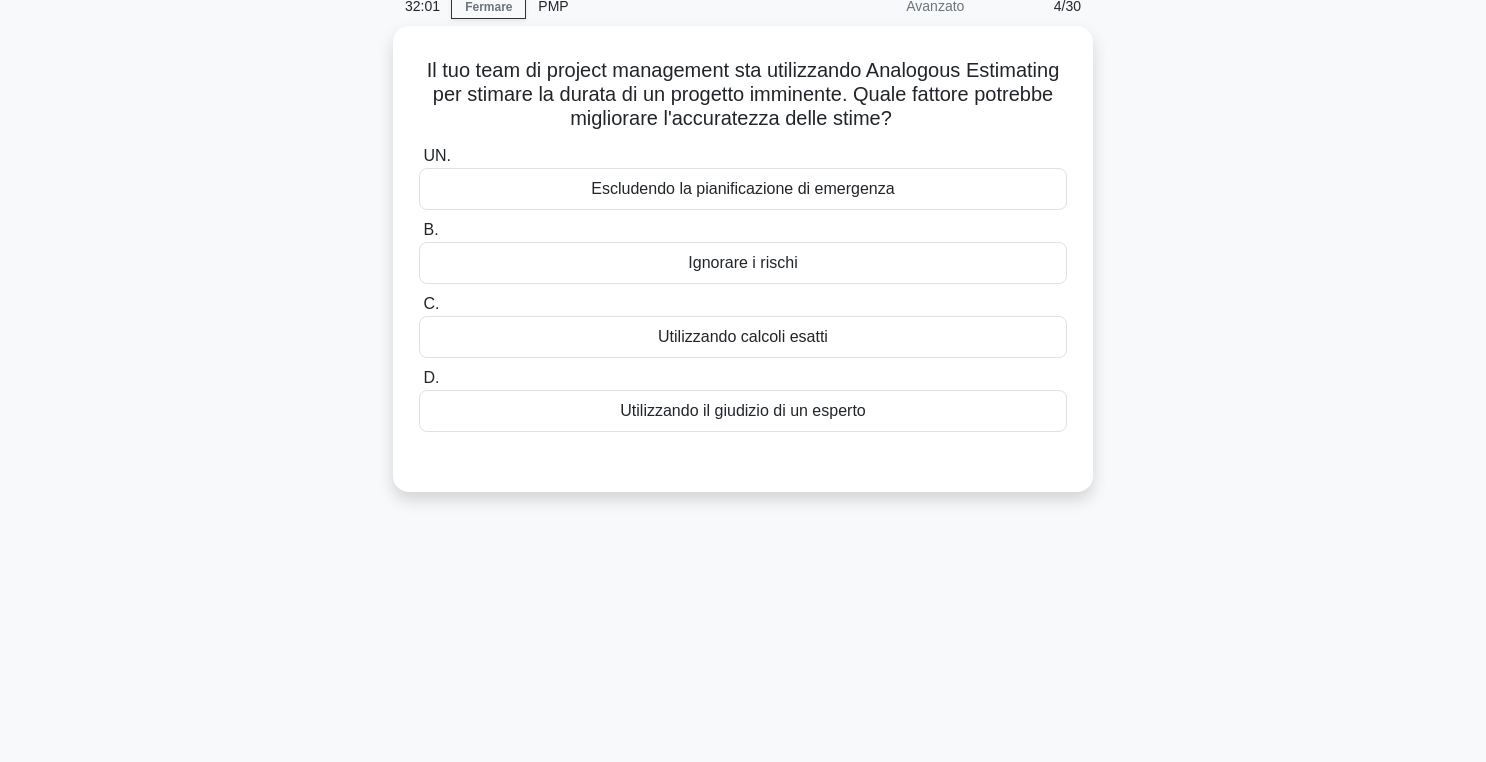click on "Il tuo team di project management sta utilizzando Analogous Estimating per stimare la durata di un progetto imminente. Quale fattore potrebbe migliorare l'accuratezza delle stime?
.spinner_0XTQ{transform-origin:center;animation:spinner_y6GP .75s linear infinite}@keyframes spinner_y6GP{100%{transform:rotate(360deg)}}
UN.
Escludendo la pianificazione di emergenza
B. C." at bounding box center [743, 271] 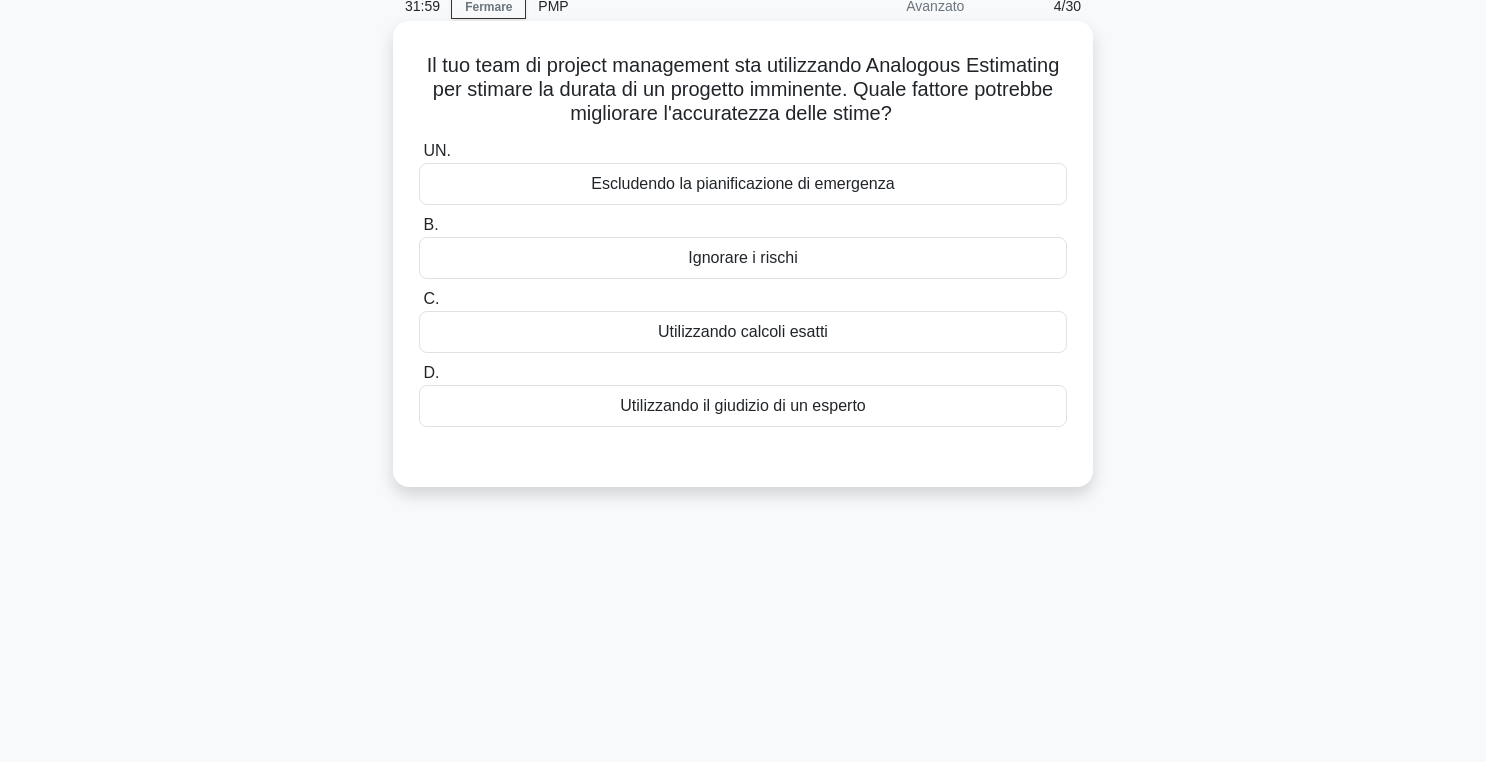 click on "Utilizzando il giudizio di un esperto" at bounding box center [742, 405] 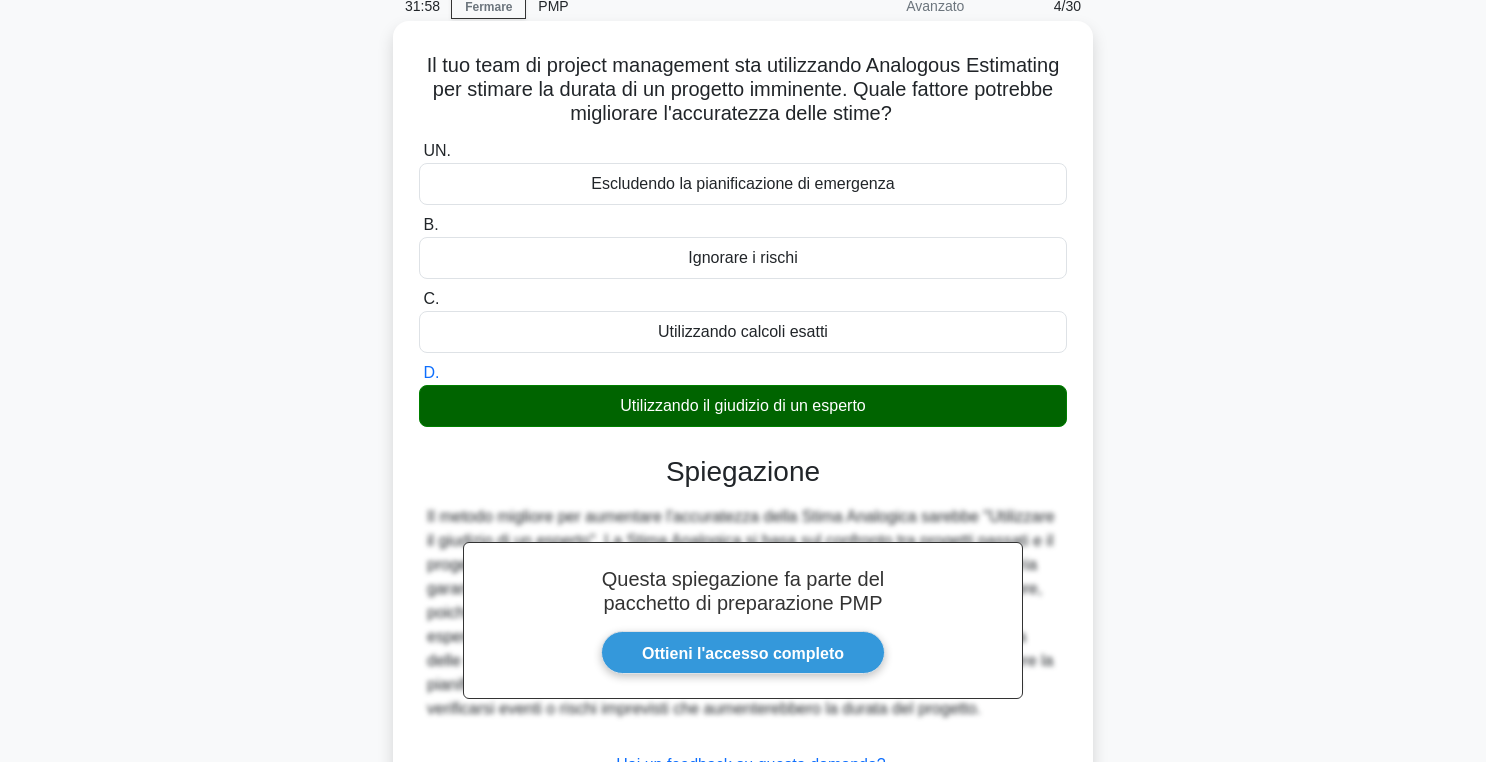 scroll, scrollTop: 318, scrollLeft: 0, axis: vertical 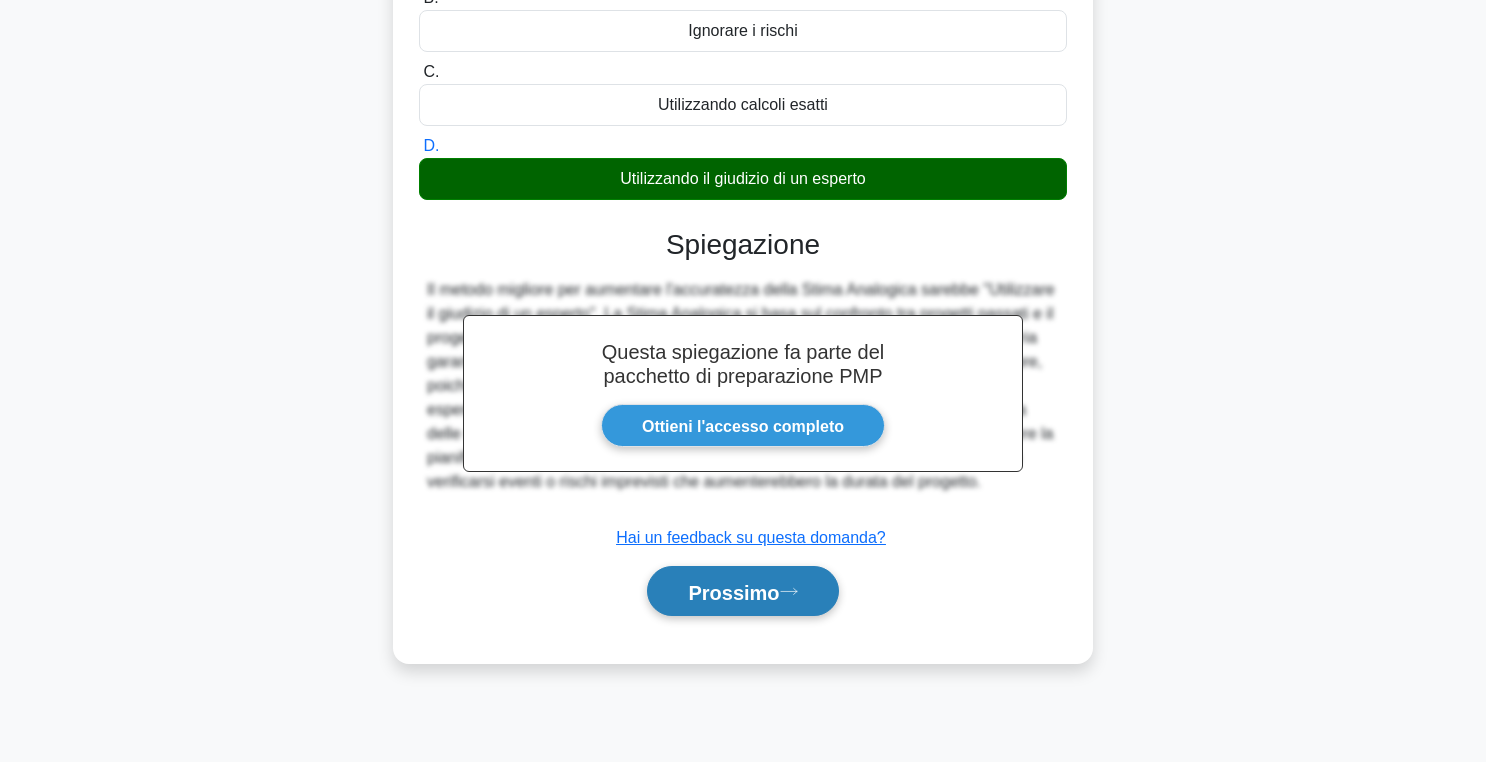 click on "Prossimo" at bounding box center [733, 592] 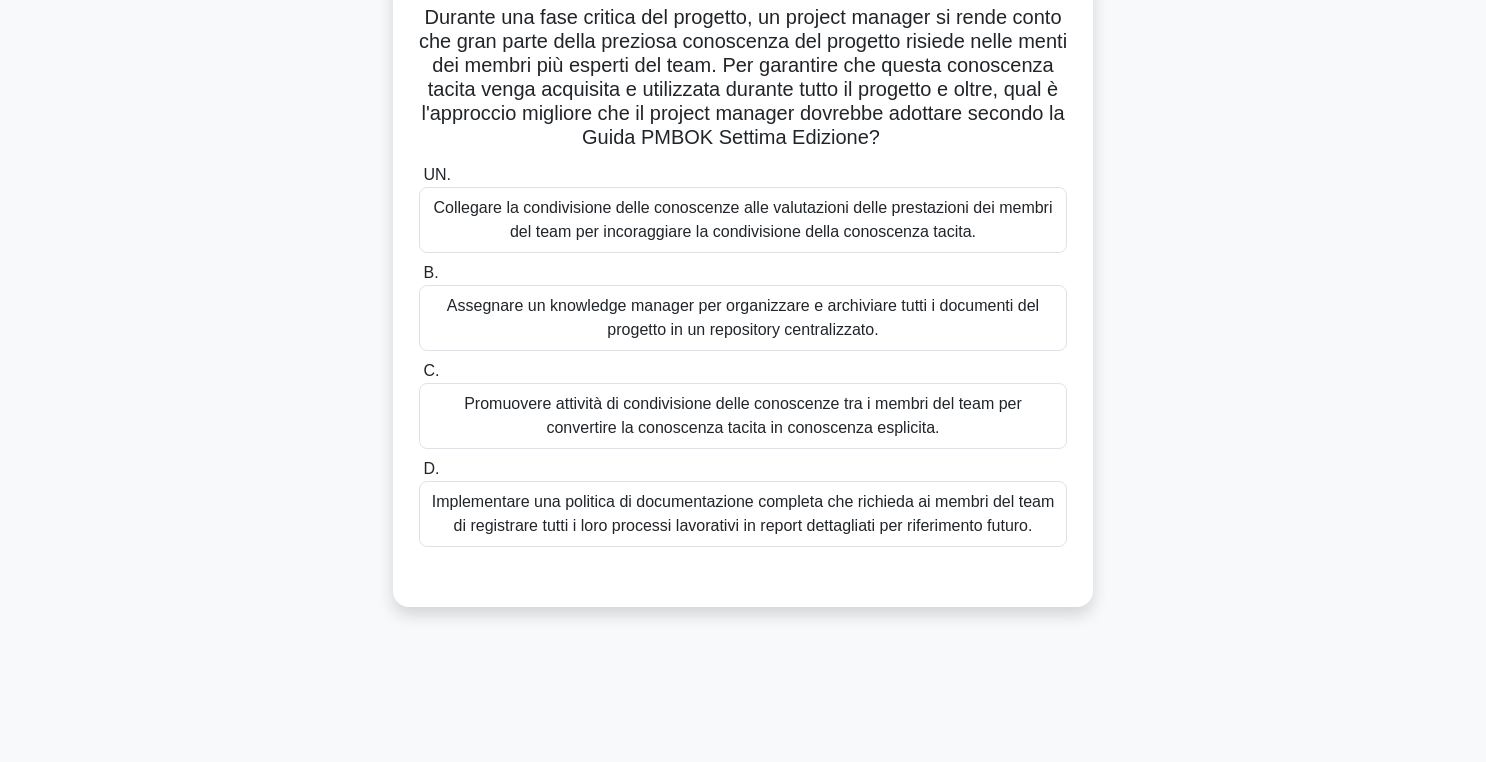 scroll, scrollTop: 130, scrollLeft: 0, axis: vertical 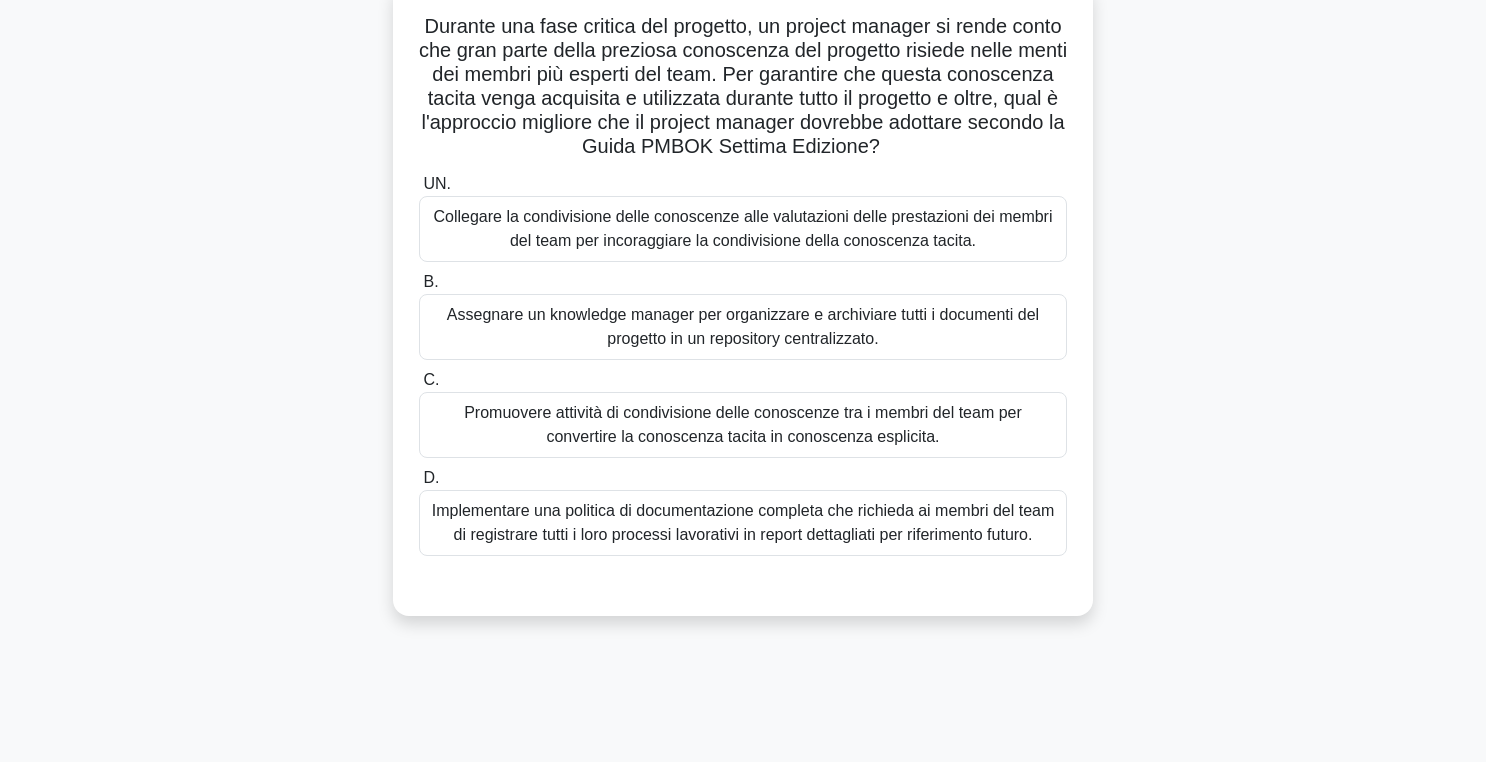 click on "Promuovere attività di condivisione delle conoscenze tra i membri del team per convertire la conoscenza tacita in conoscenza esplicita." at bounding box center [743, 424] 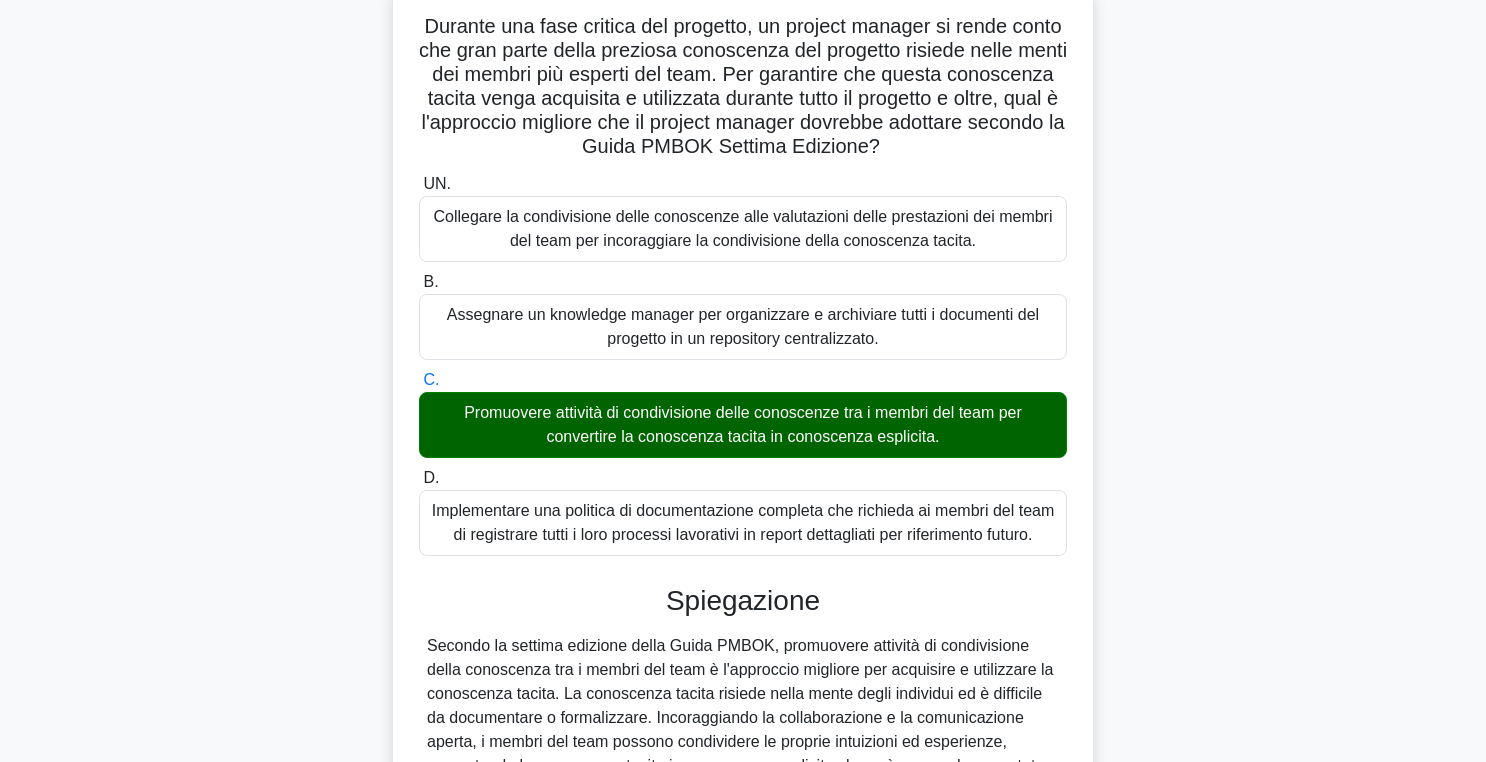 scroll, scrollTop: 450, scrollLeft: 0, axis: vertical 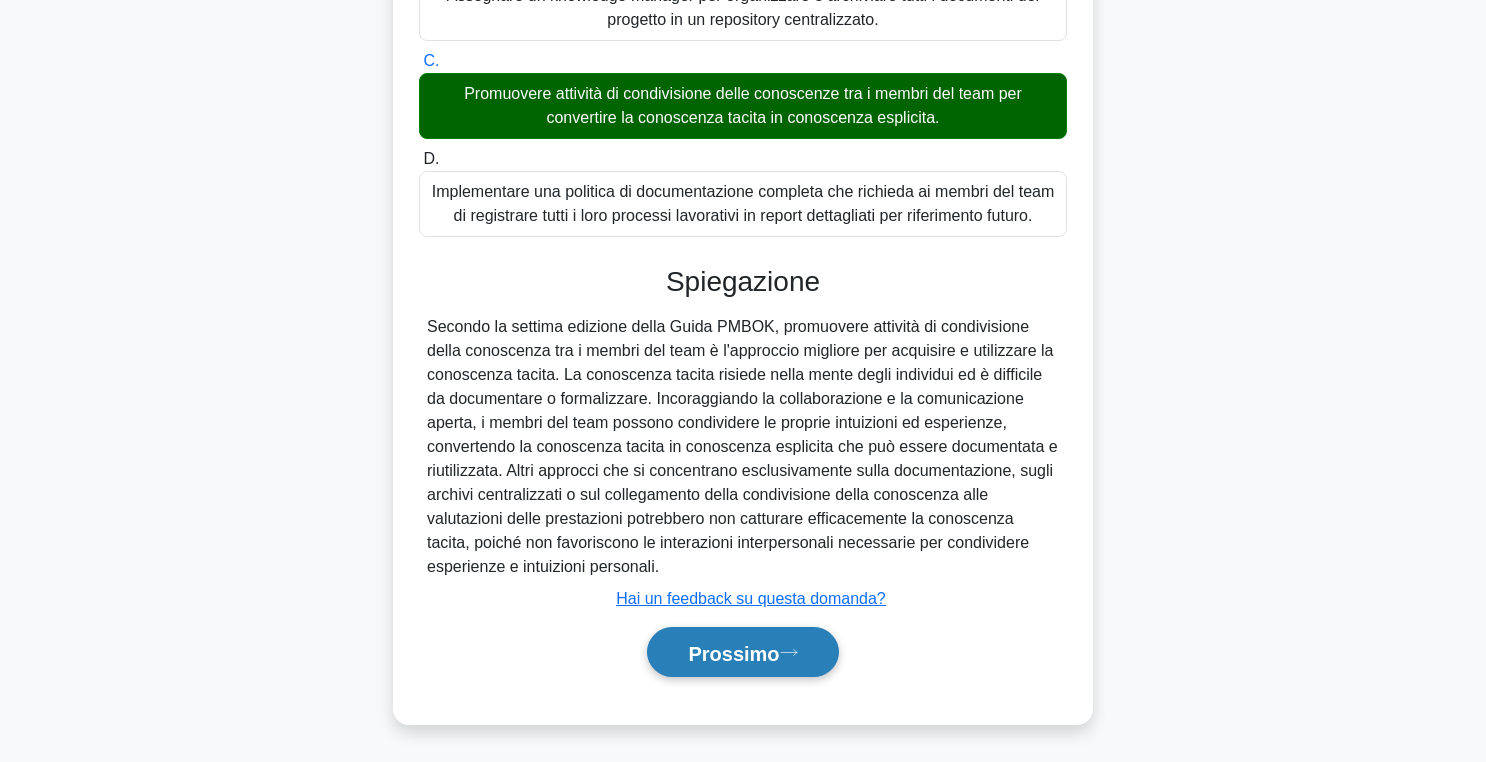 click on "Prossimo" at bounding box center (733, 653) 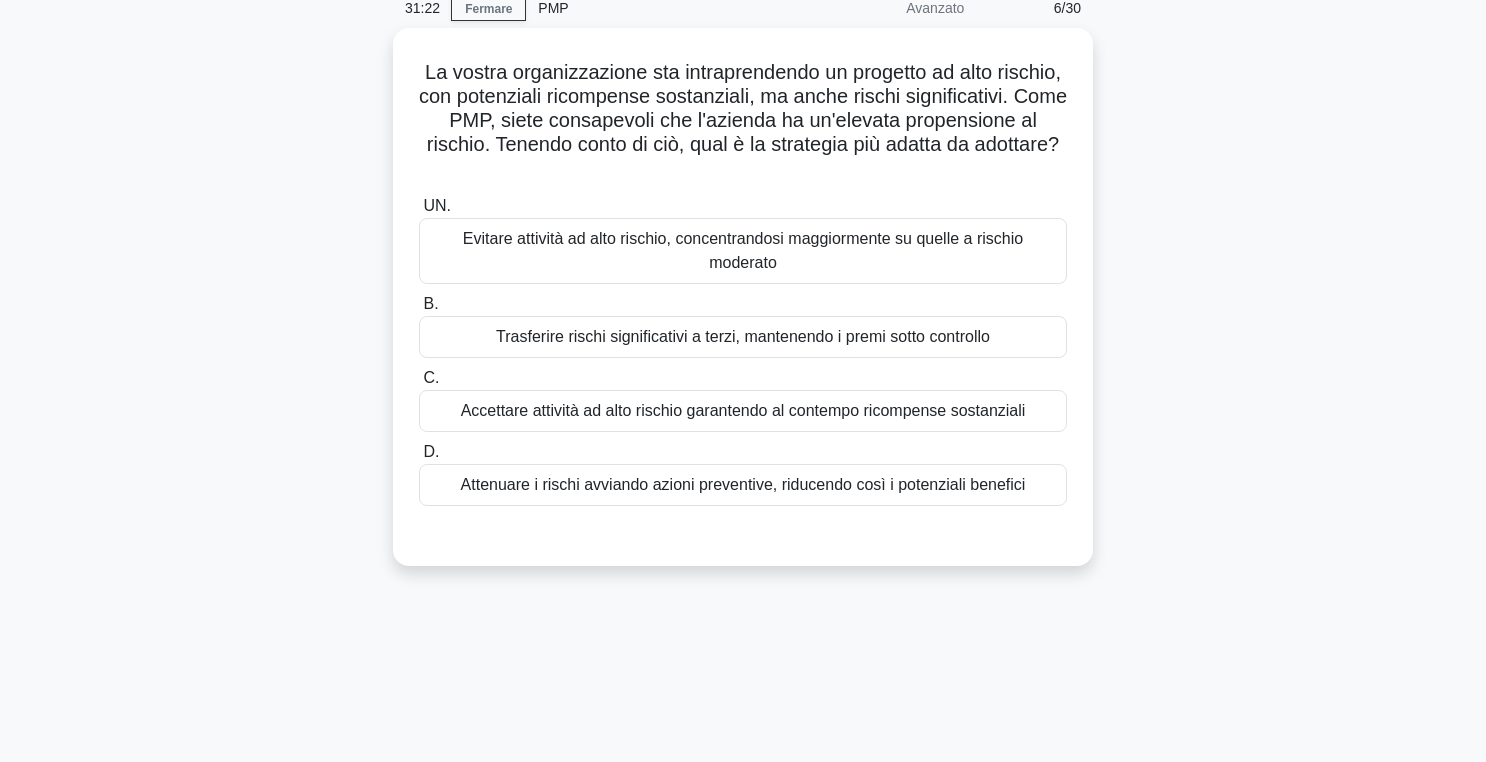 scroll, scrollTop: 79, scrollLeft: 0, axis: vertical 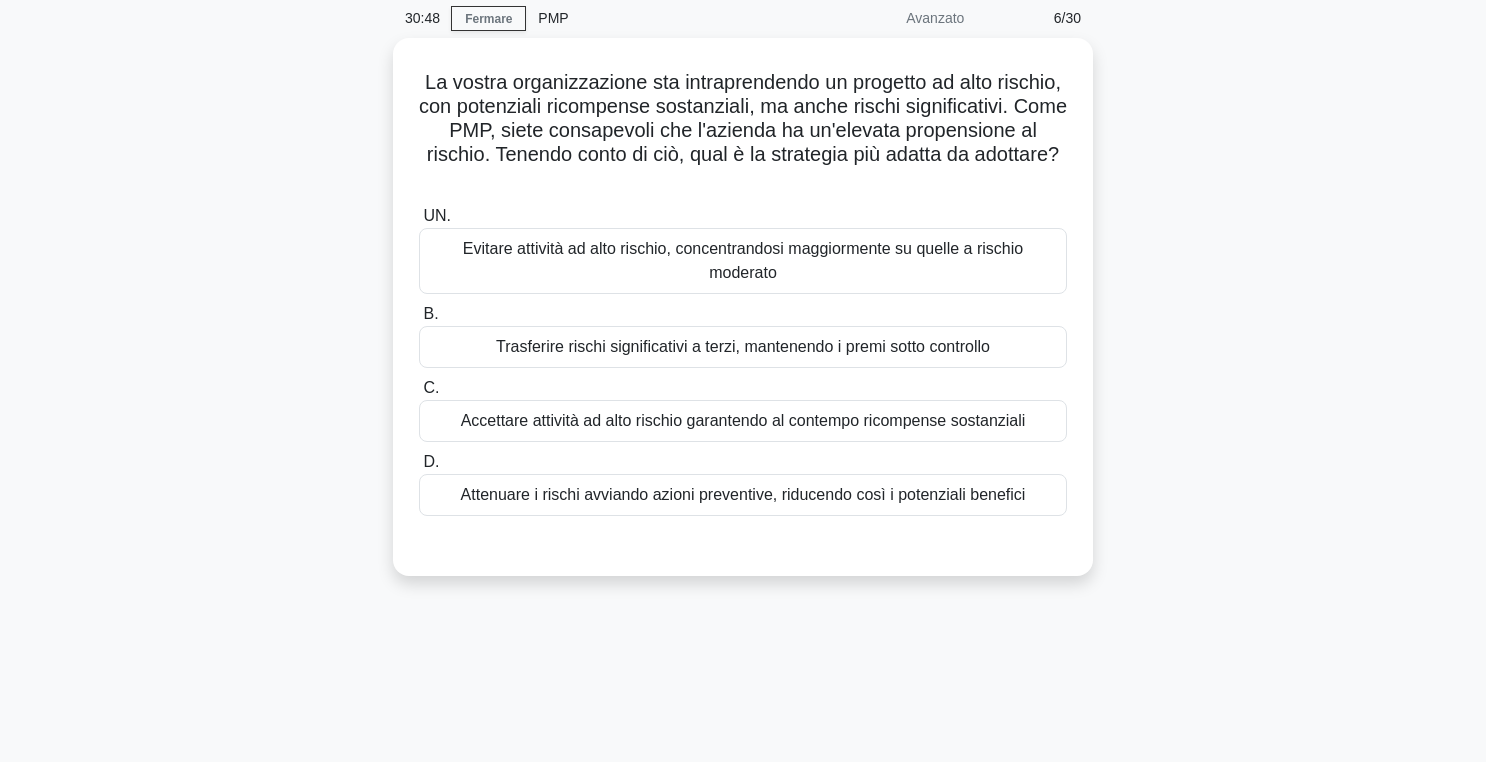 click on "La vostra organizzazione sta intraprendendo un progetto ad alto rischio, con potenziali ricompense sostanziali, ma anche rischi significativi. Come PMP, siete consapevoli che l'azienda ha un'elevata propensione al rischio. Tenendo conto di ciò, qual è la strategia più adatta da adottare?
.spinner_0XTQ{transform-origin:center;animation:spinner_y6GP .75s linear infinite}@keyframes spinner_y6GP{100%{transform:rotate(360deg)}}
UN.
B. C. D." at bounding box center (743, 319) 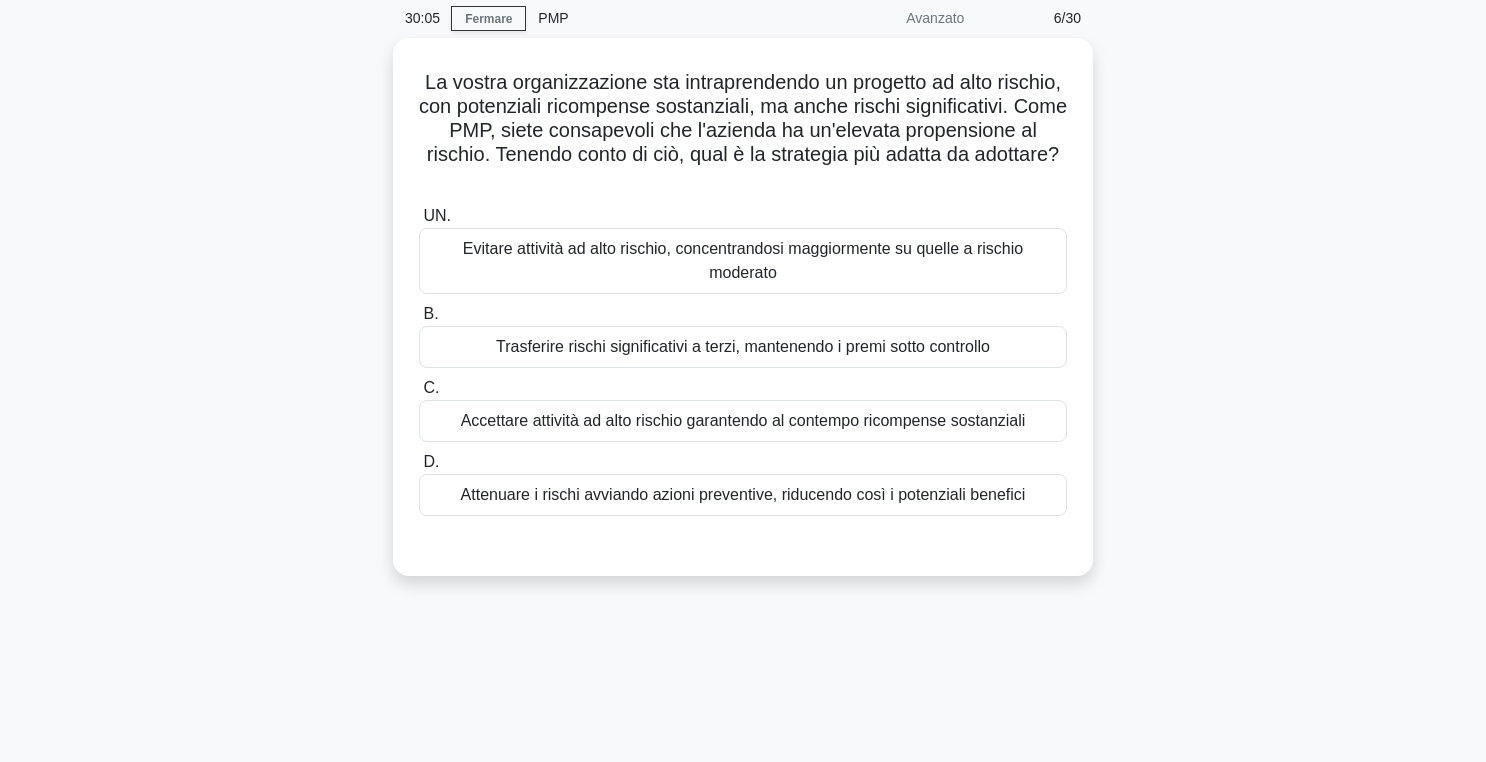 click on "La vostra organizzazione sta intraprendendo un progetto ad alto rischio, con potenziali ricompense sostanziali, ma anche rischi significativi. Come PMP, siete consapevoli che l'azienda ha un'elevata propensione al rischio. Tenendo conto di ciò, qual è la strategia più adatta da adottare?
.spinner_0XTQ{transform-origin:center;animation:spinner_y6GP .75s linear infinite}@keyframes spinner_y6GP{100%{transform:rotate(360deg)}}
UN.
B. C. D." at bounding box center (743, 319) 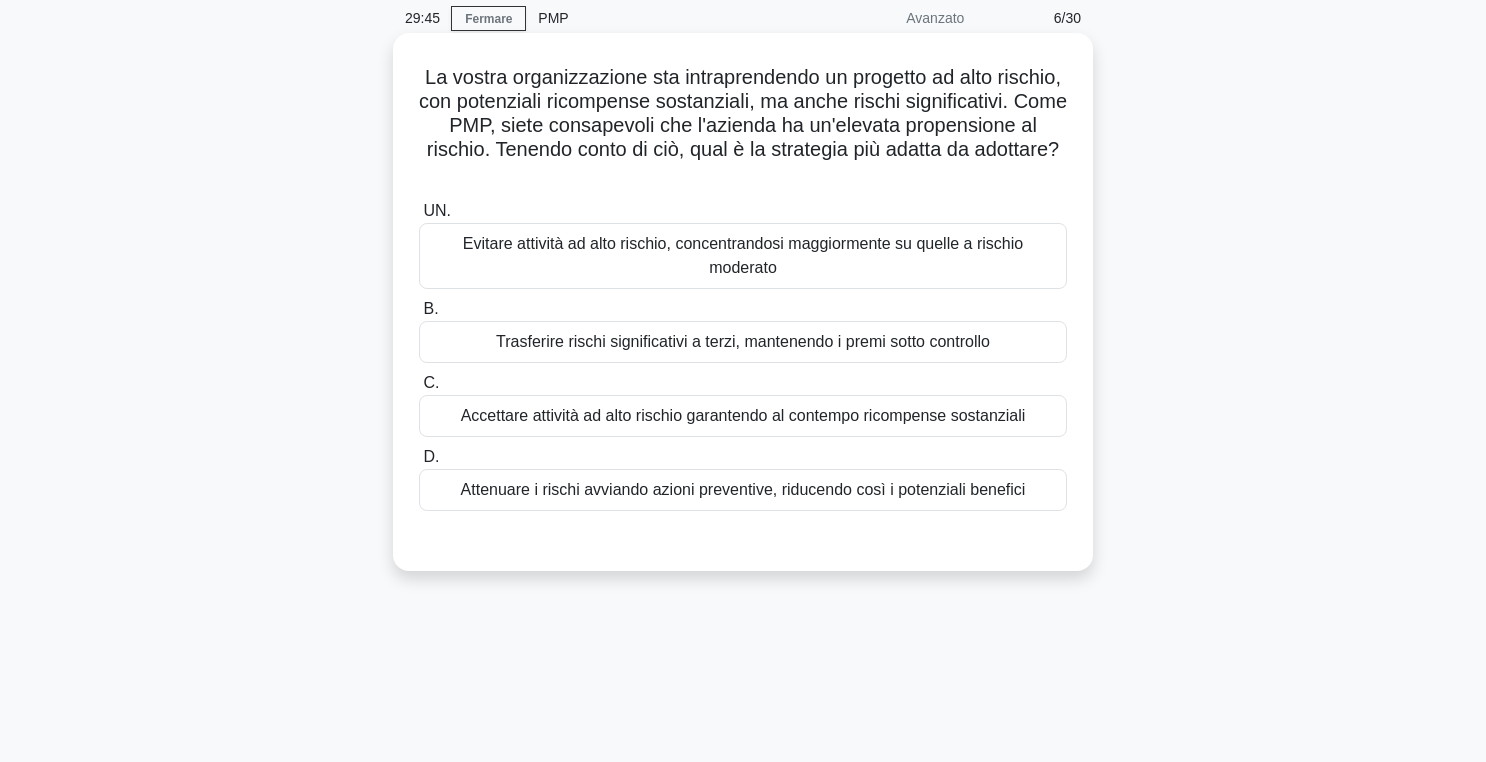 click on "Evitare attività ad alto rischio, concentrandosi maggiormente su quelle a rischio moderato" at bounding box center [743, 256] 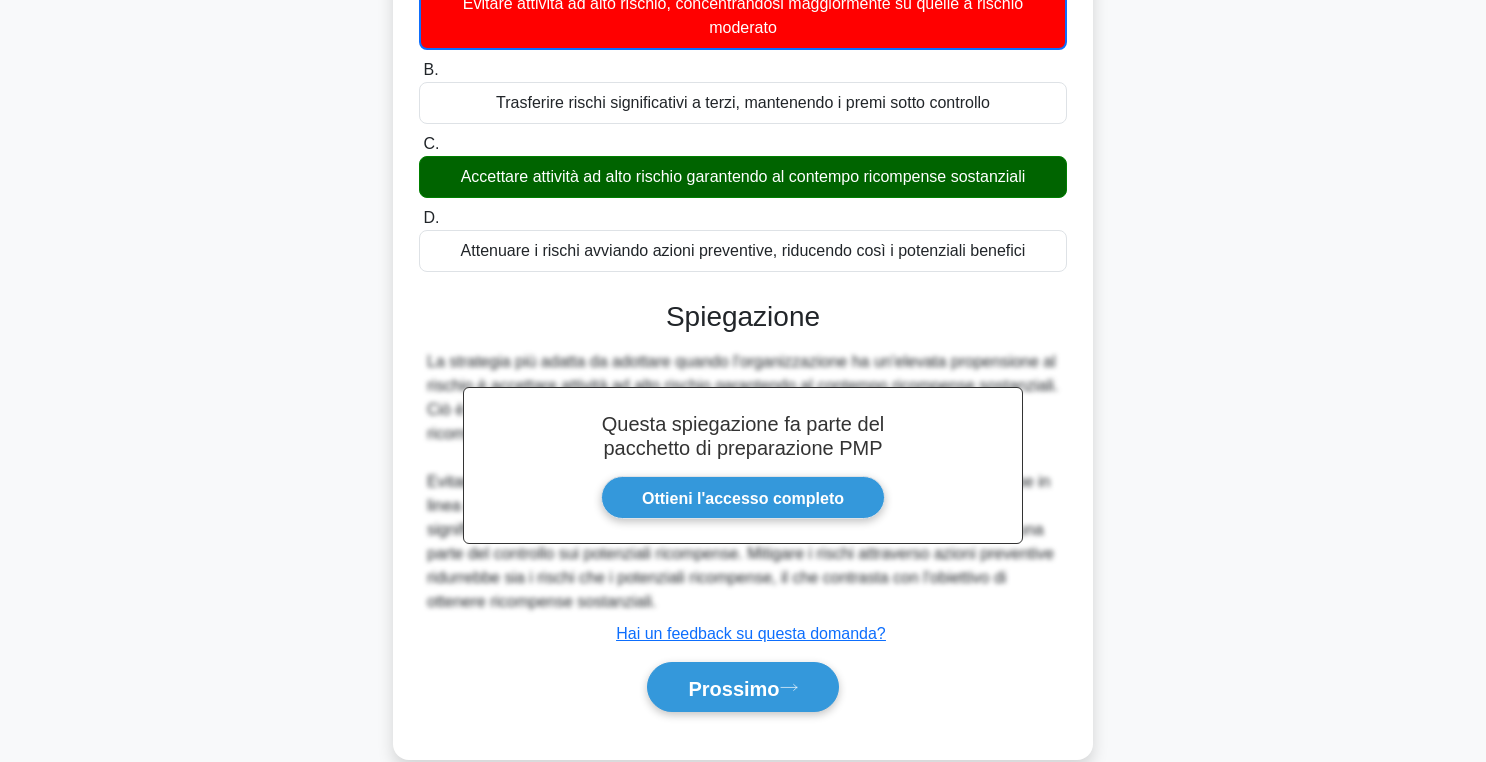 scroll, scrollTop: 332, scrollLeft: 0, axis: vertical 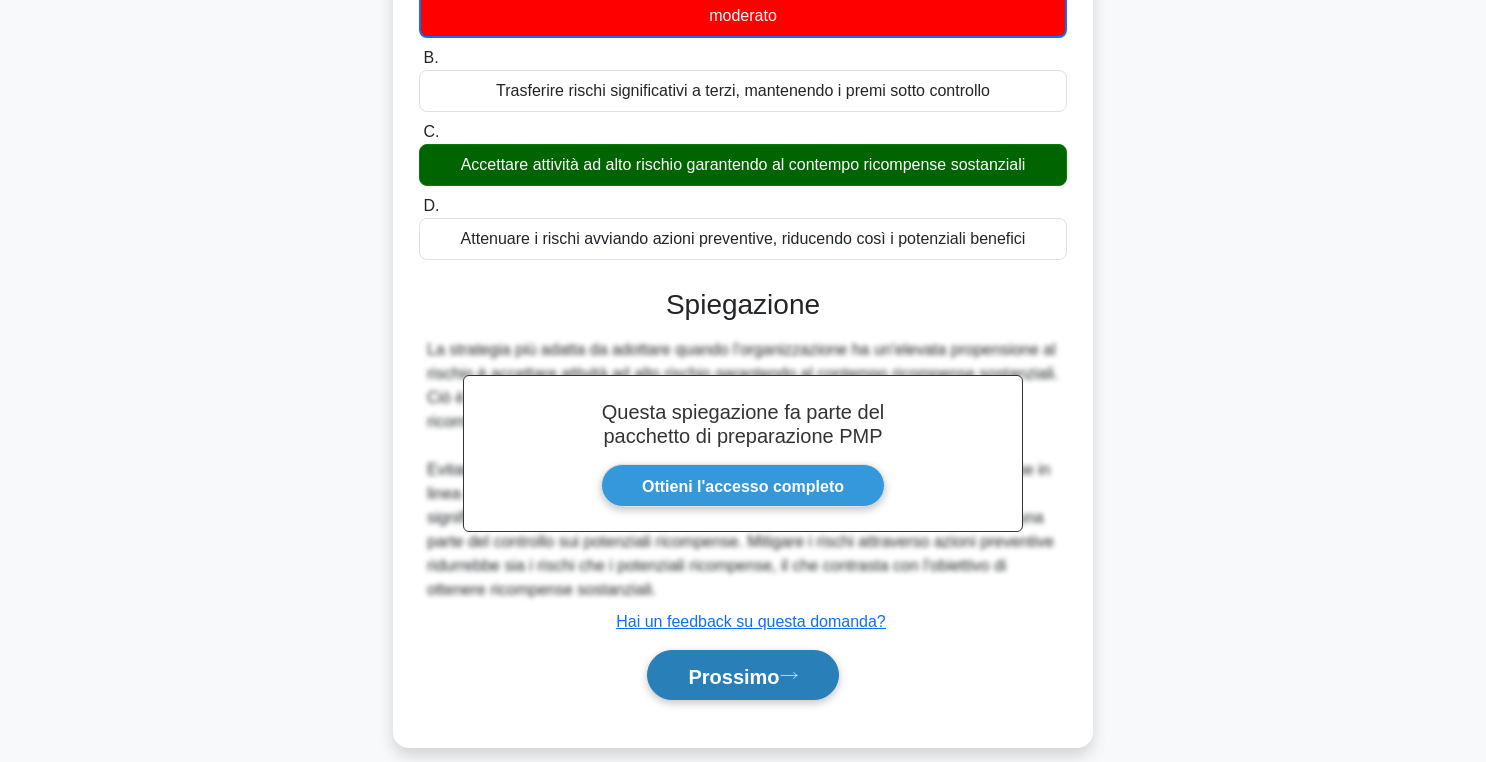 click on "Prossimo" at bounding box center [742, 675] 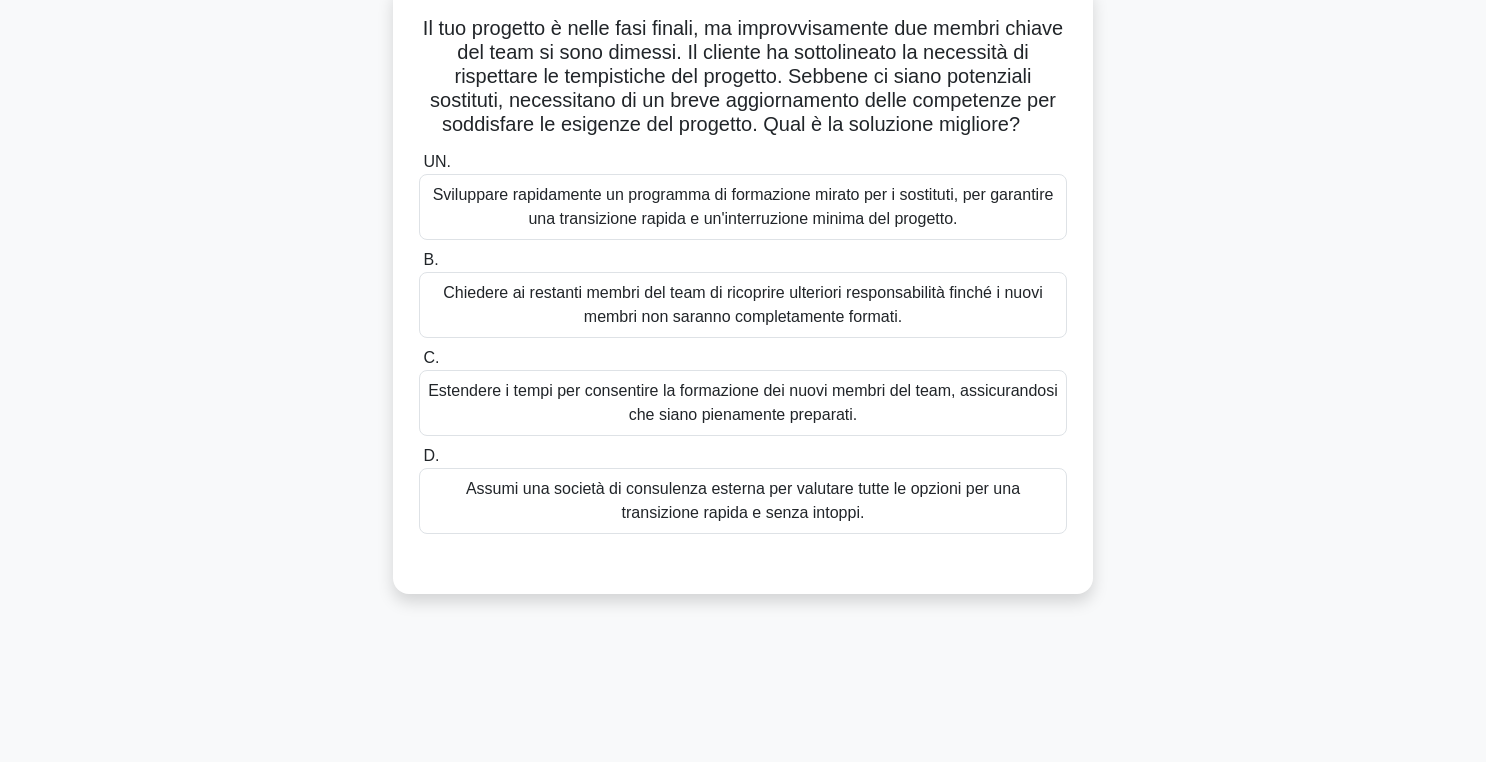 scroll, scrollTop: 69, scrollLeft: 0, axis: vertical 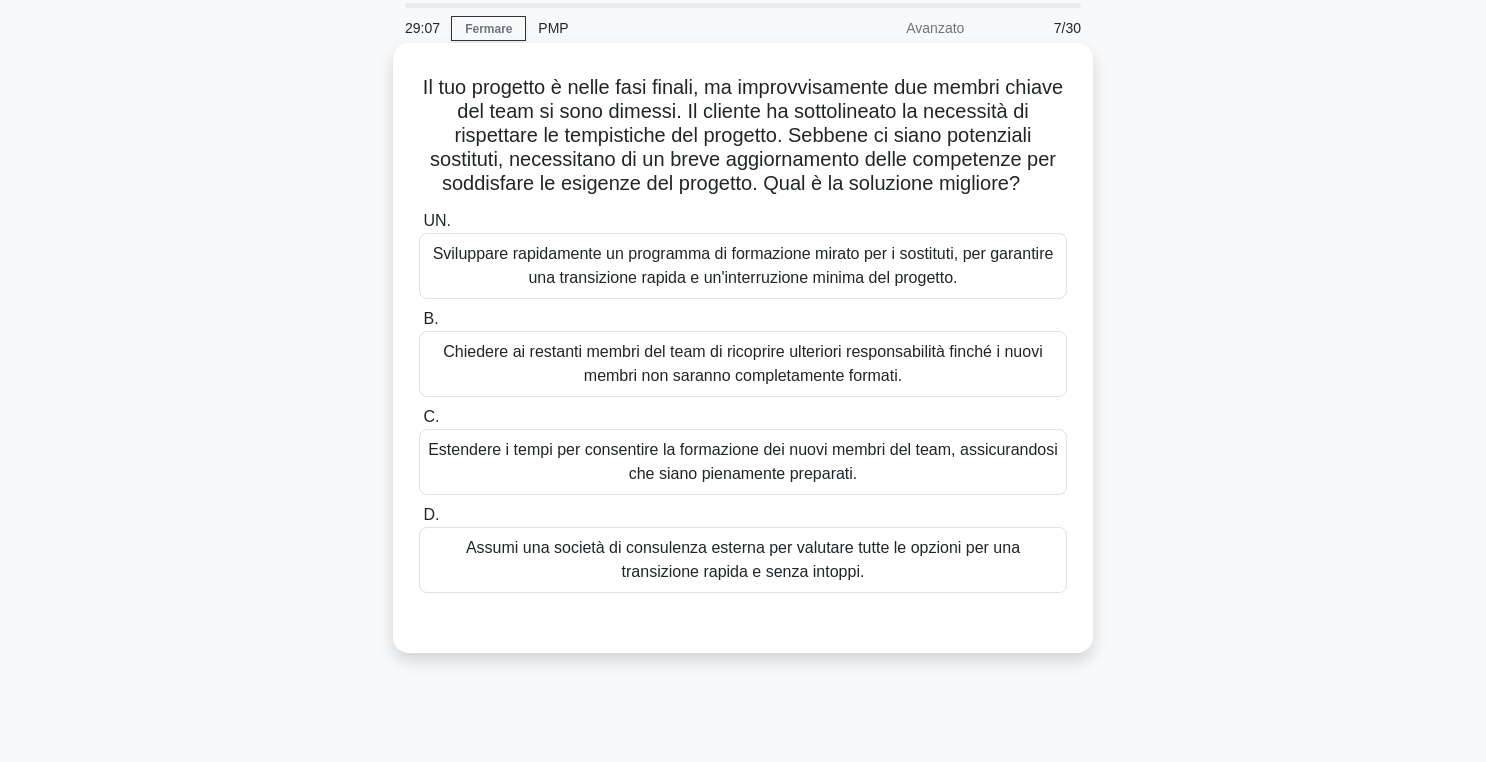 click on "Sviluppare rapidamente un programma di formazione mirato per i sostituti, per garantire una transizione rapida e un'interruzione minima del progetto." at bounding box center [743, 265] 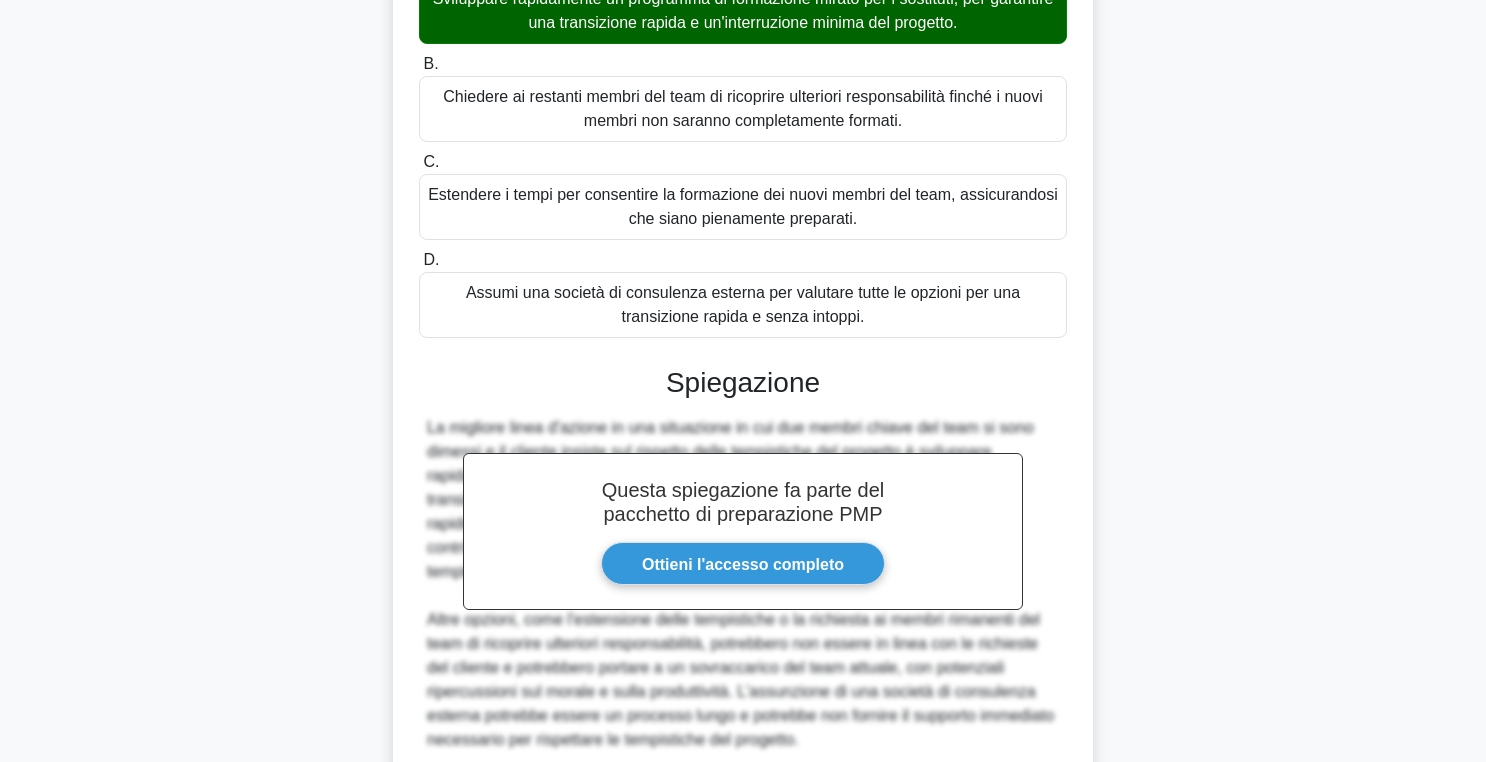 scroll, scrollTop: 498, scrollLeft: 0, axis: vertical 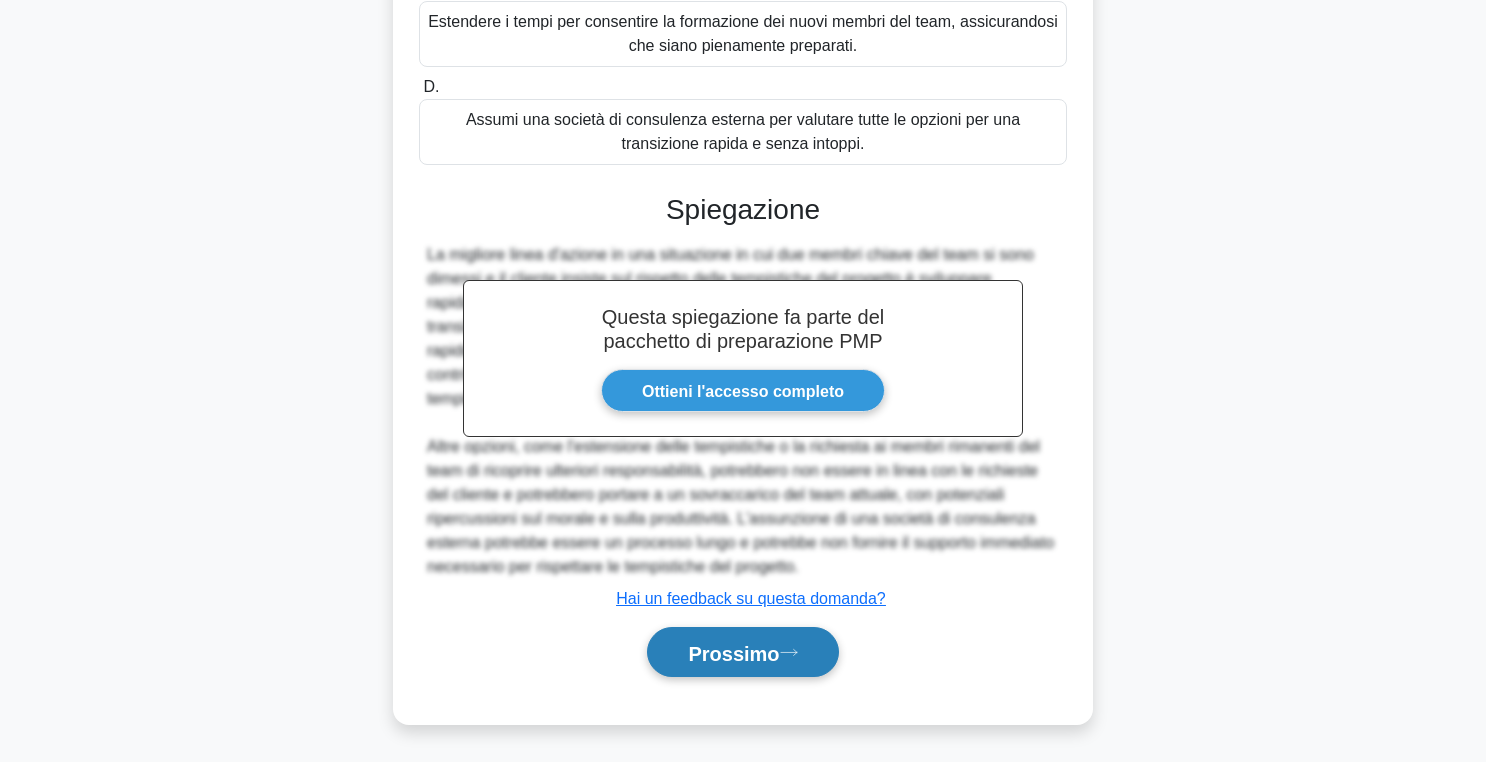 click on "Prossimo" at bounding box center (733, 653) 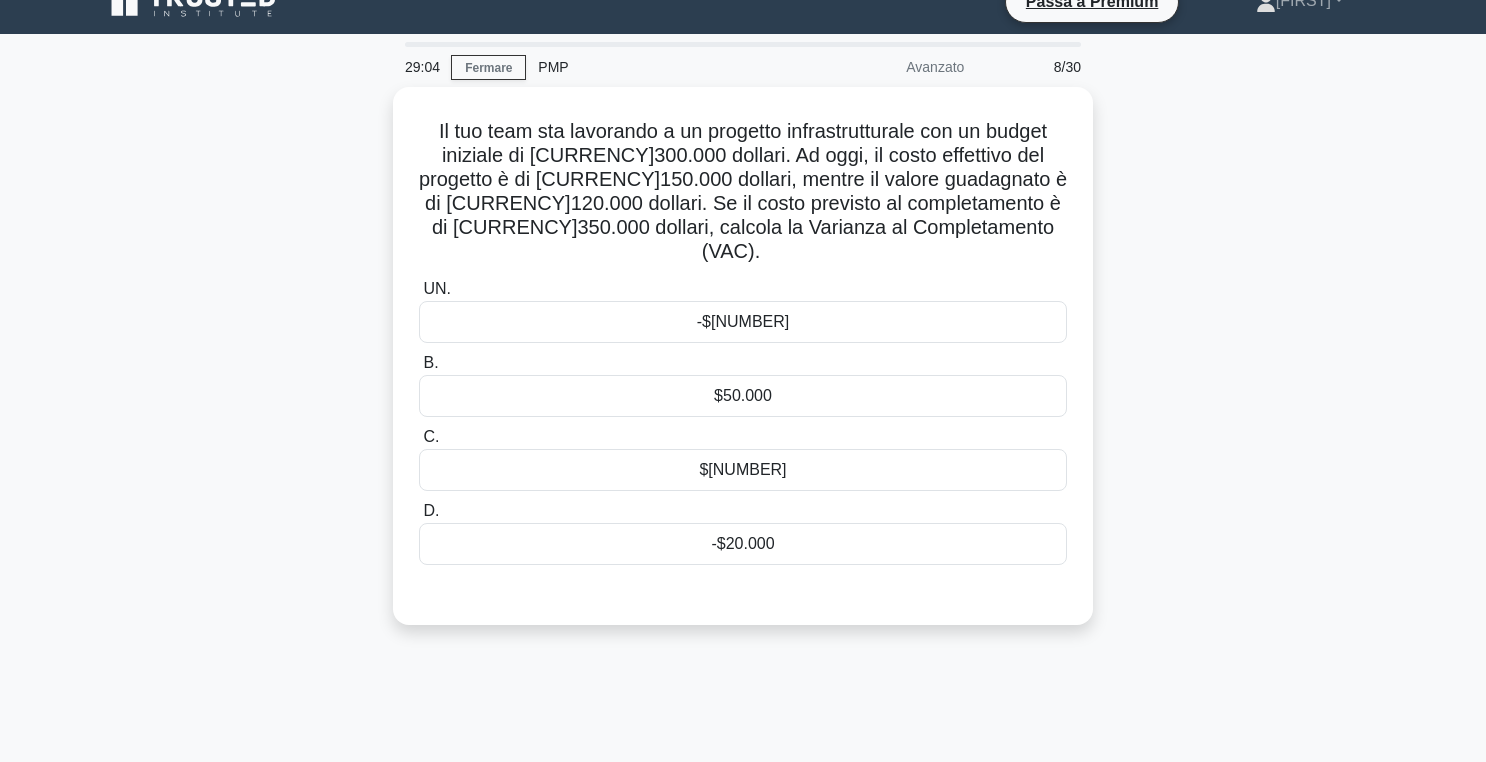scroll, scrollTop: 29, scrollLeft: 0, axis: vertical 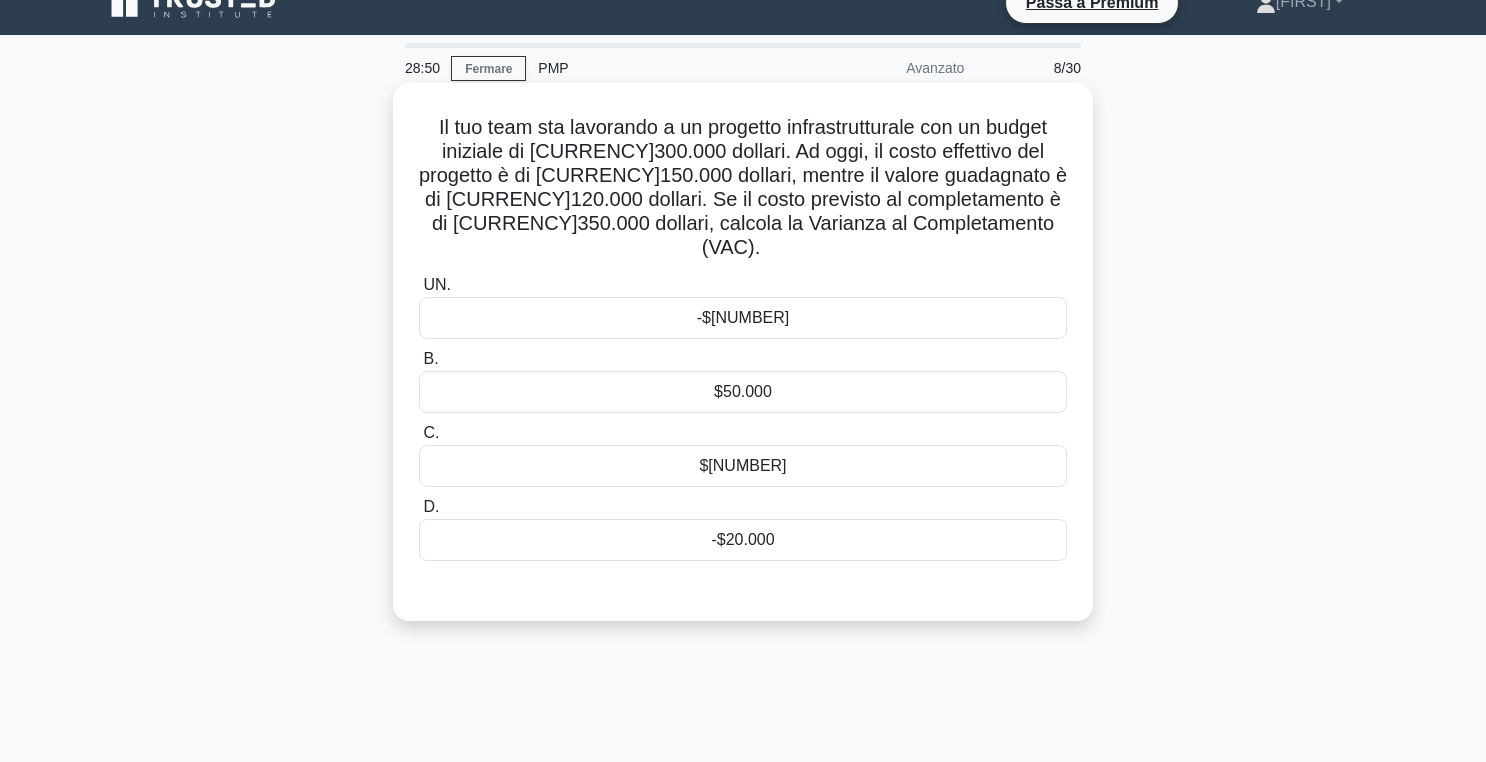 click on "-$50.000" at bounding box center (743, 318) 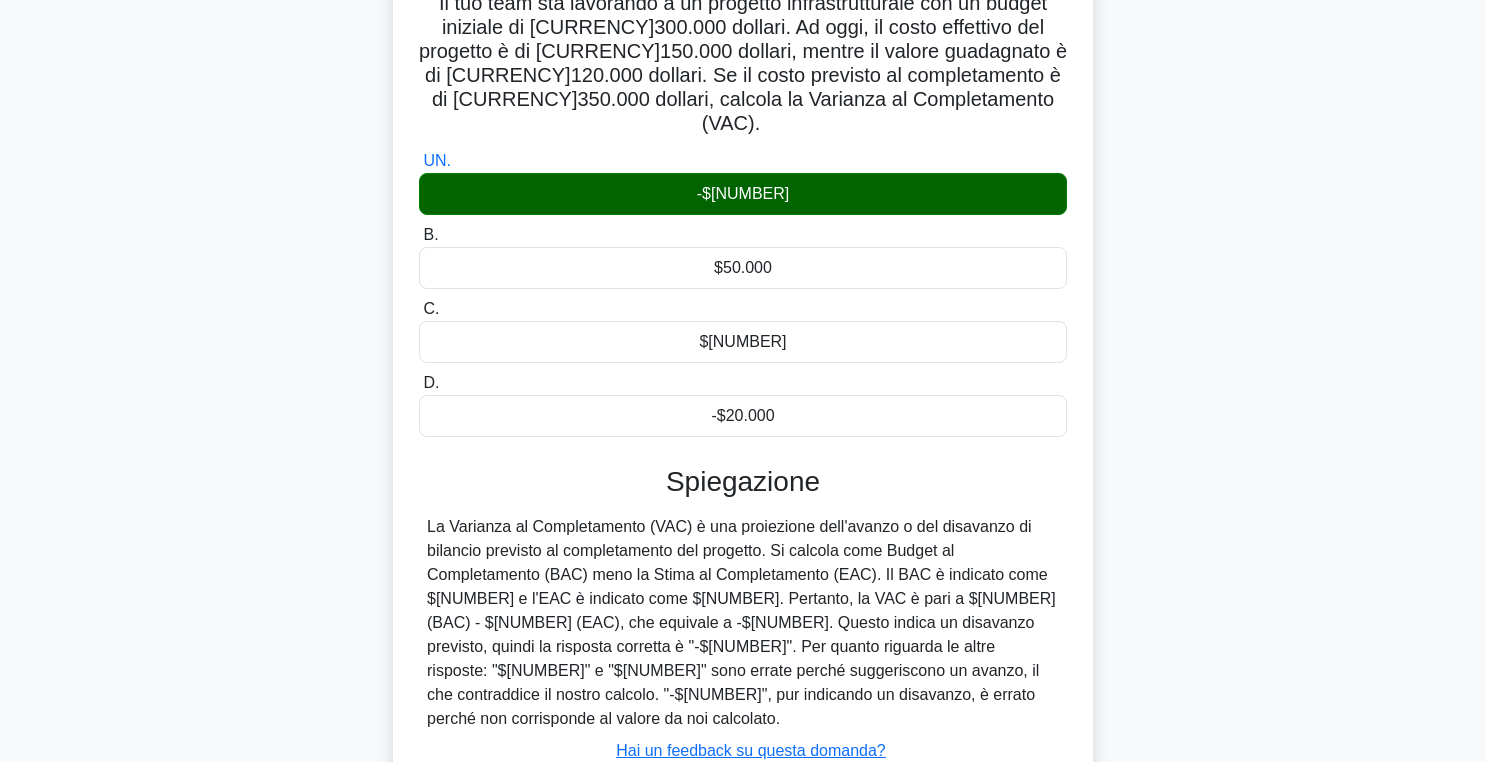 scroll, scrollTop: 318, scrollLeft: 0, axis: vertical 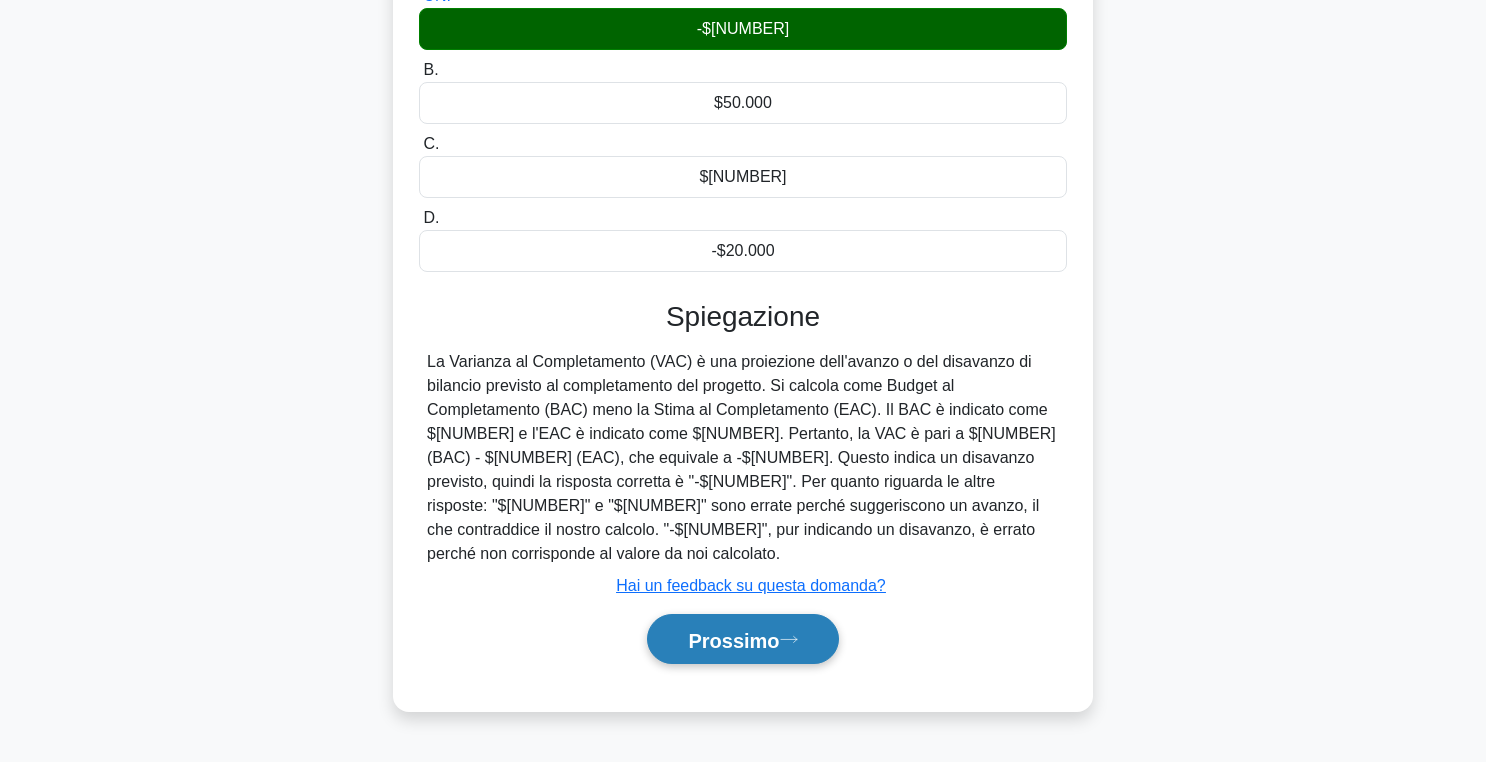 click on "Prossimo" at bounding box center (742, 639) 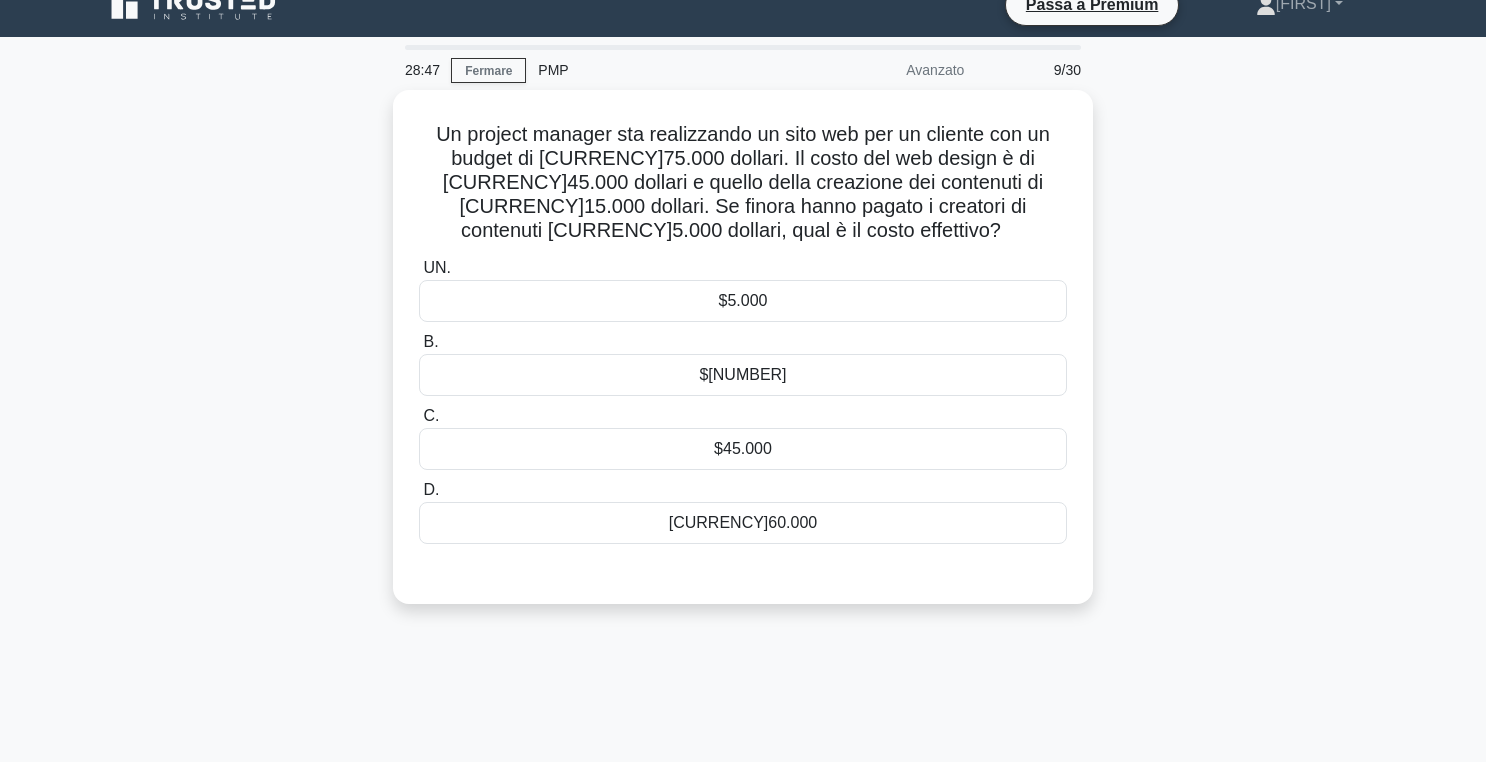 scroll, scrollTop: 16, scrollLeft: 0, axis: vertical 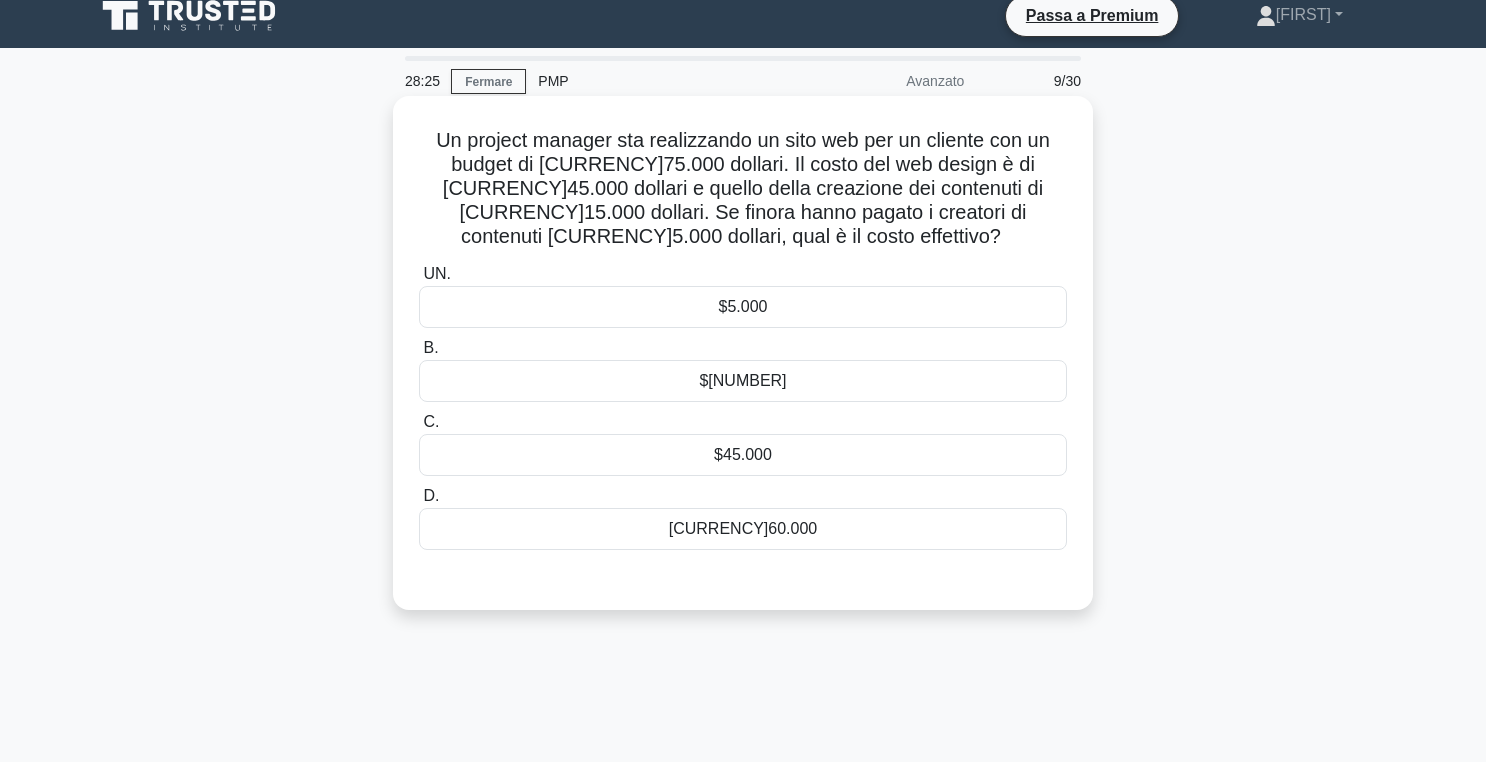 click on "$5.000" at bounding box center (743, 307) 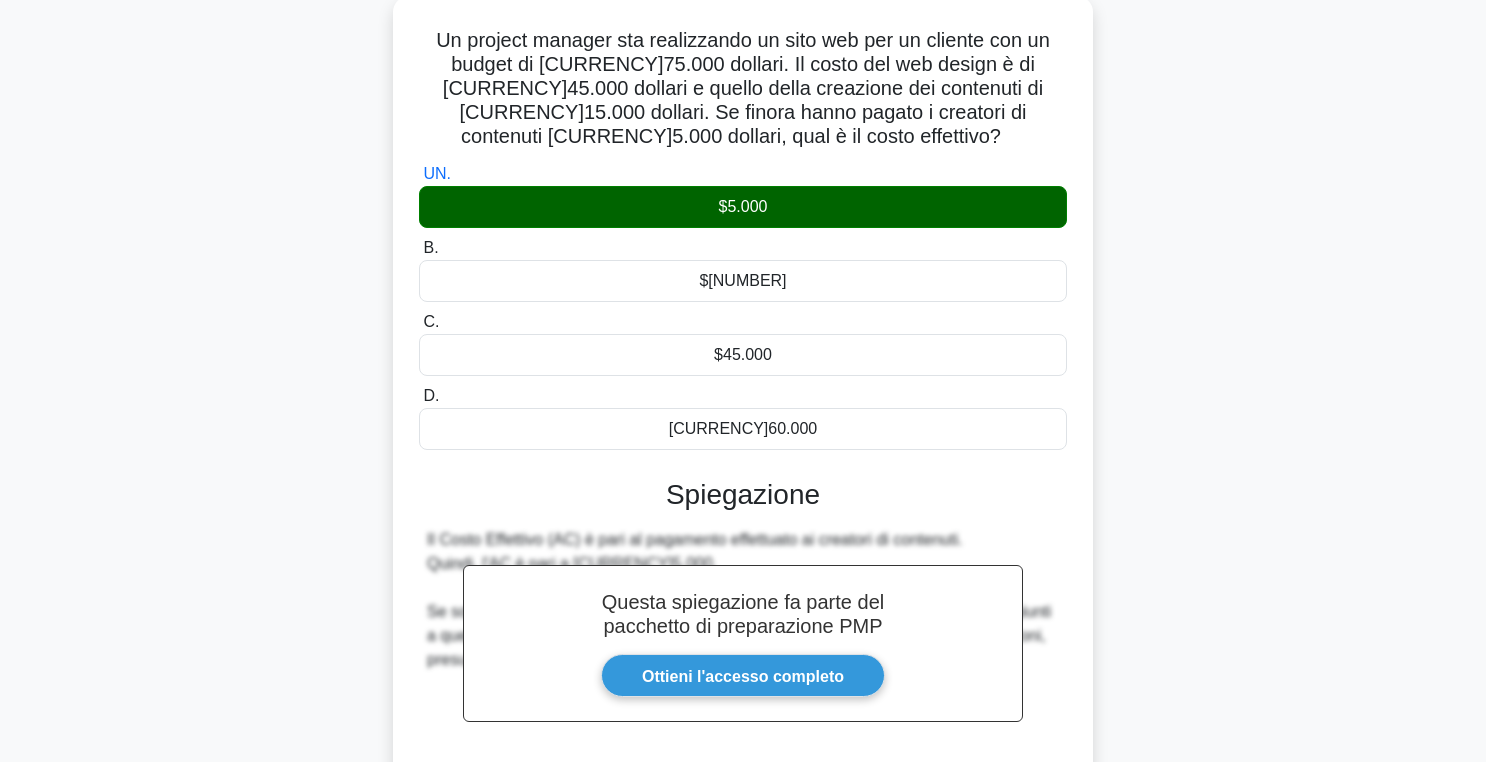 scroll, scrollTop: 318, scrollLeft: 0, axis: vertical 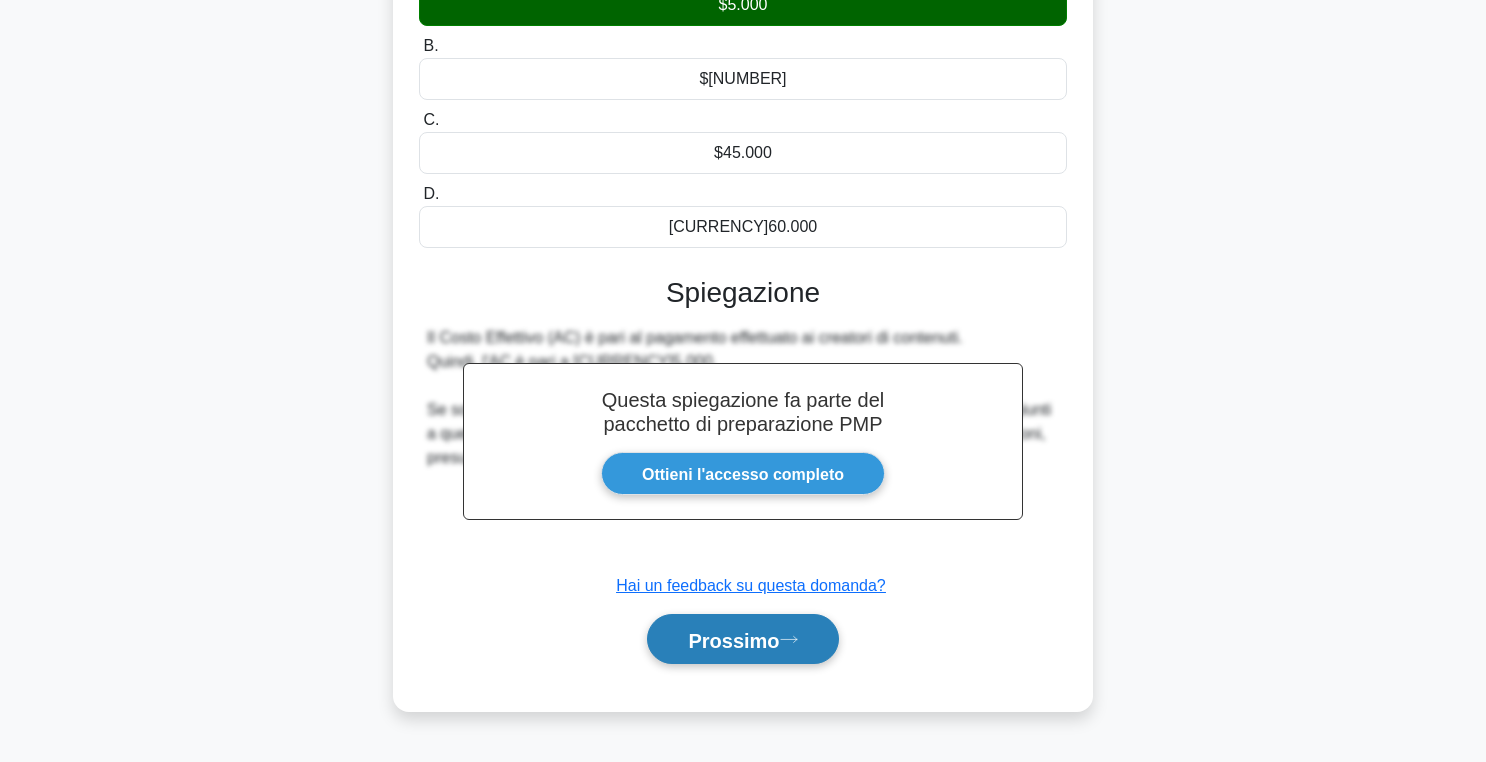 click on "Prossimo" at bounding box center (733, 640) 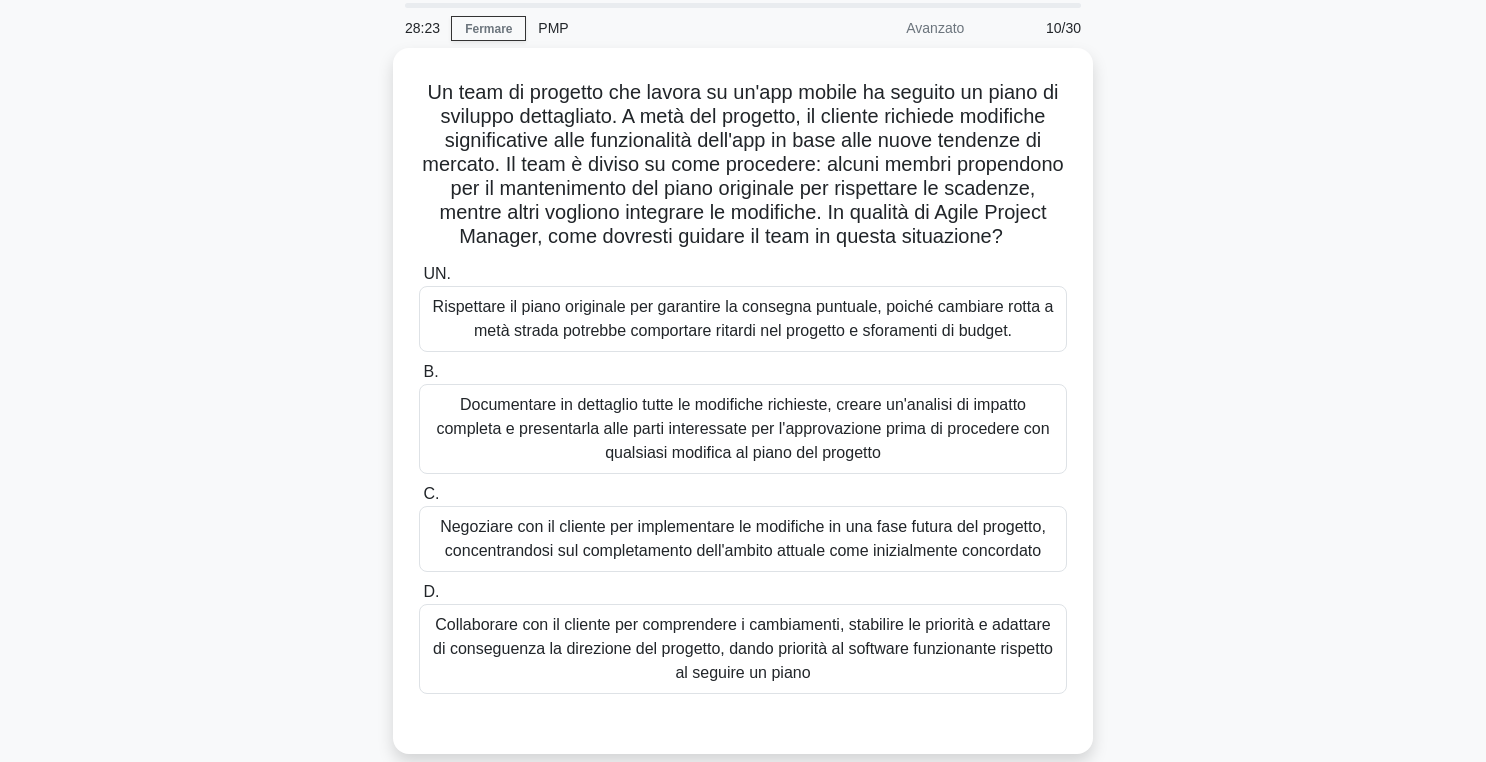 scroll, scrollTop: 62, scrollLeft: 0, axis: vertical 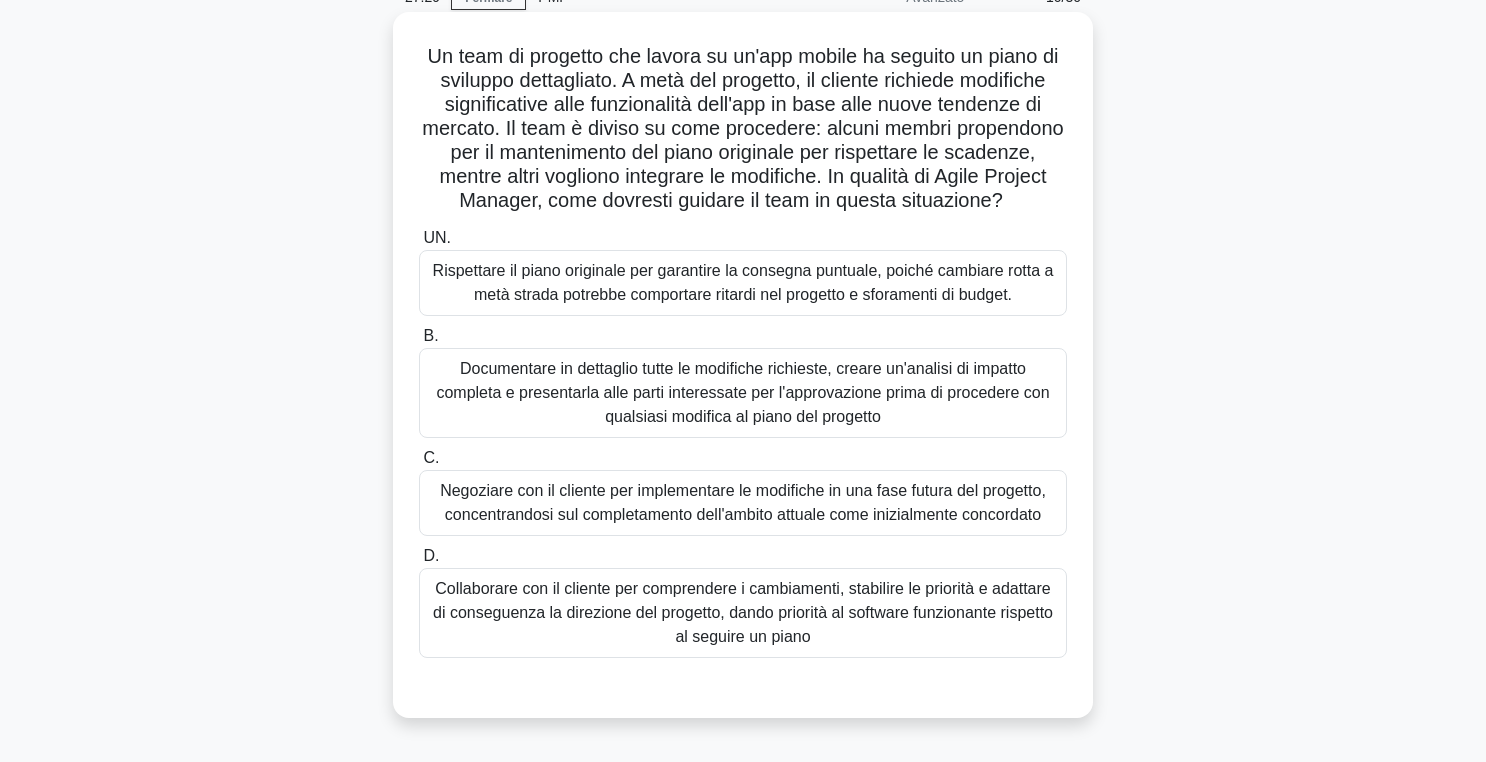 click on "Documentare in dettaglio tutte le modifiche richieste, creare un'analisi di impatto completa e presentarla alle parti interessate per l'approvazione prima di procedere con qualsiasi modifica al piano del progetto" at bounding box center (742, 392) 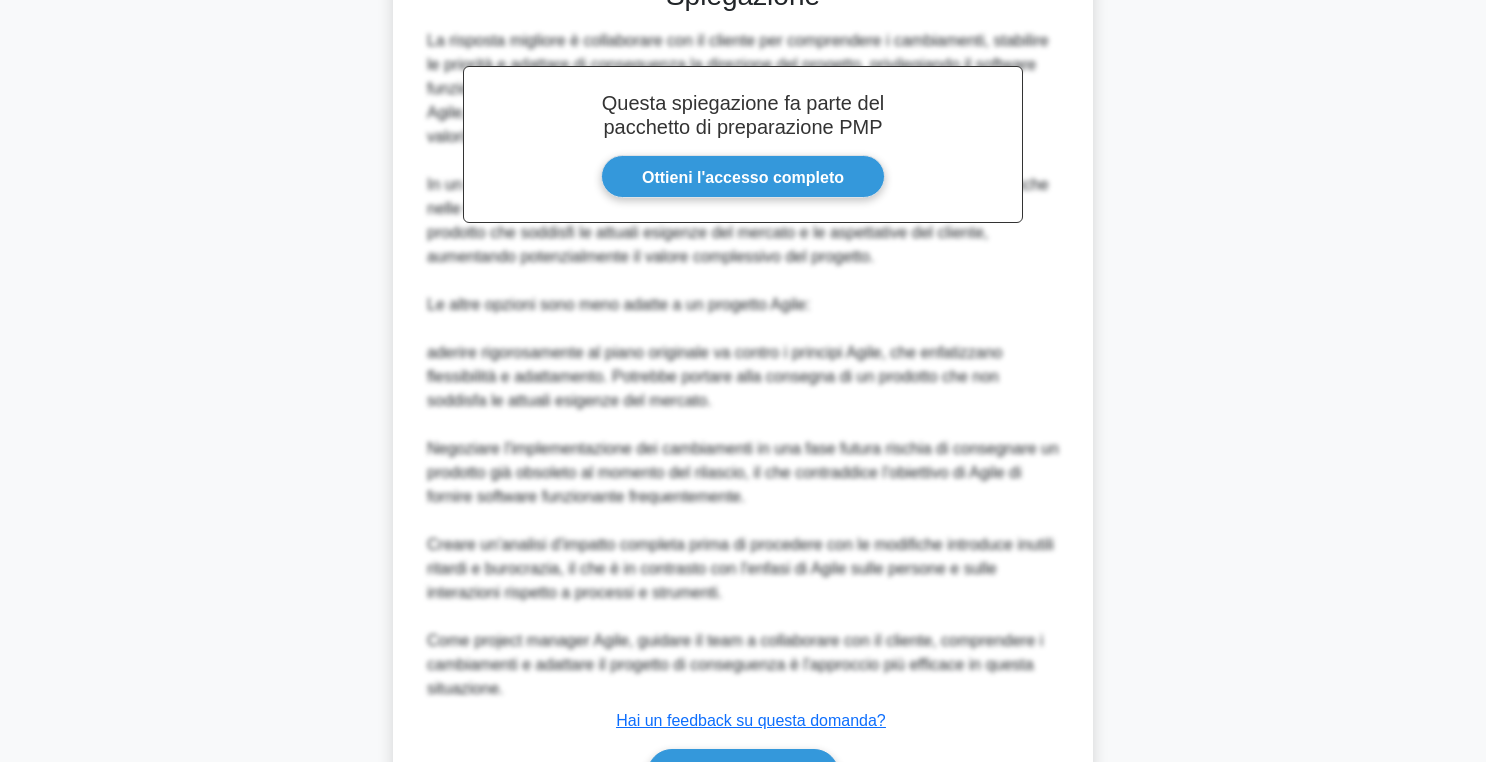 scroll, scrollTop: 919, scrollLeft: 0, axis: vertical 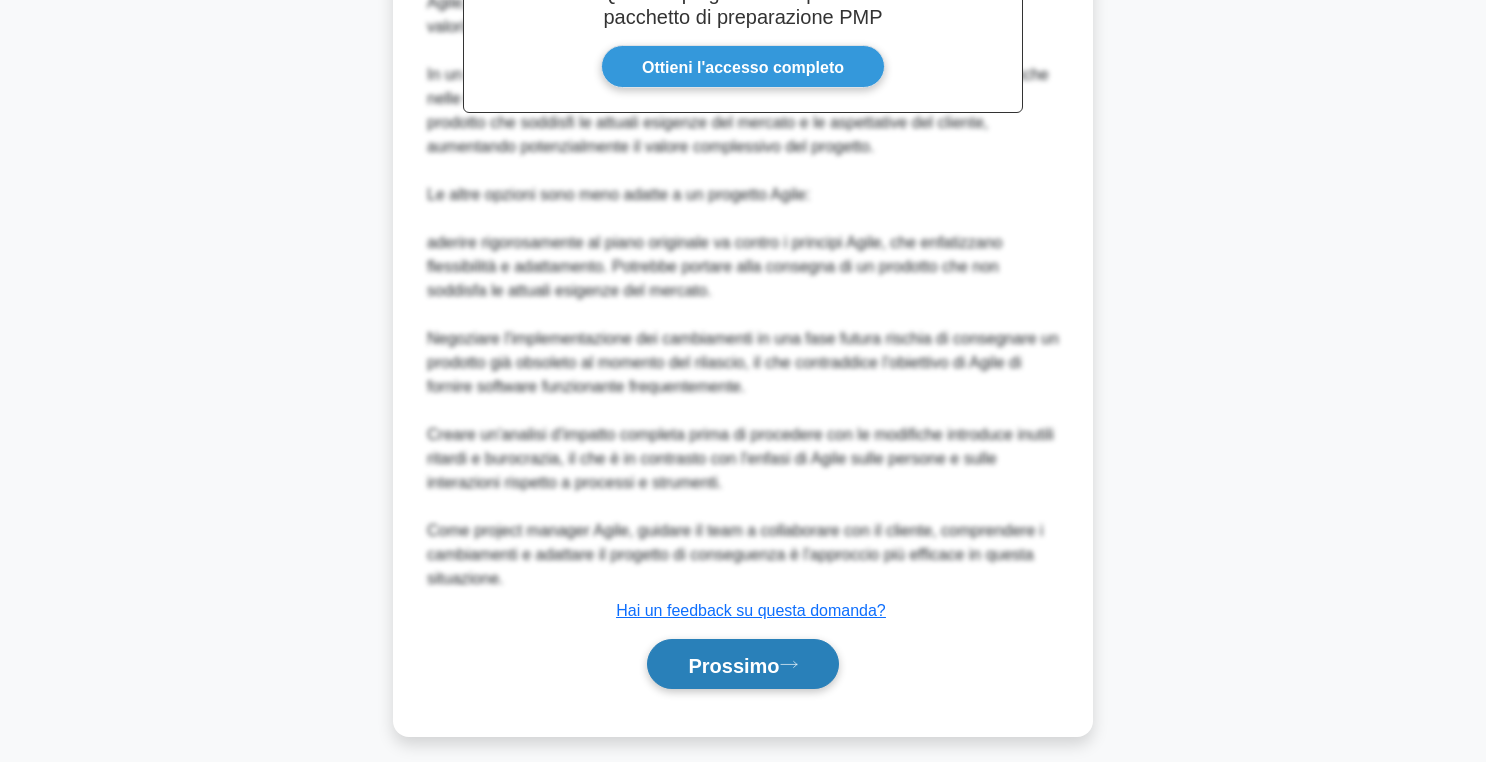 click on "Prossimo" at bounding box center (733, 665) 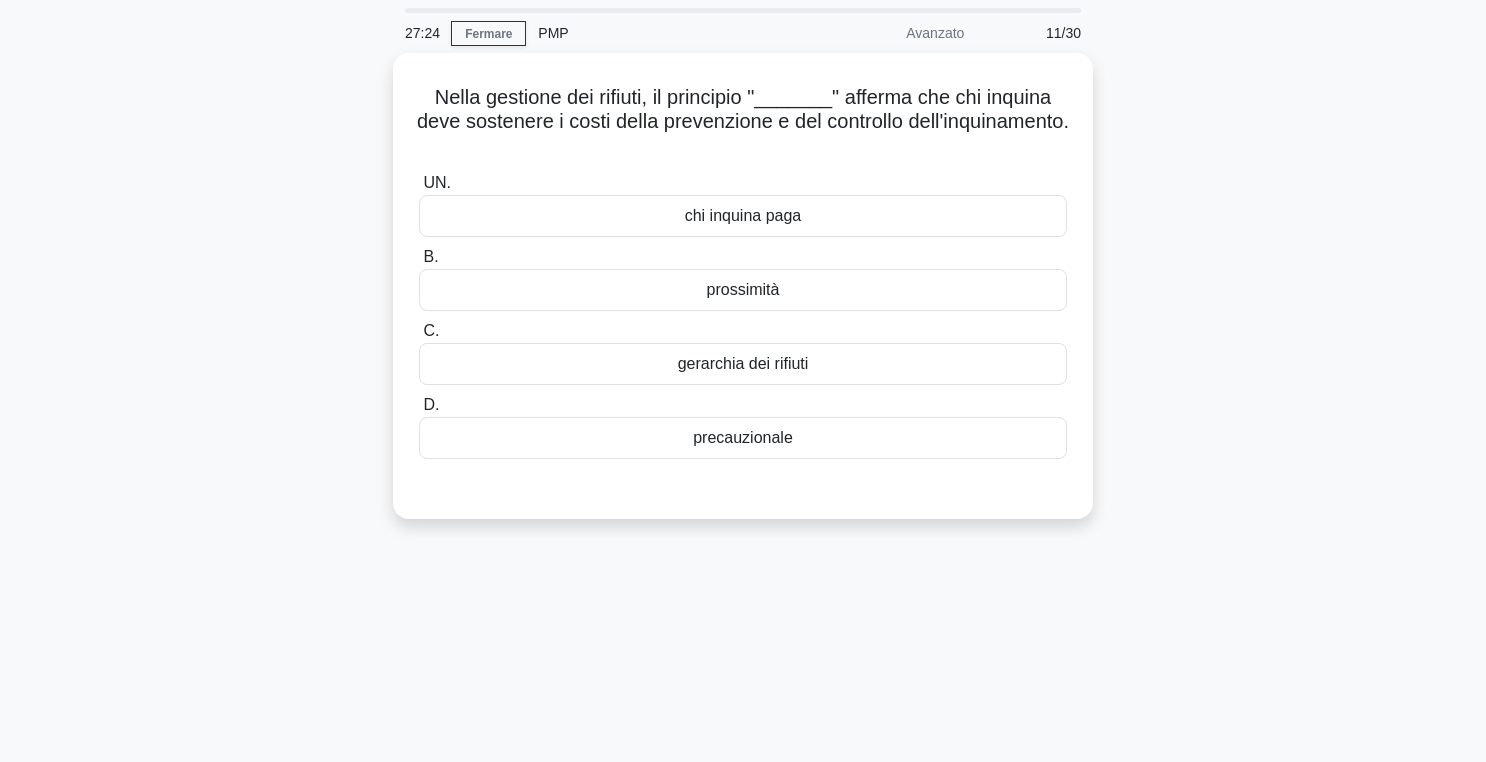 scroll, scrollTop: 63, scrollLeft: 0, axis: vertical 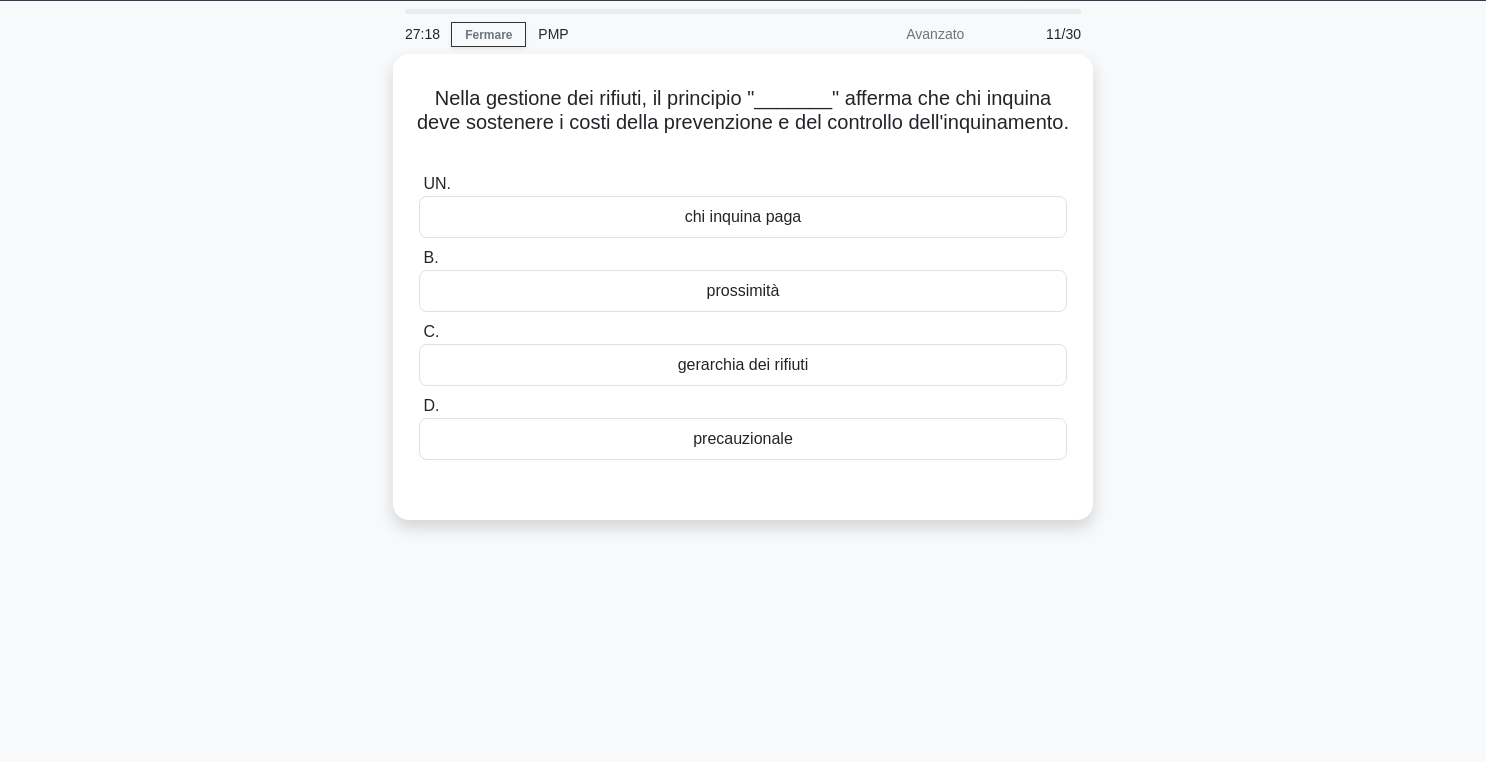 click on "Nella gestione dei rifiuti, il principio "_______" afferma che chi inquina deve sostenere i costi della prevenzione e del controllo dell'inquinamento.
.spinner_0XTQ{transform-origin:center;animation:spinner_y6GP .75s linear infinite}@keyframes spinner_y6GP{100%{transform:rotate(360deg)}}
UN.
chi inquina paga
B." at bounding box center (743, 299) 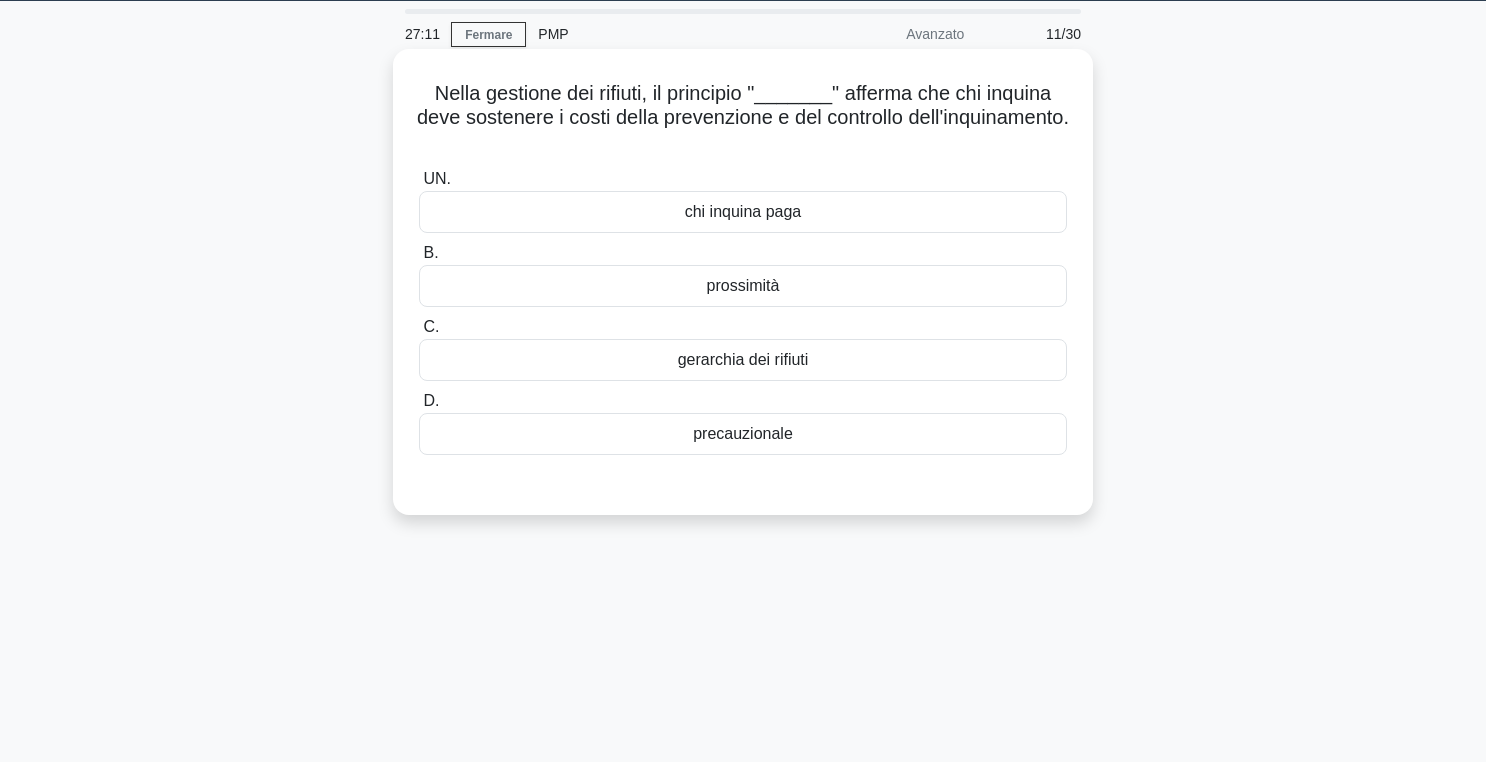 click on "UN.
chi inquina paga" at bounding box center [743, 200] 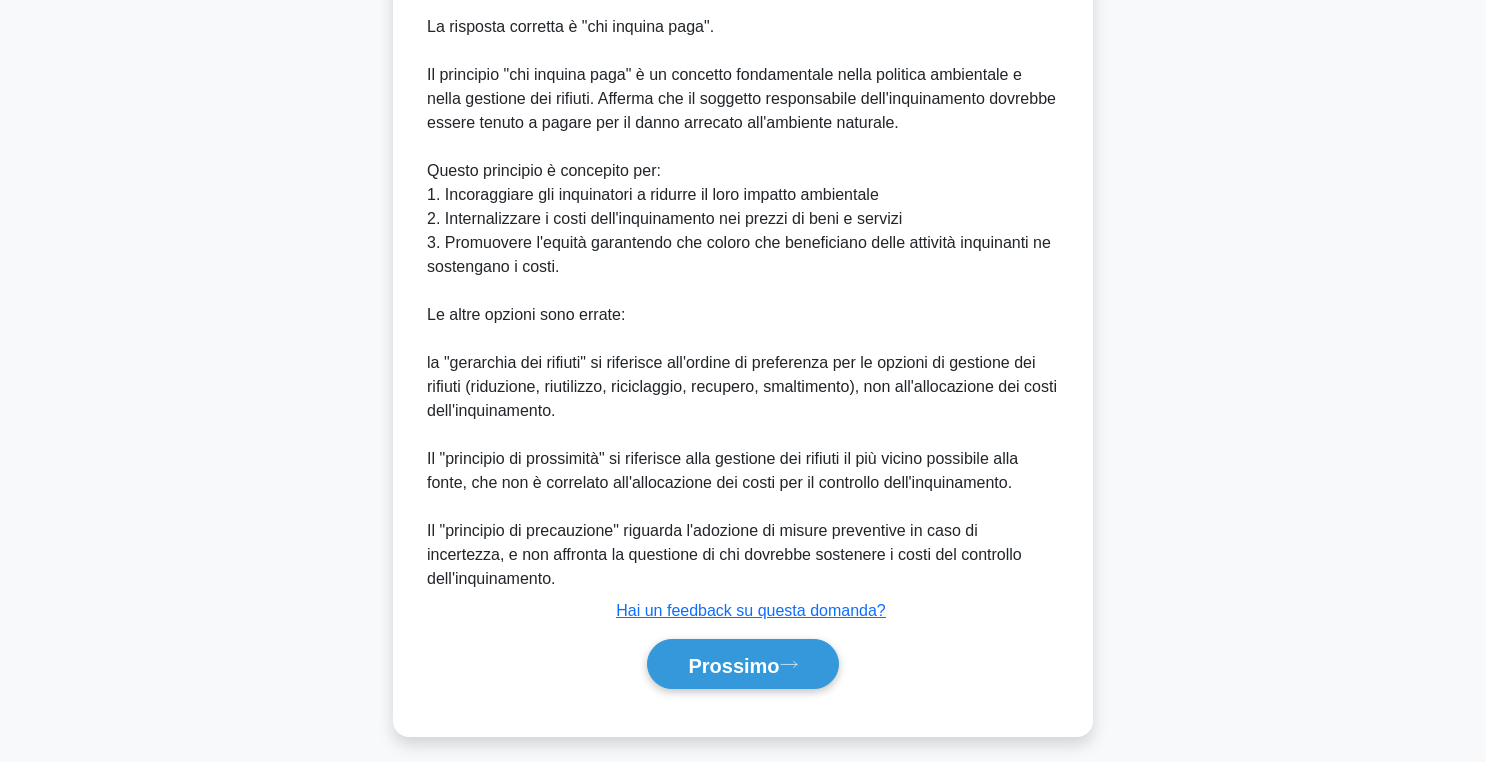 scroll, scrollTop: 594, scrollLeft: 0, axis: vertical 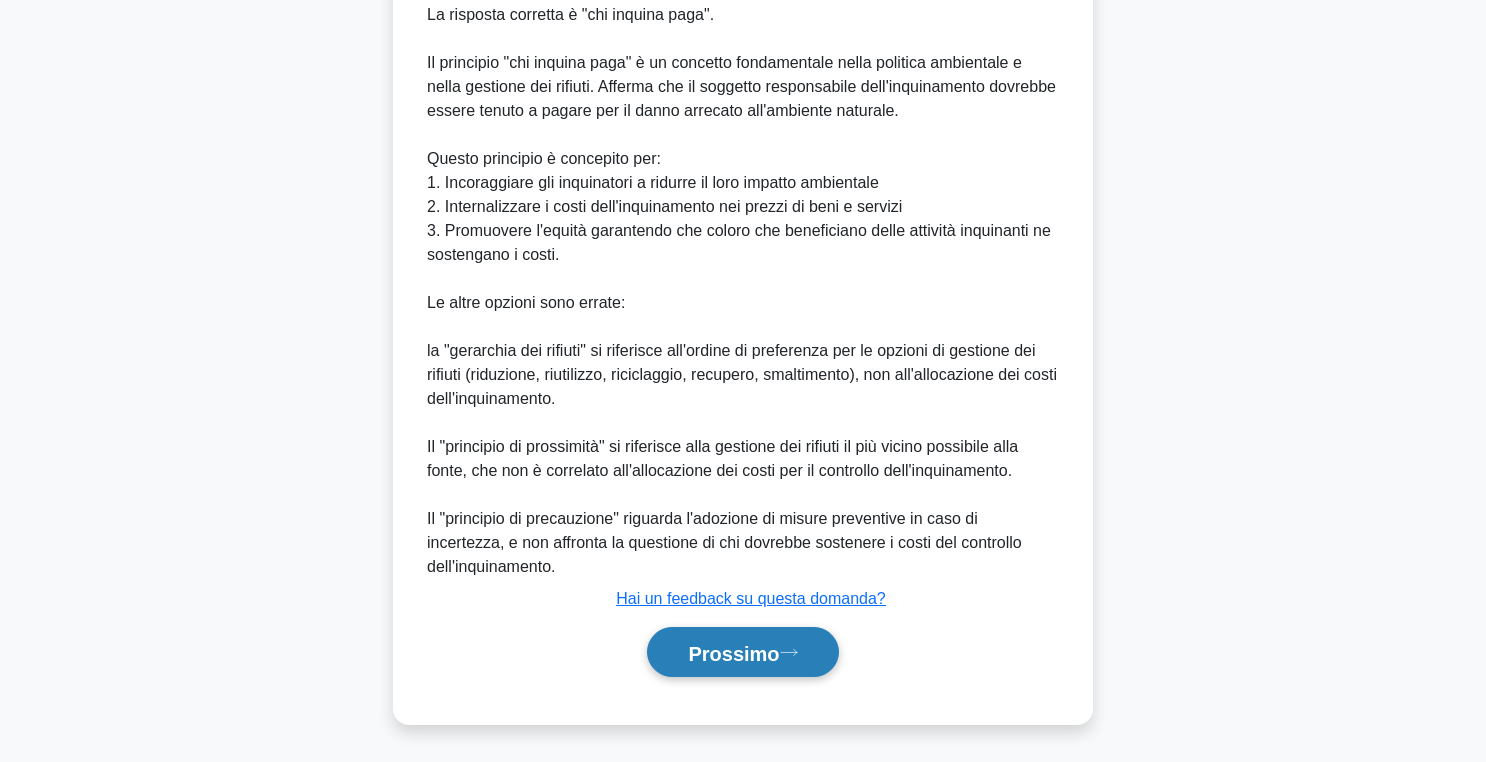 click on "Prossimo" at bounding box center (742, 652) 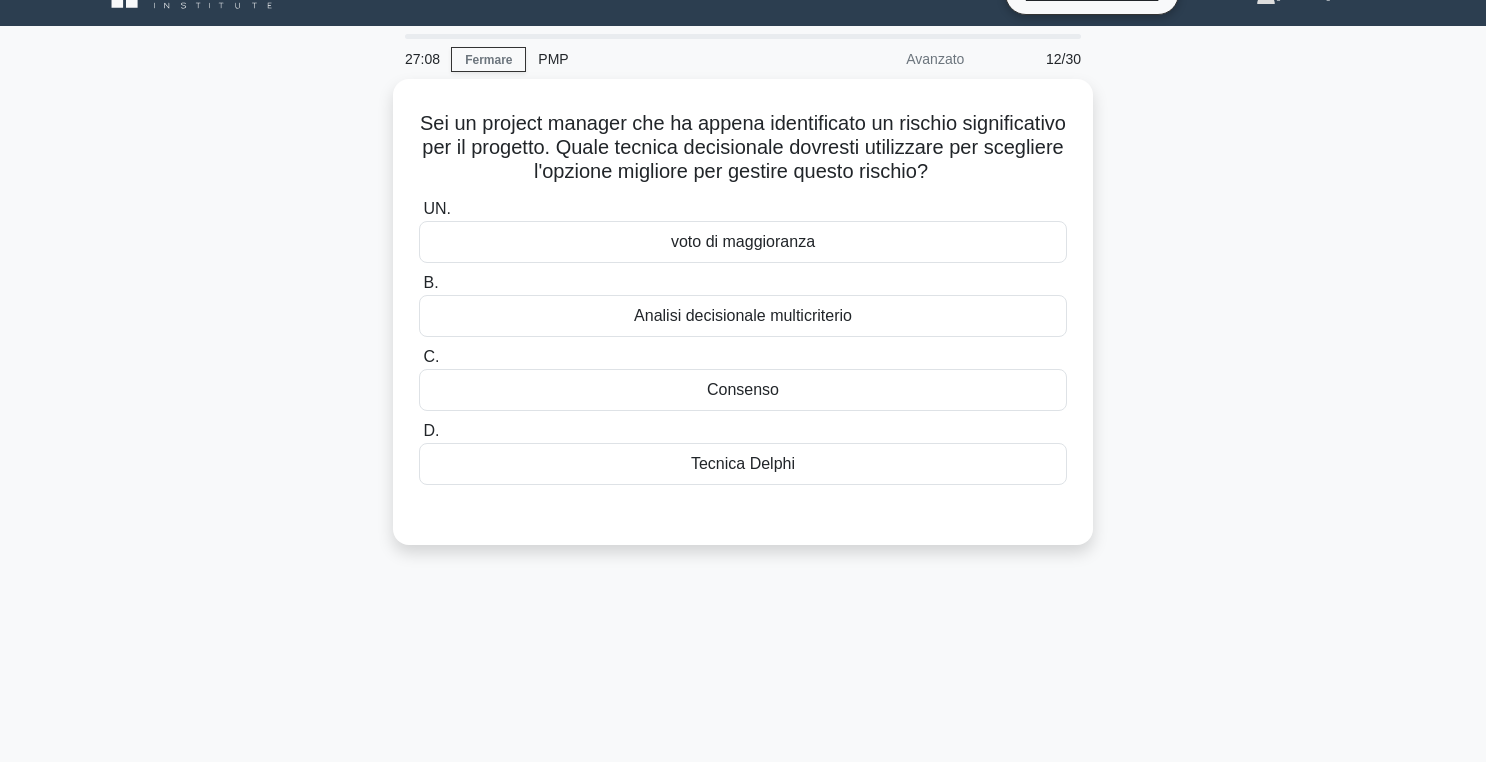 scroll, scrollTop: 33, scrollLeft: 0, axis: vertical 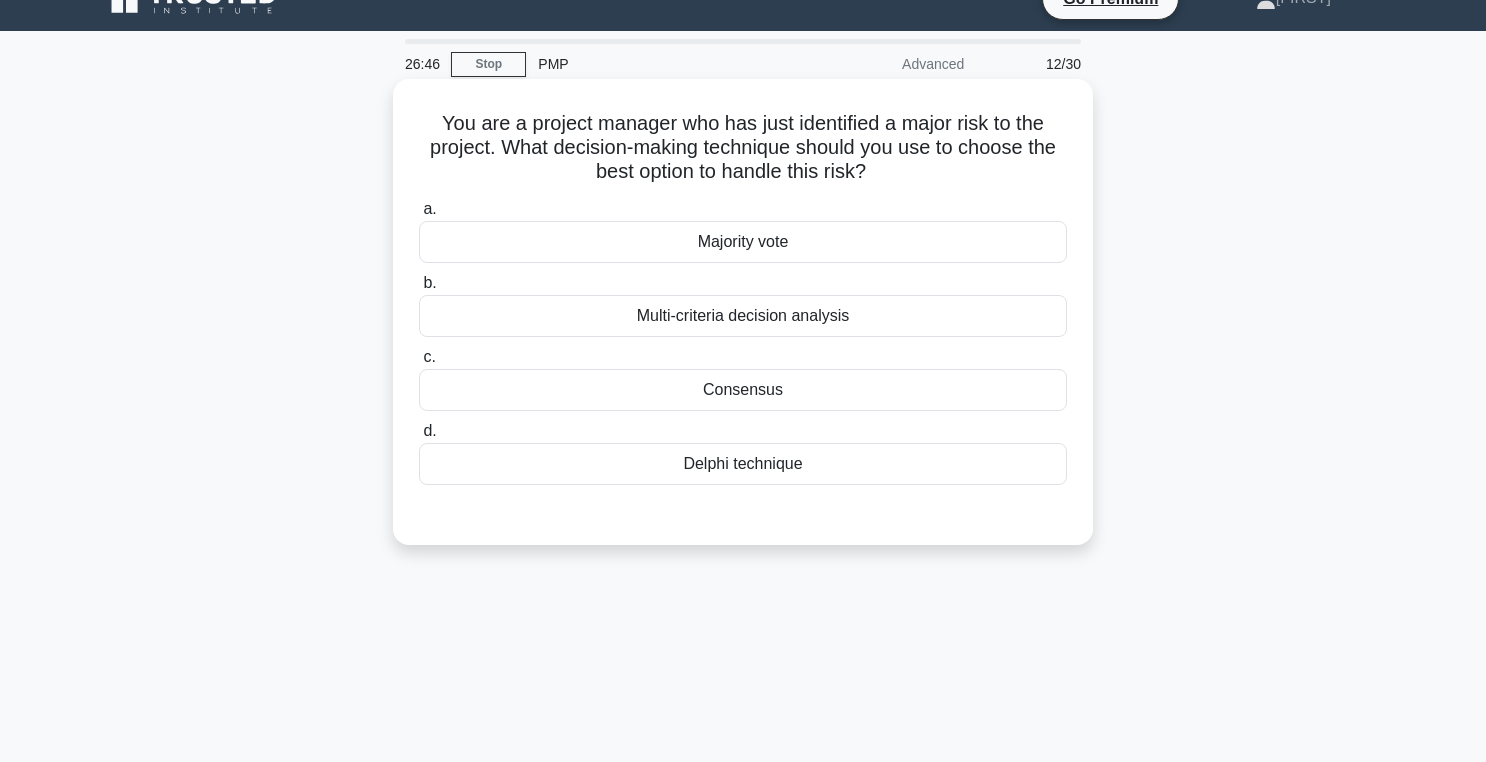 click on "Multi-criteria decision analysis" at bounding box center [743, 316] 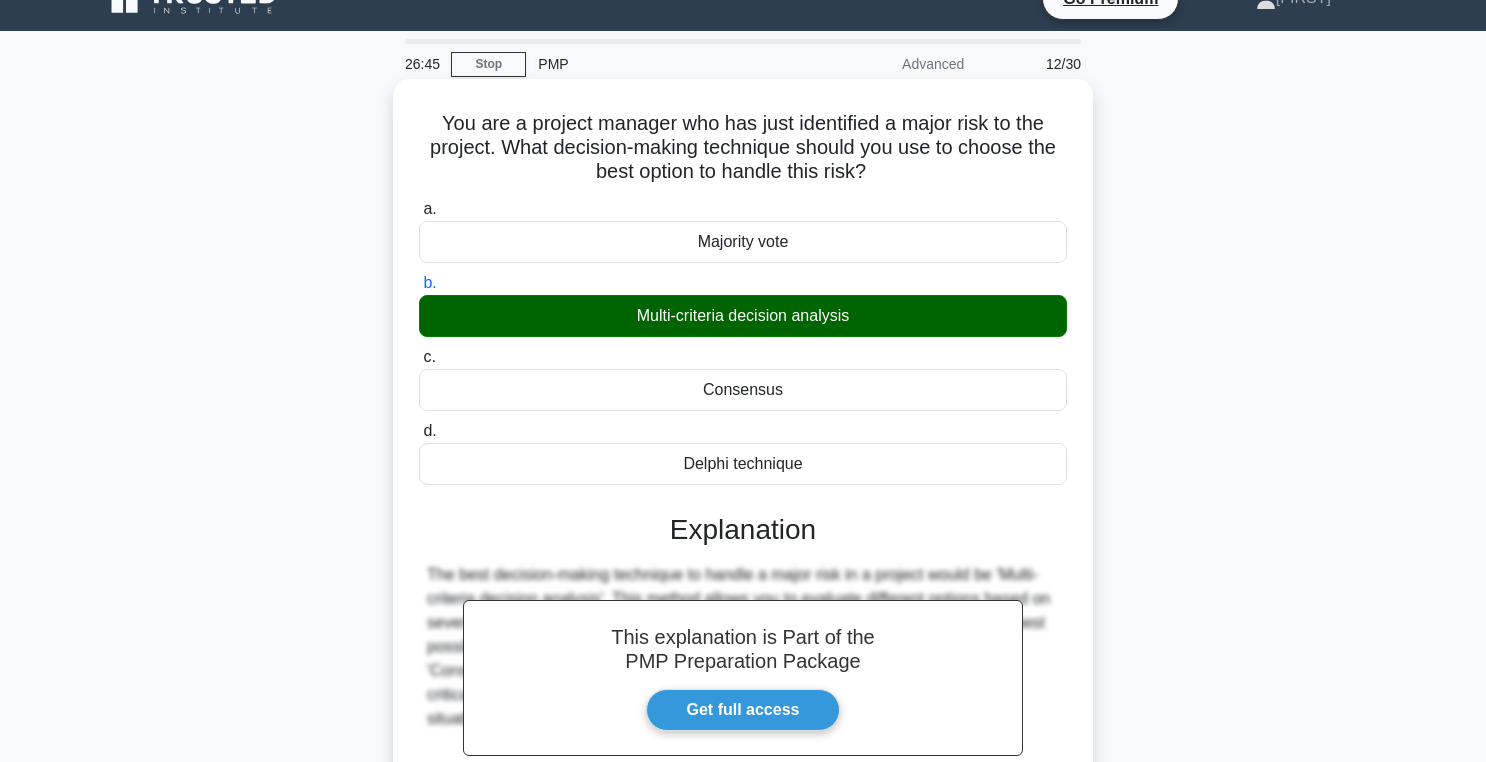 scroll, scrollTop: 318, scrollLeft: 0, axis: vertical 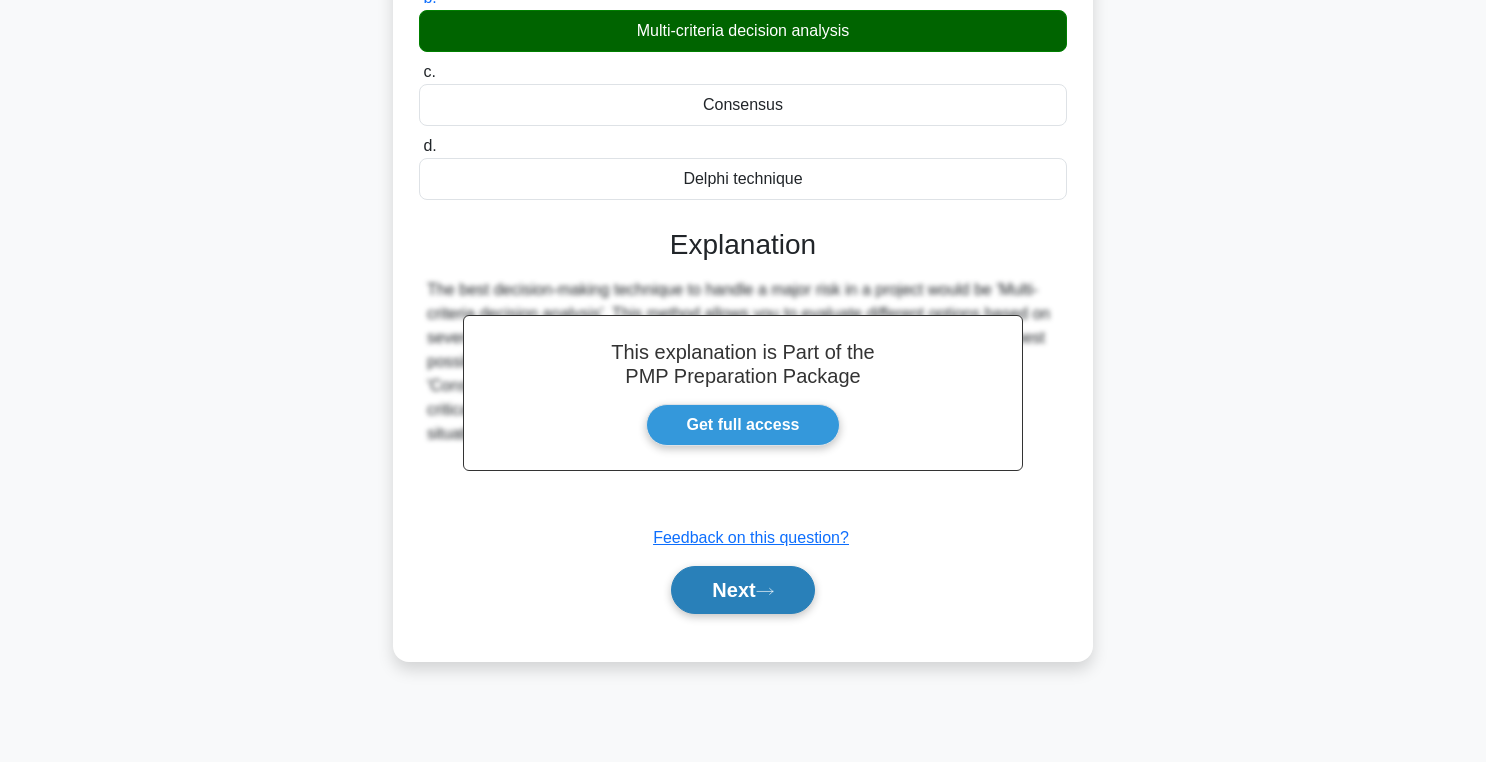 click on "Next" at bounding box center (742, 590) 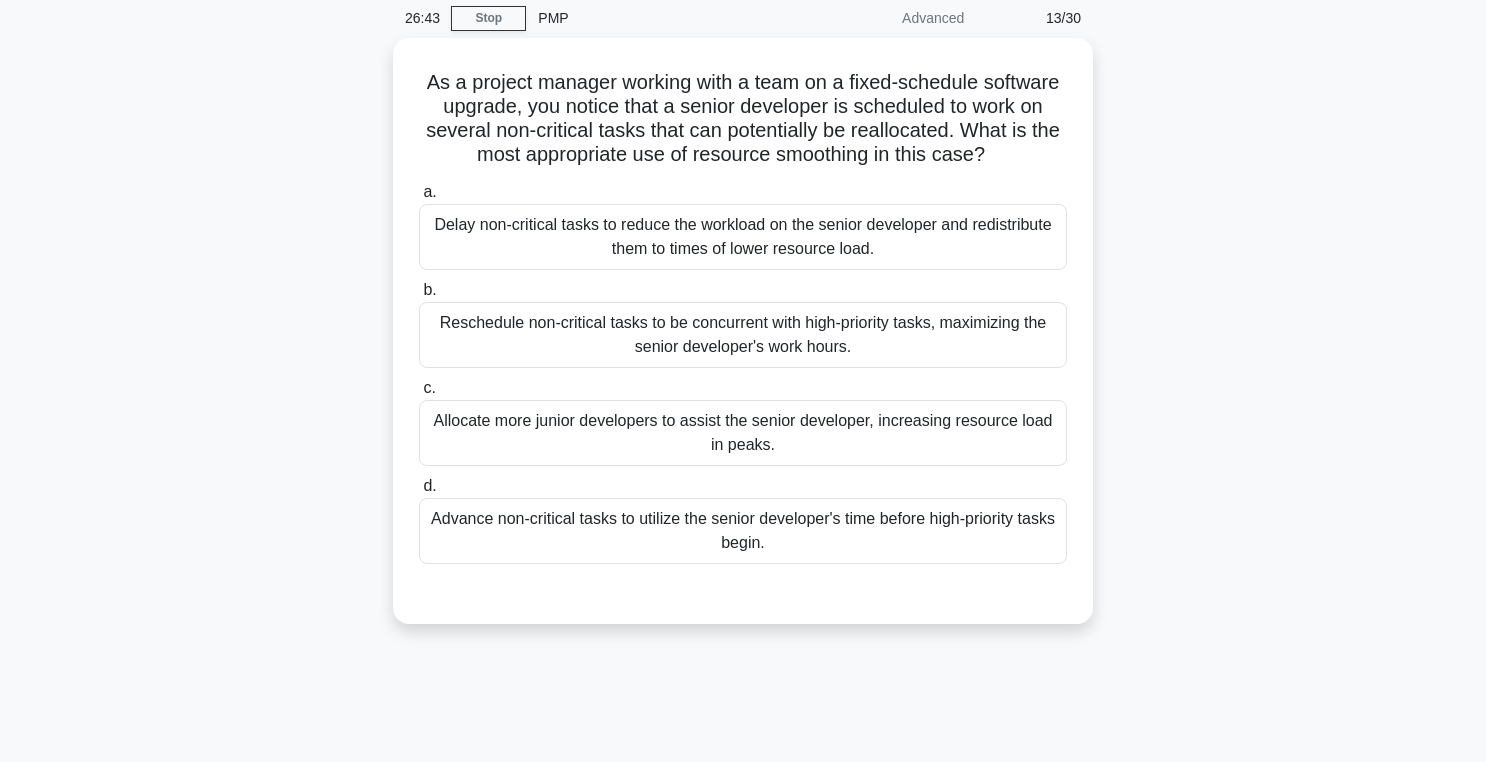scroll, scrollTop: 68, scrollLeft: 0, axis: vertical 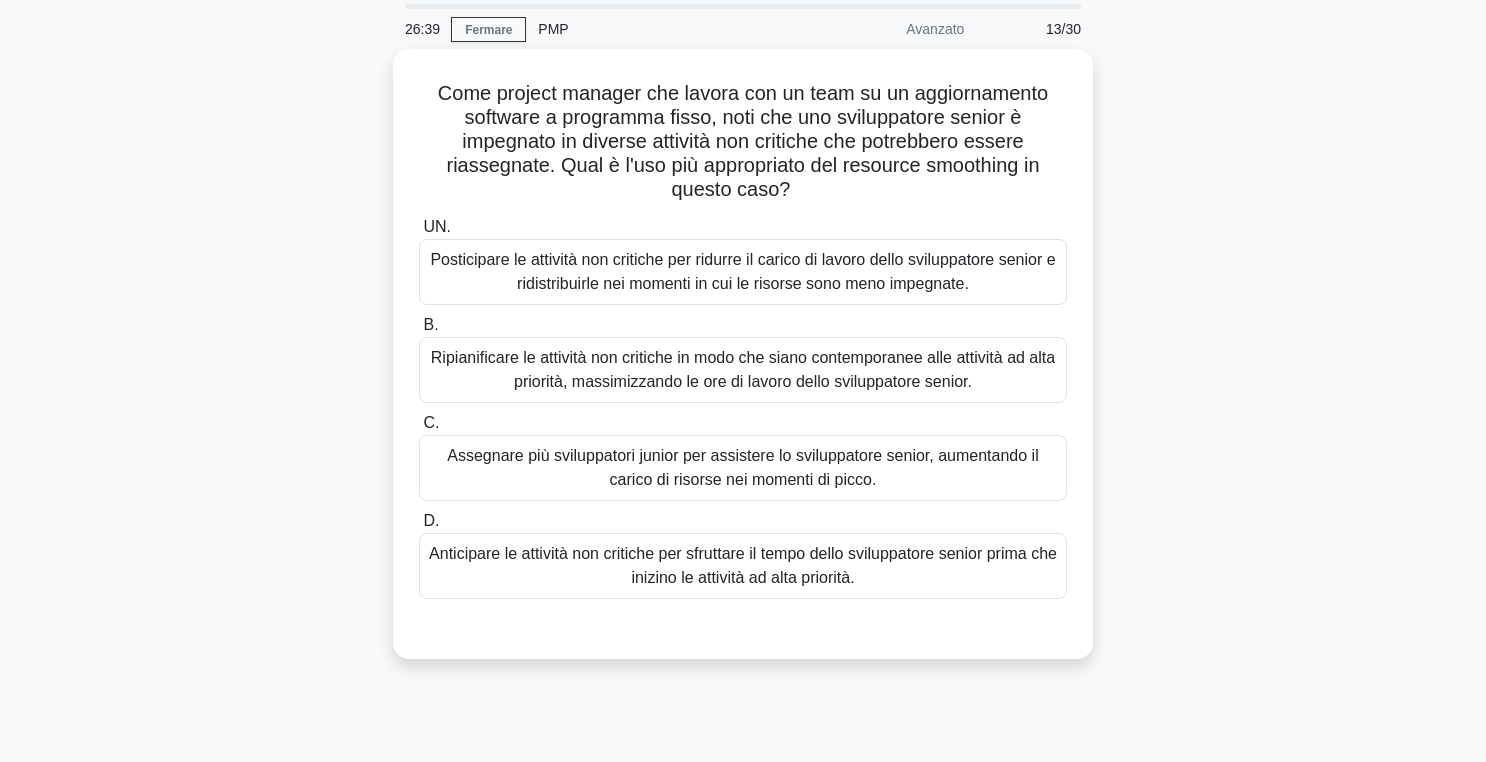 click on "Come project manager che lavora con un team su un aggiornamento software a programma fisso, noti che uno sviluppatore senior è impegnato in diverse attività non critiche che potrebbero essere riassegnate. Qual è l'uso più appropriato del resource smoothing in questo caso?
.spinner_0XTQ{transform-origin:center;animation:spinner_y6GP .75s linear infinite}@keyframes spinner_y6GP{100%{transform:rotate(360deg)}}
UN.
B. C. D." at bounding box center [743, 366] 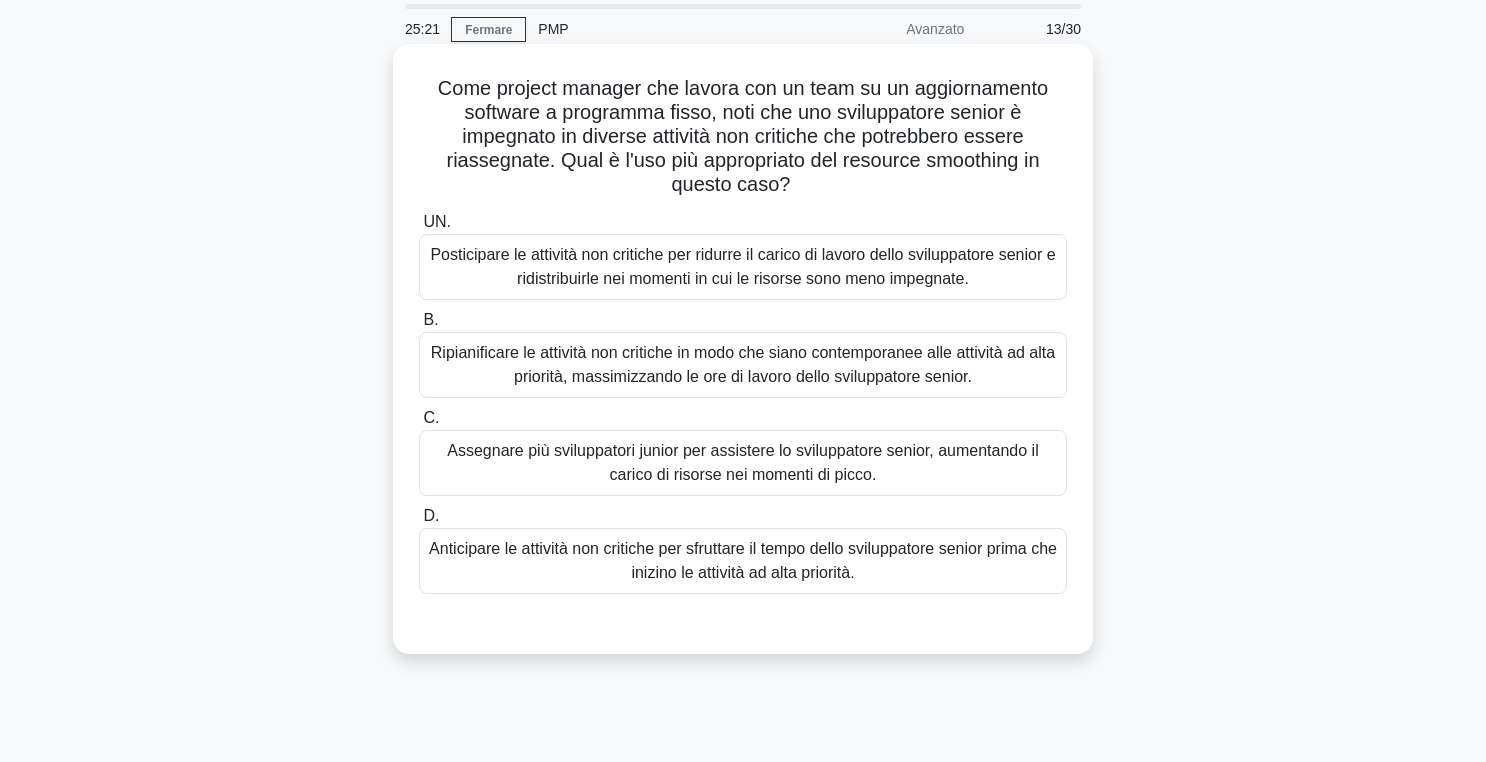 click on "Posticipare le attività non critiche per ridurre il carico di lavoro dello sviluppatore senior e ridistribuirle nei momenti in cui le risorse sono meno impegnate." at bounding box center [743, 267] 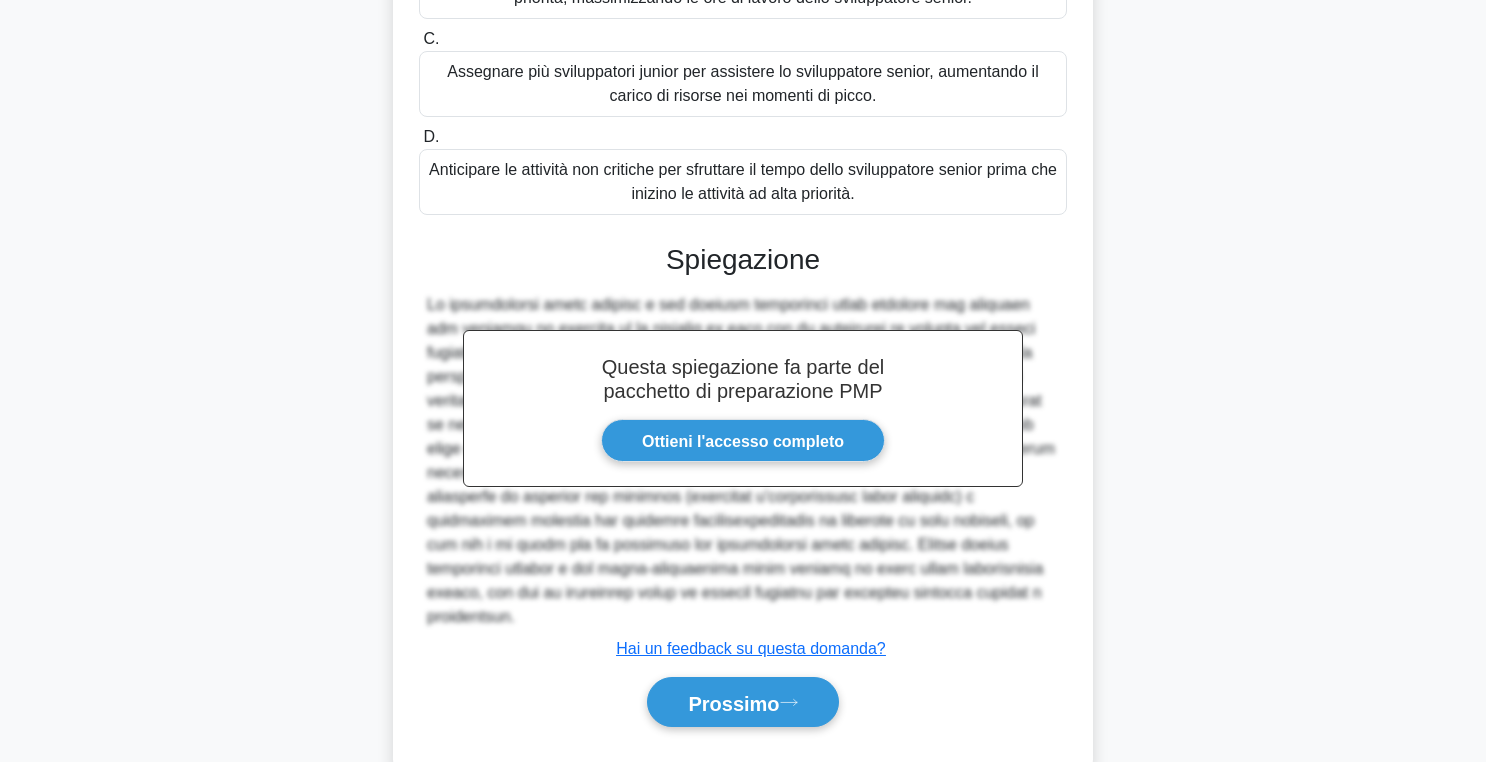 scroll, scrollTop: 474, scrollLeft: 0, axis: vertical 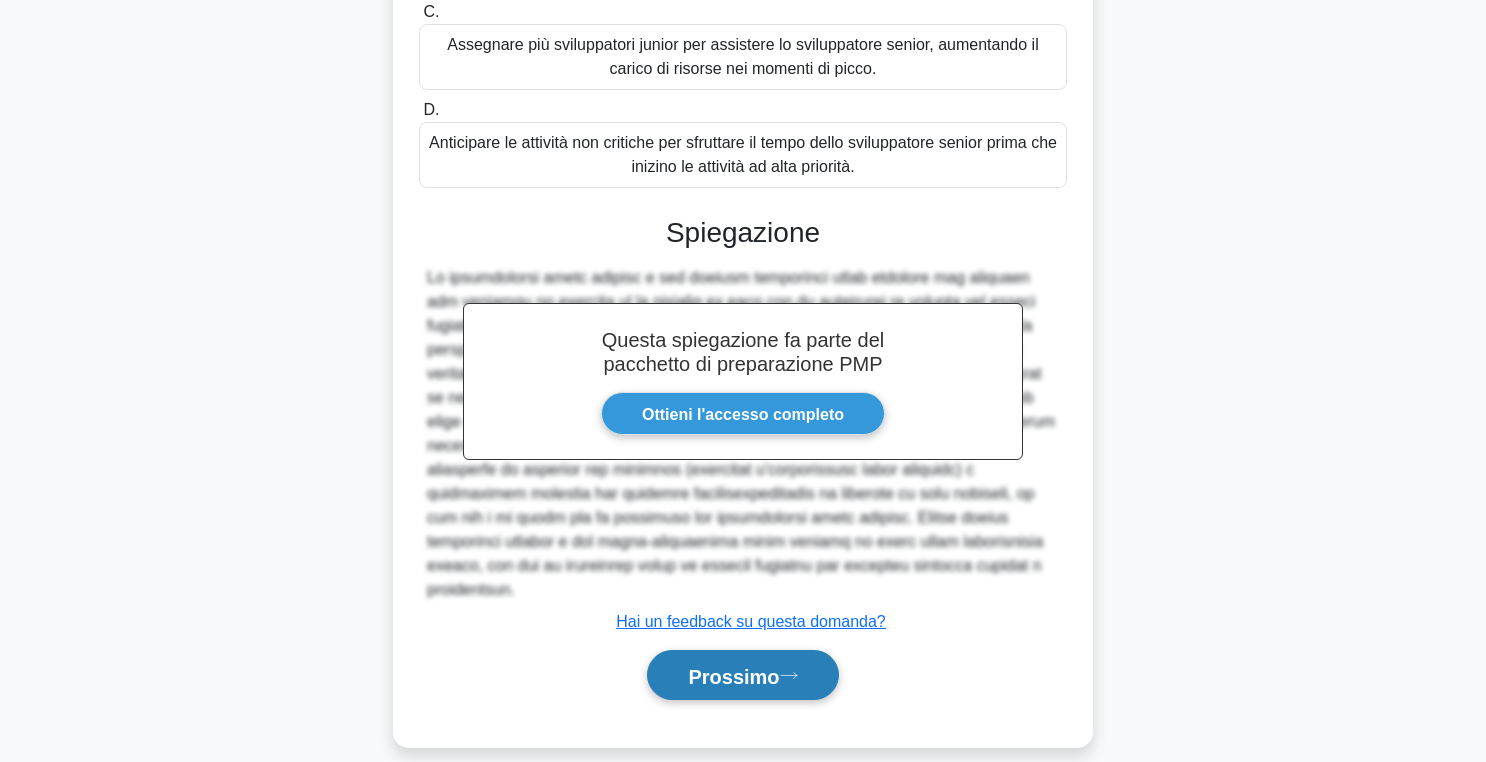 click on "Prossimo" at bounding box center (733, 676) 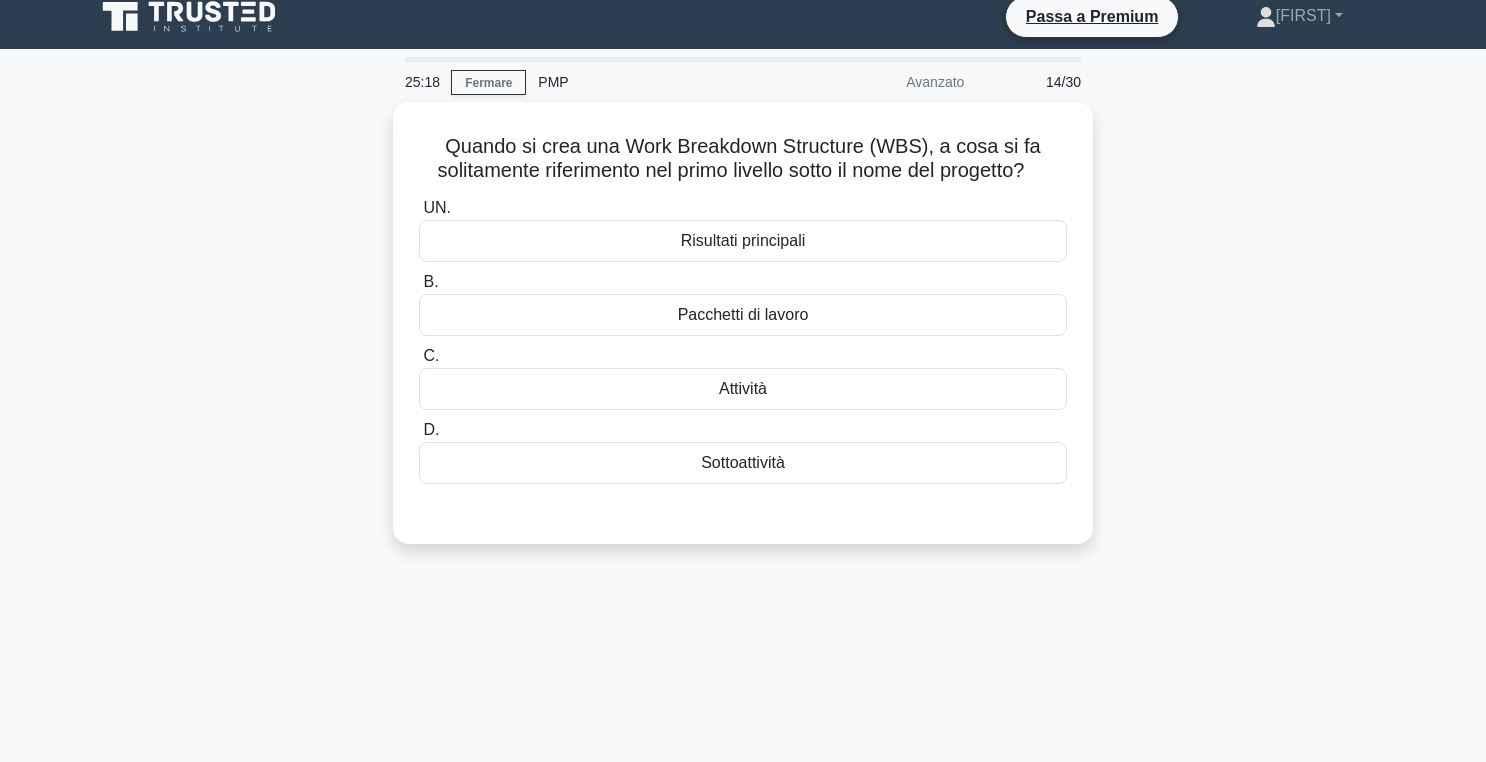 scroll, scrollTop: 0, scrollLeft: 0, axis: both 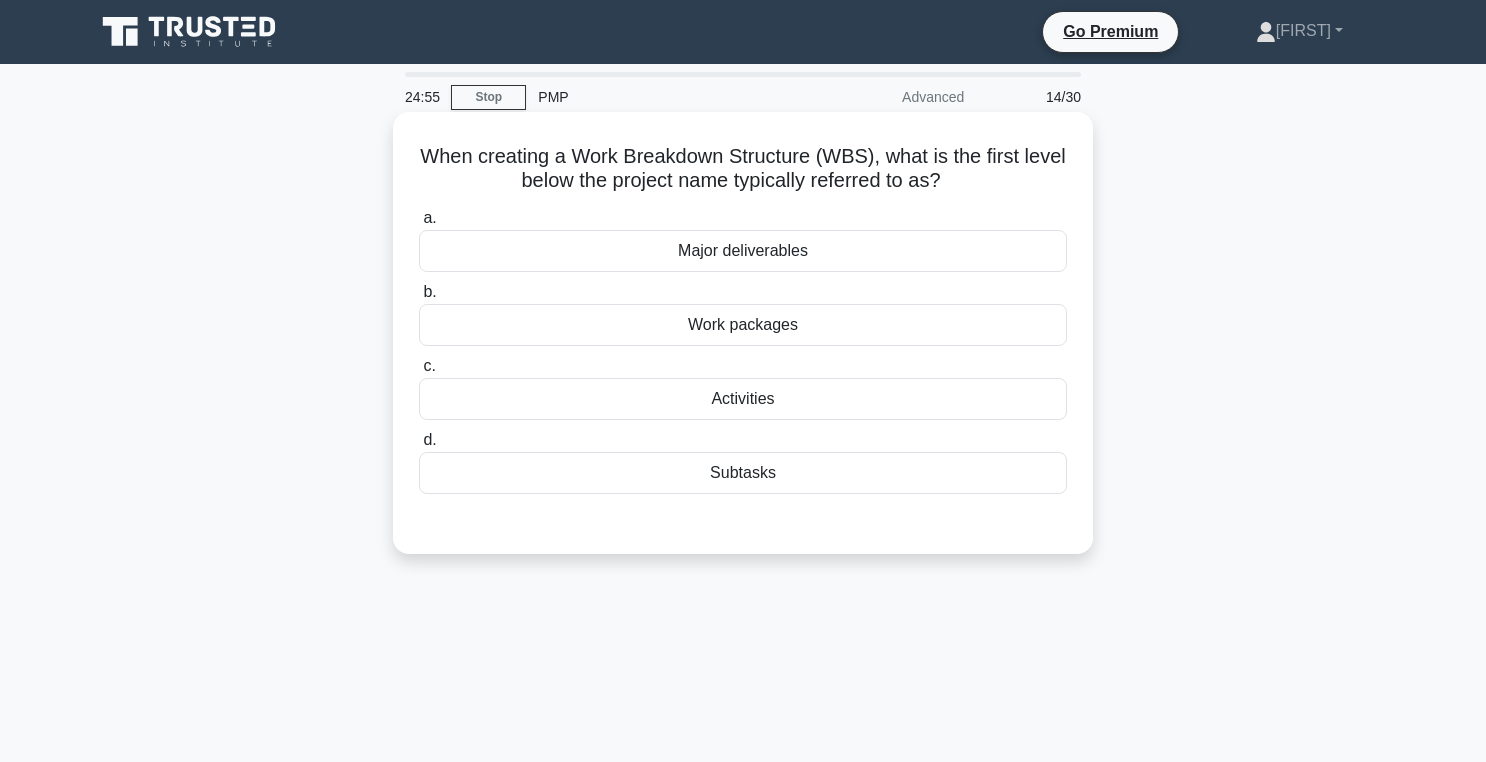 click on "Major deliverables" at bounding box center [743, 251] 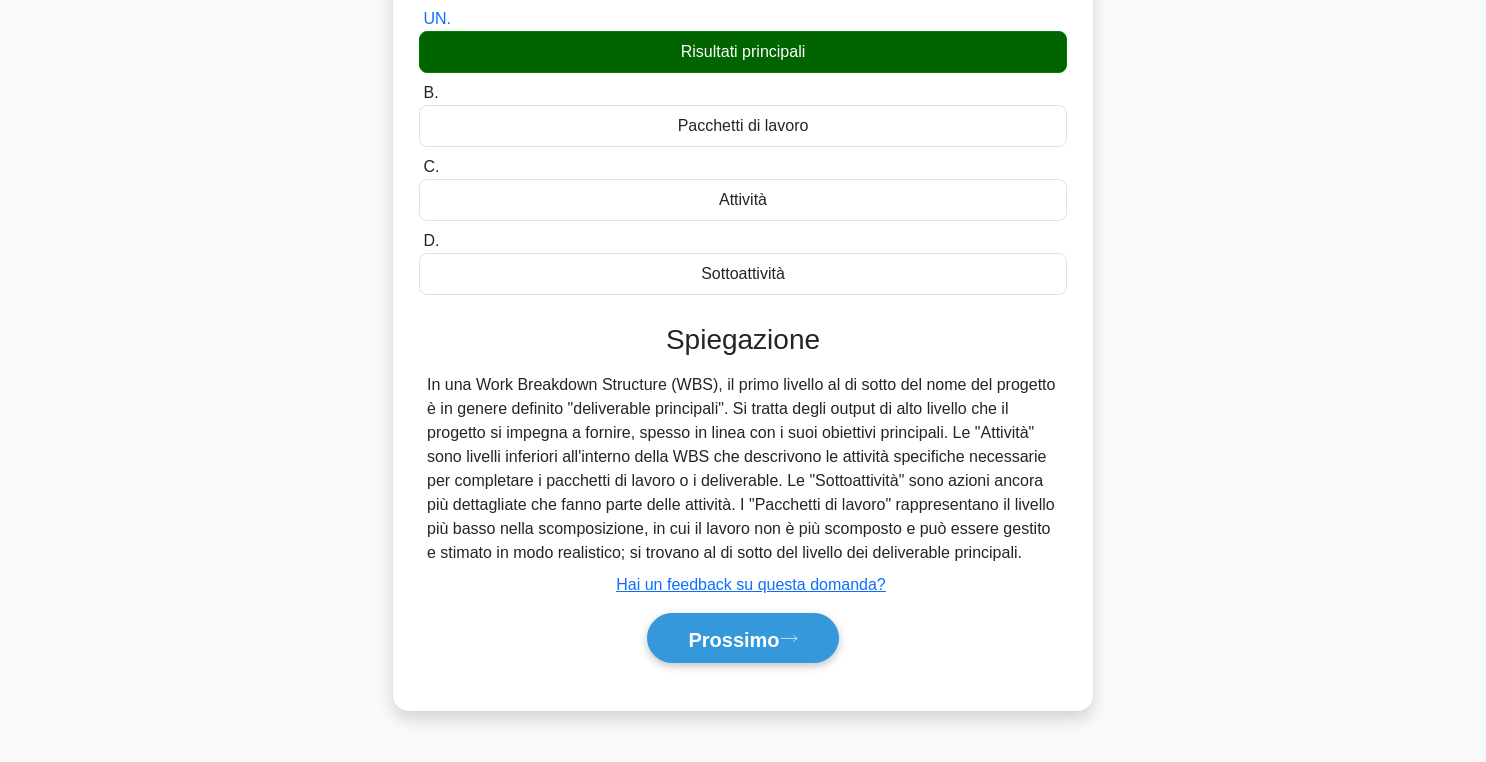 scroll, scrollTop: 203, scrollLeft: 0, axis: vertical 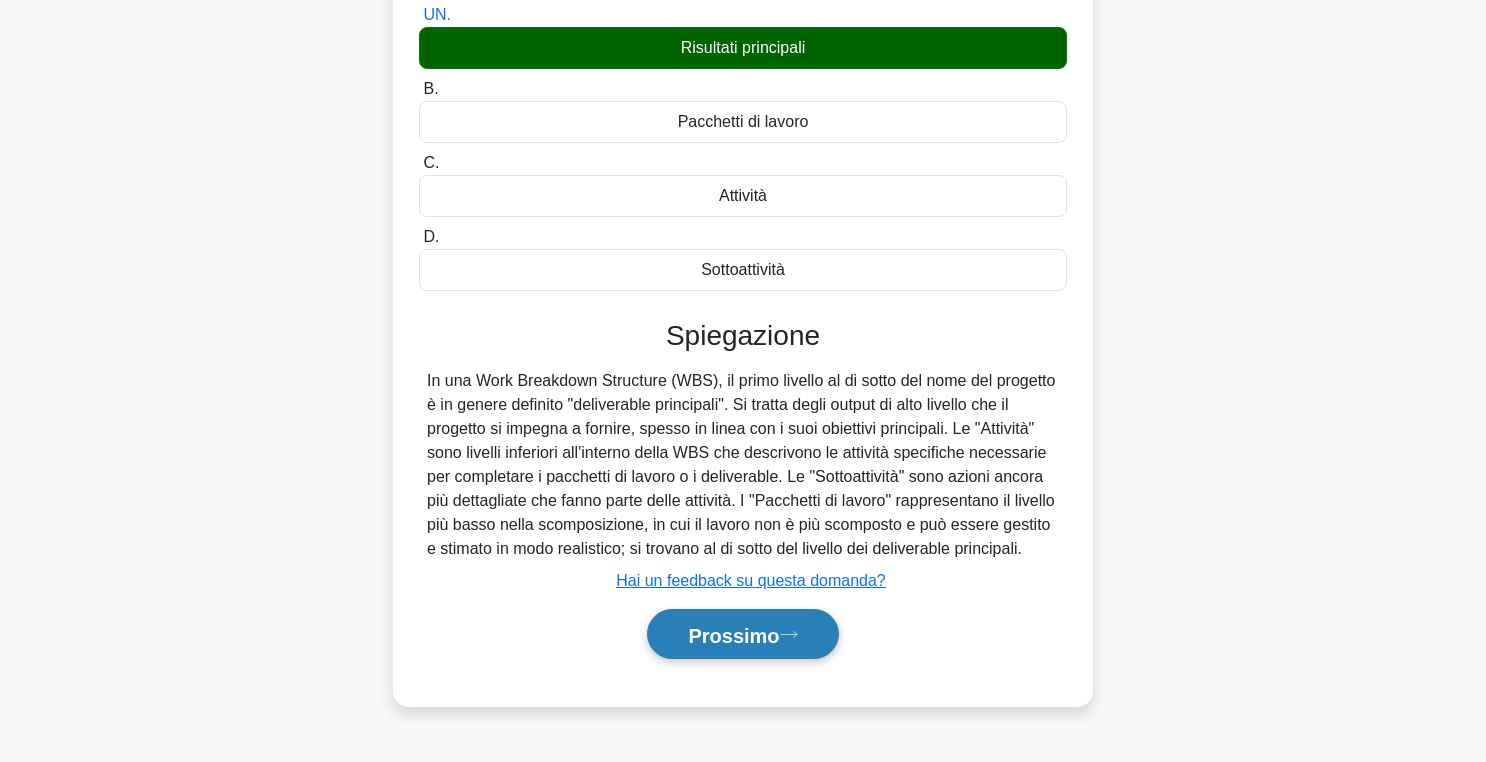 click on "Prossimo" at bounding box center [733, 635] 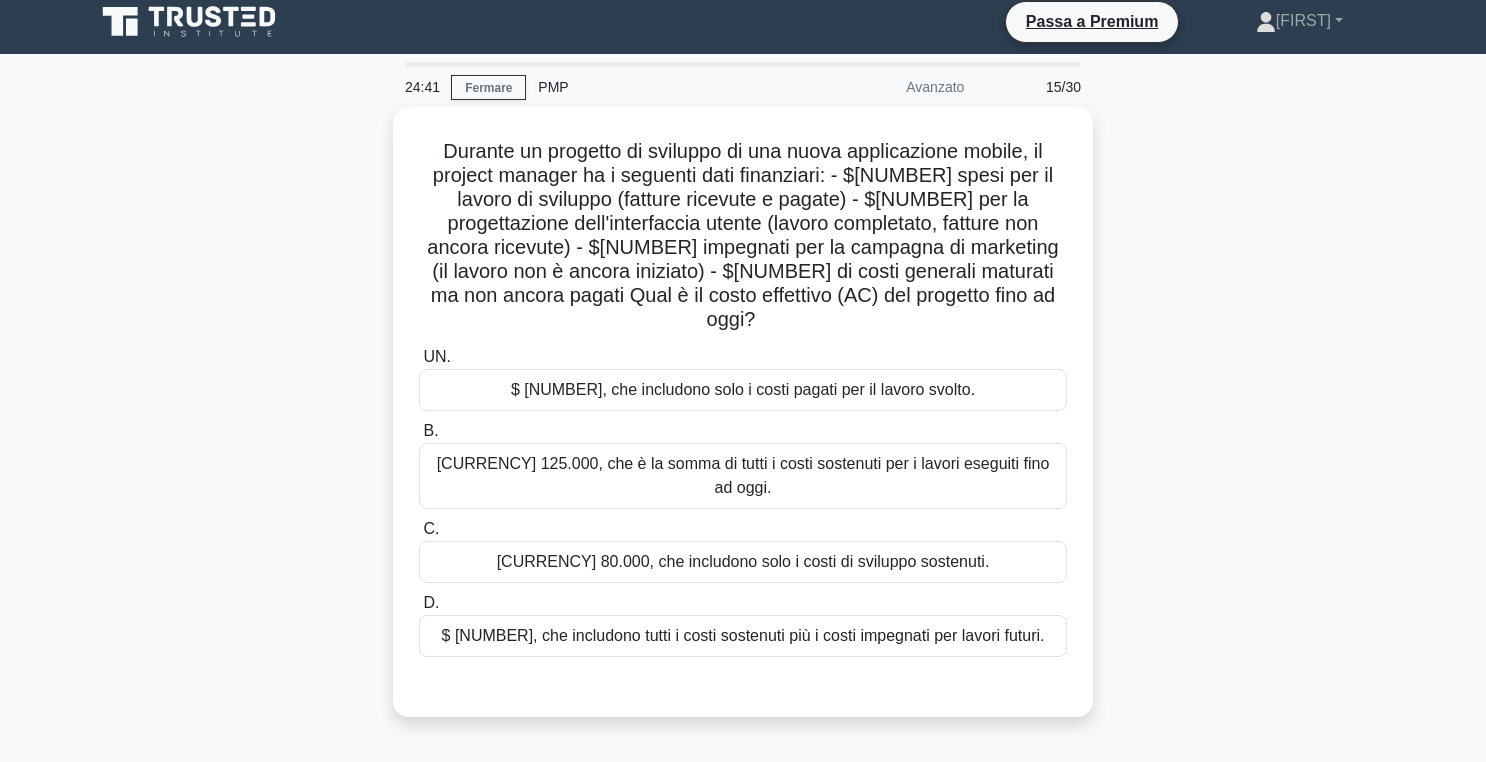 scroll, scrollTop: 2, scrollLeft: 0, axis: vertical 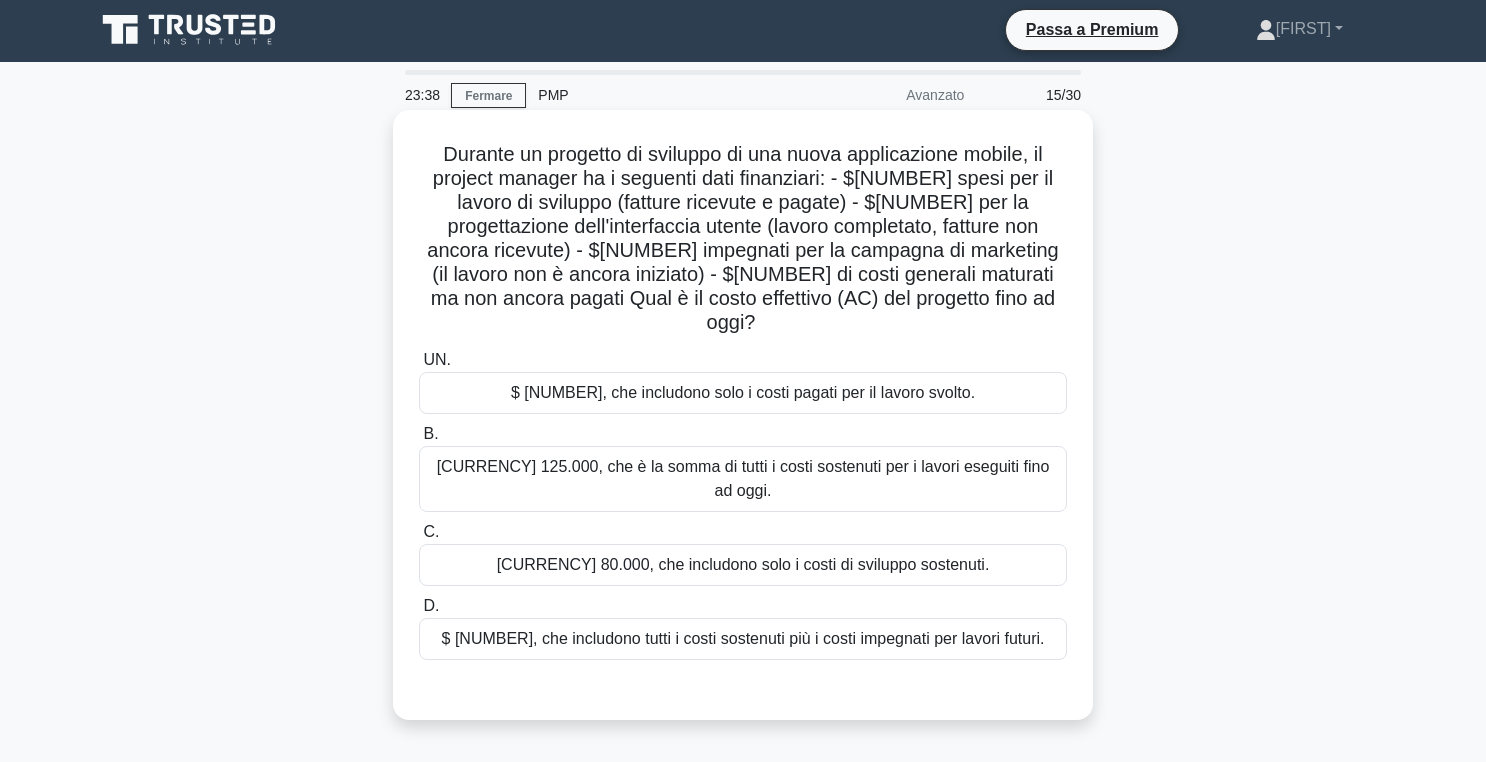 click on "$ 125.000, che è la somma di tutti i costi sostenuti per i lavori eseguiti fino ad oggi." at bounding box center (743, 478) 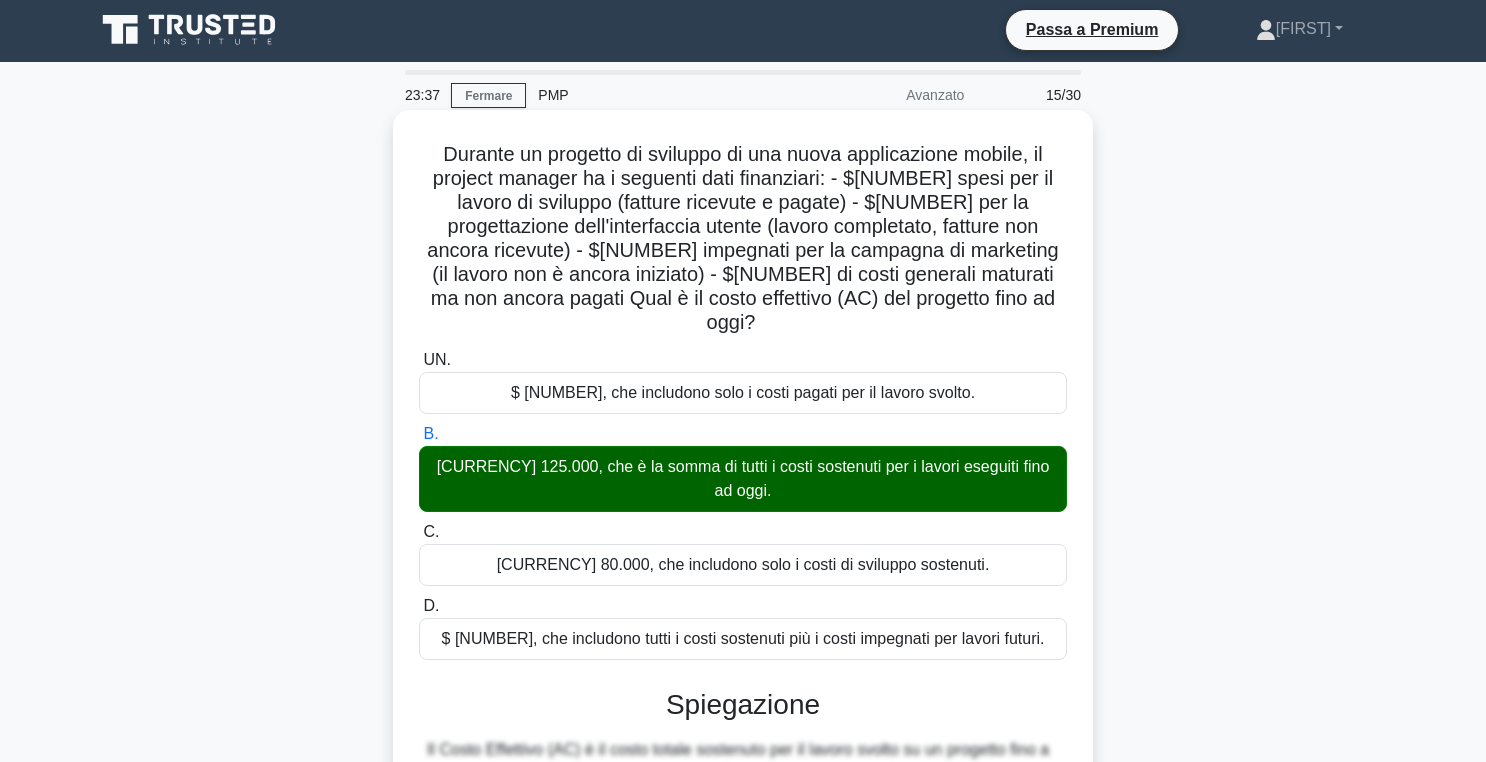 scroll, scrollTop: 546, scrollLeft: 0, axis: vertical 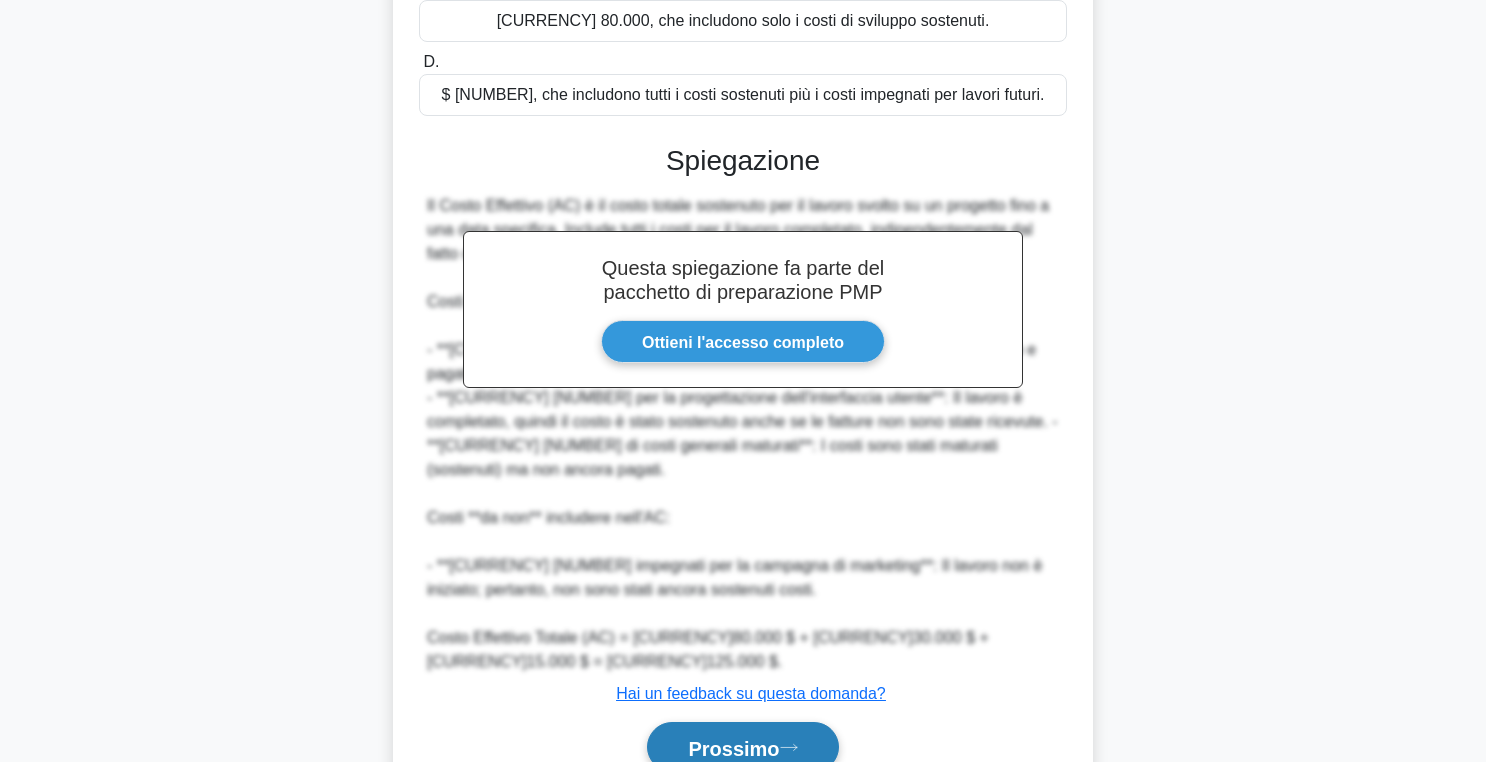 click on "Prossimo" at bounding box center (733, 748) 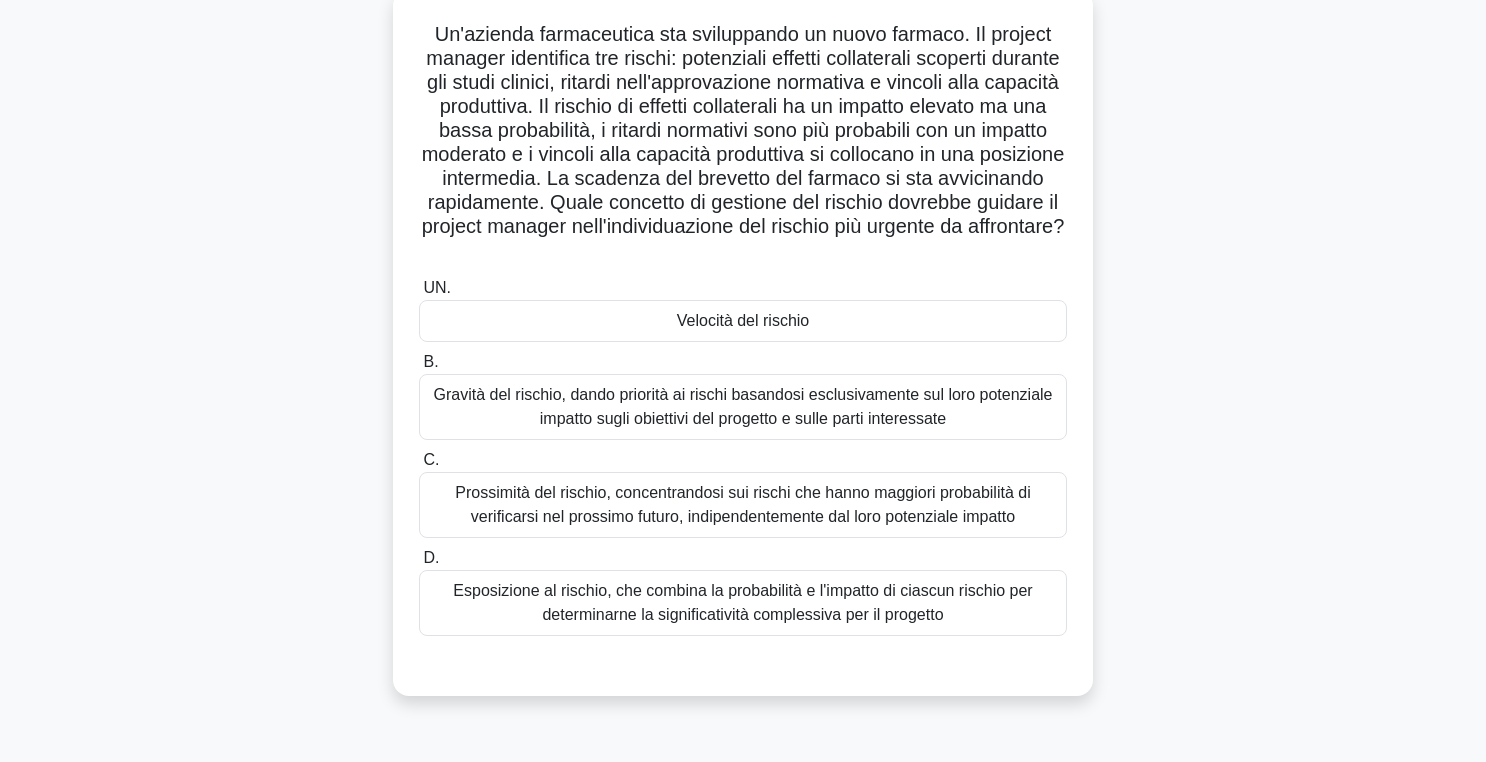 scroll, scrollTop: 104, scrollLeft: 0, axis: vertical 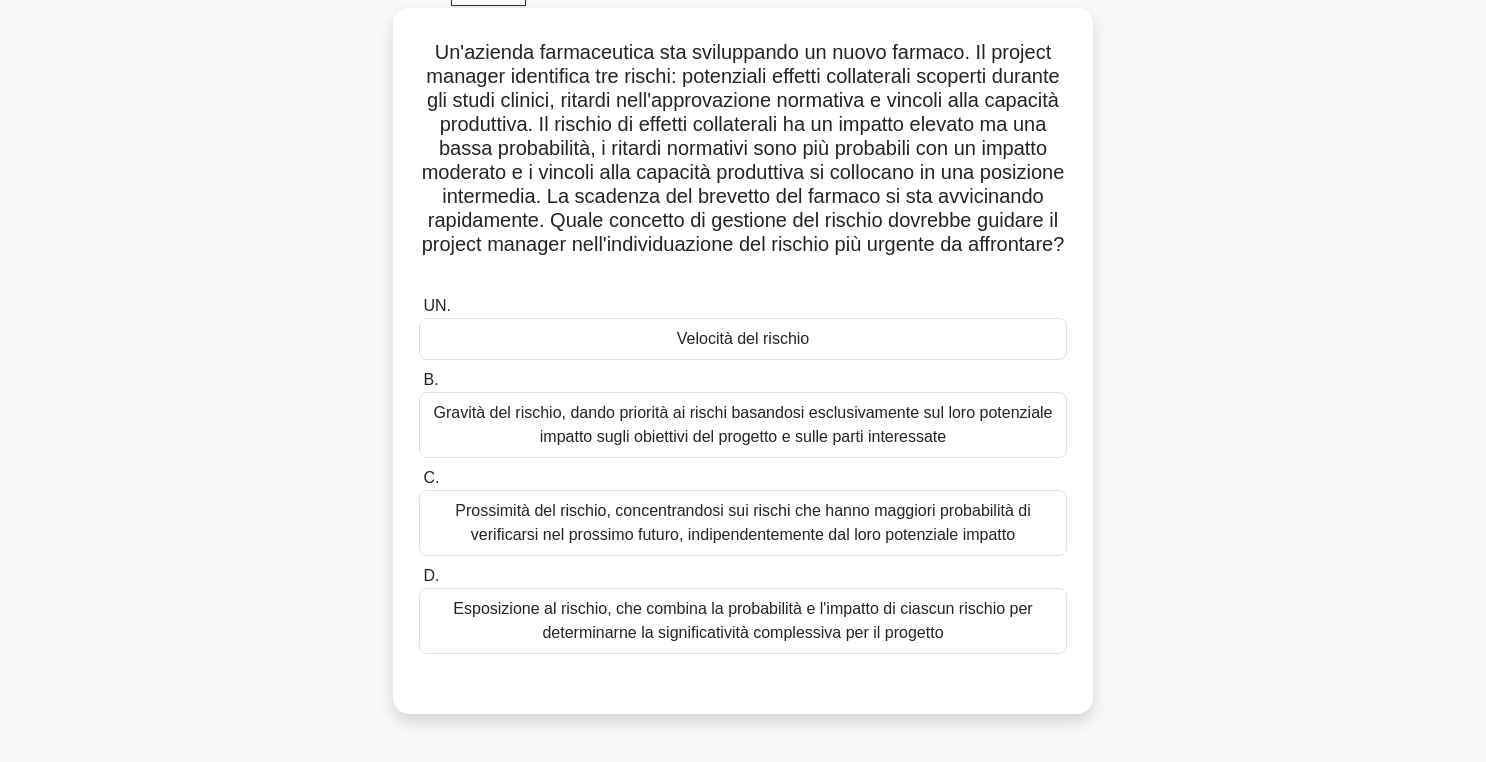 click on "Velocità del rischio" at bounding box center [743, 339] 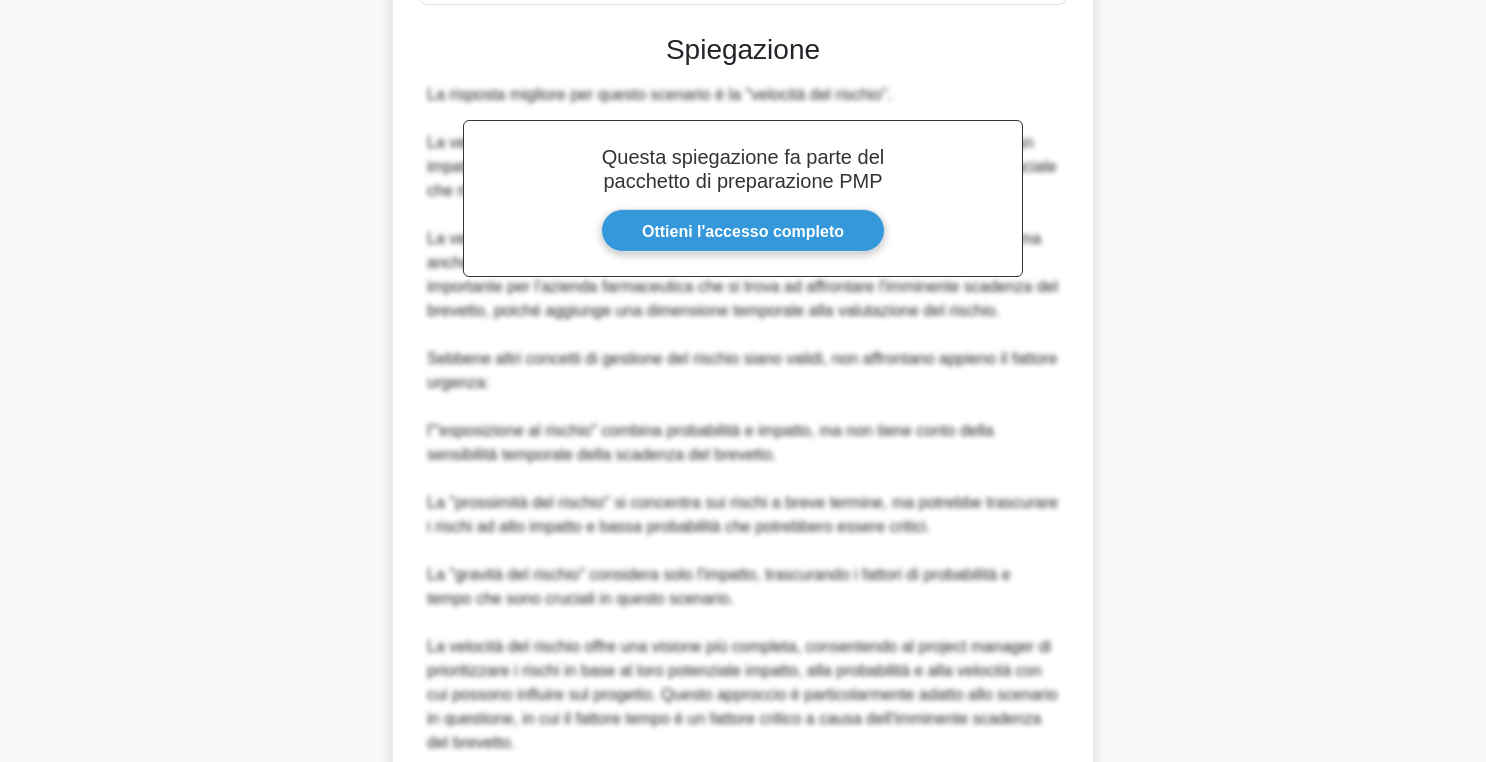 scroll, scrollTop: 930, scrollLeft: 0, axis: vertical 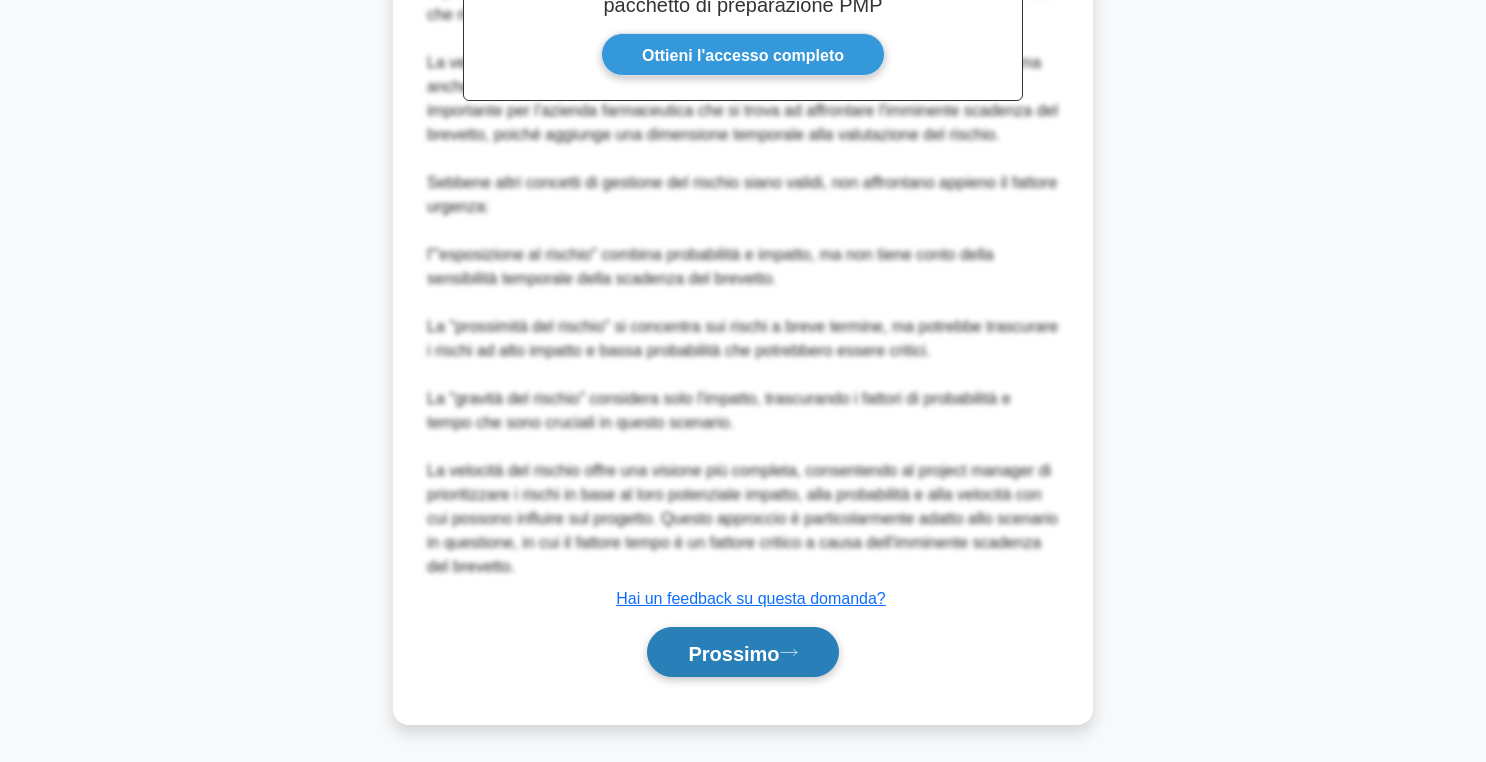 click on "Prossimo" at bounding box center (742, 652) 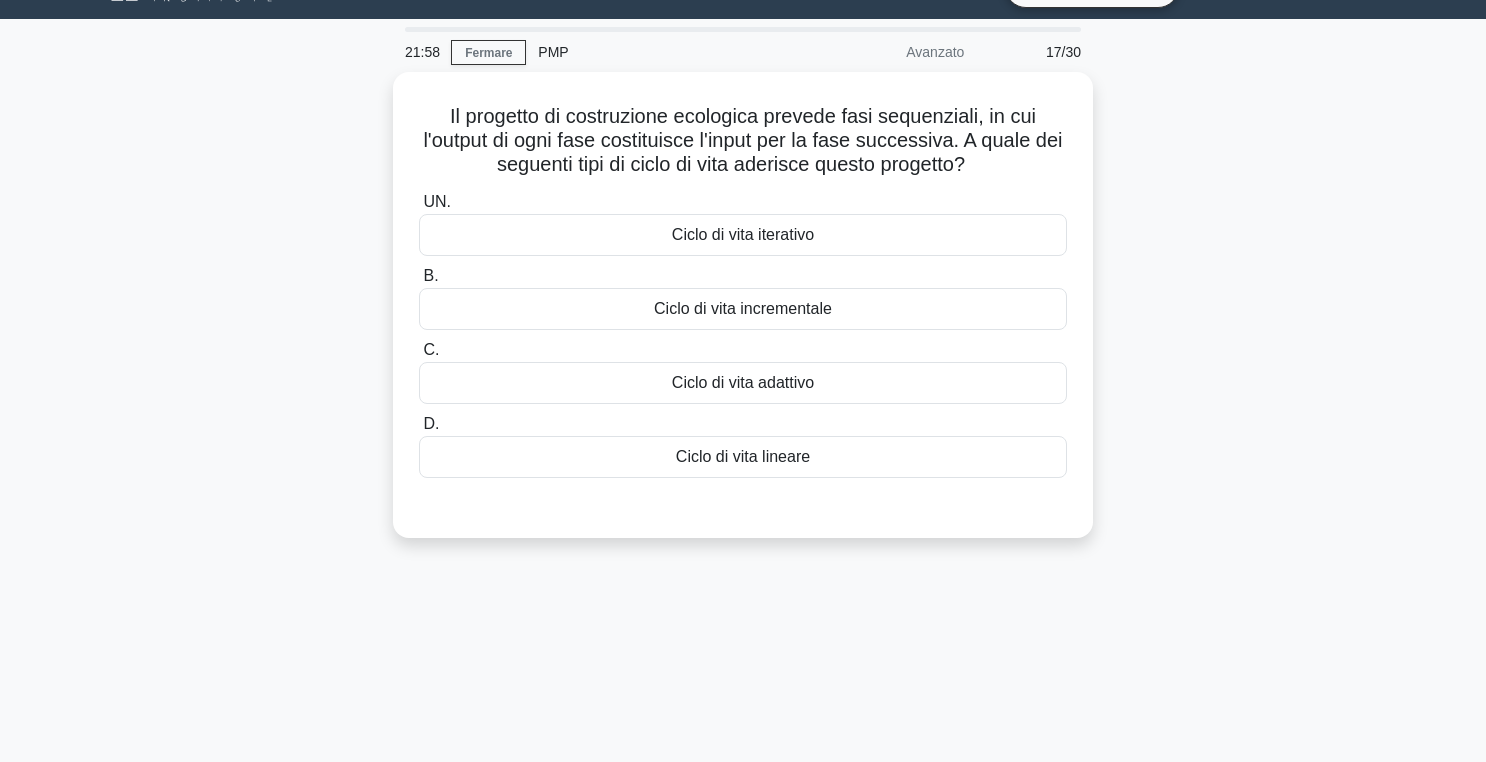 scroll, scrollTop: 31, scrollLeft: 0, axis: vertical 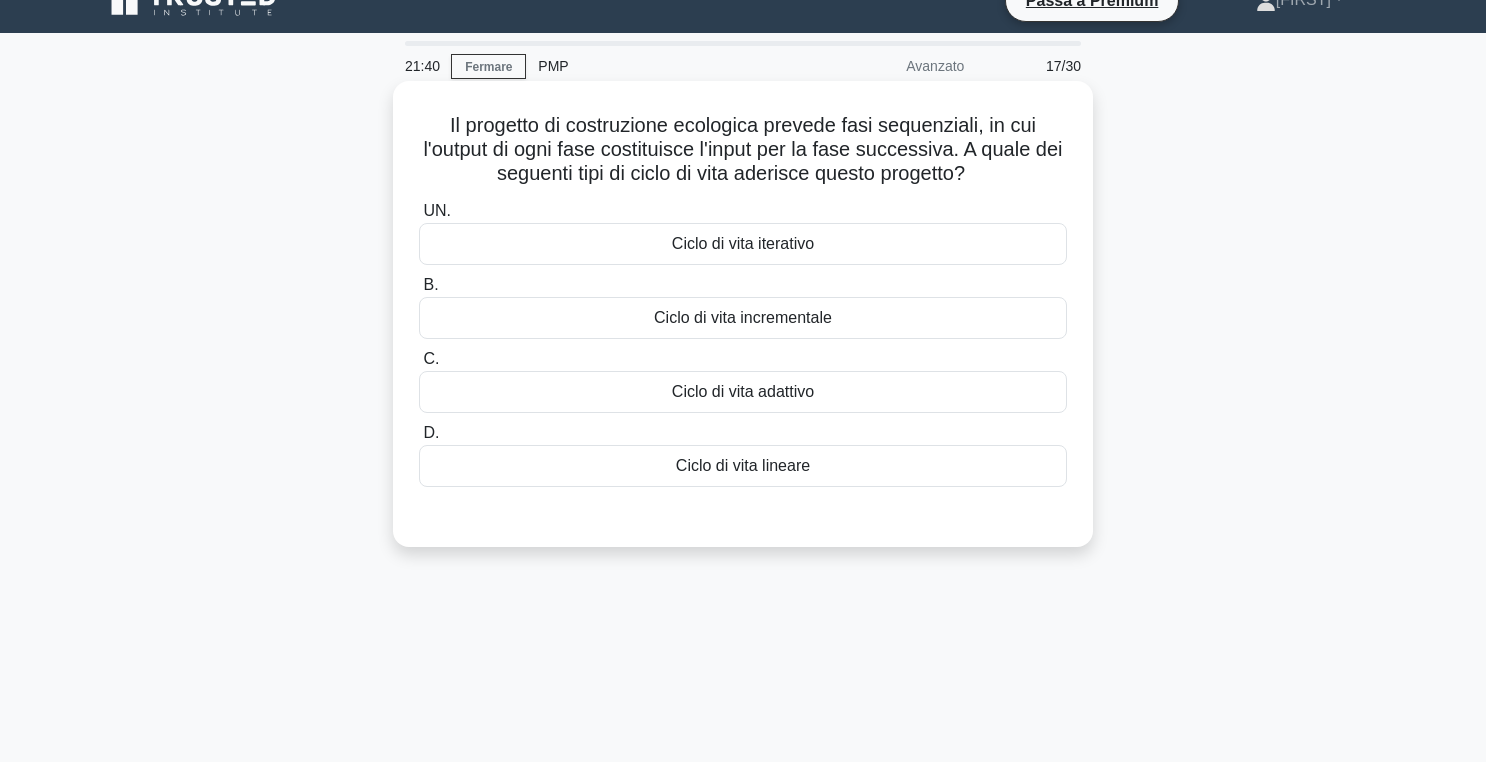 click on "Ciclo di vita lineare" at bounding box center (743, 465) 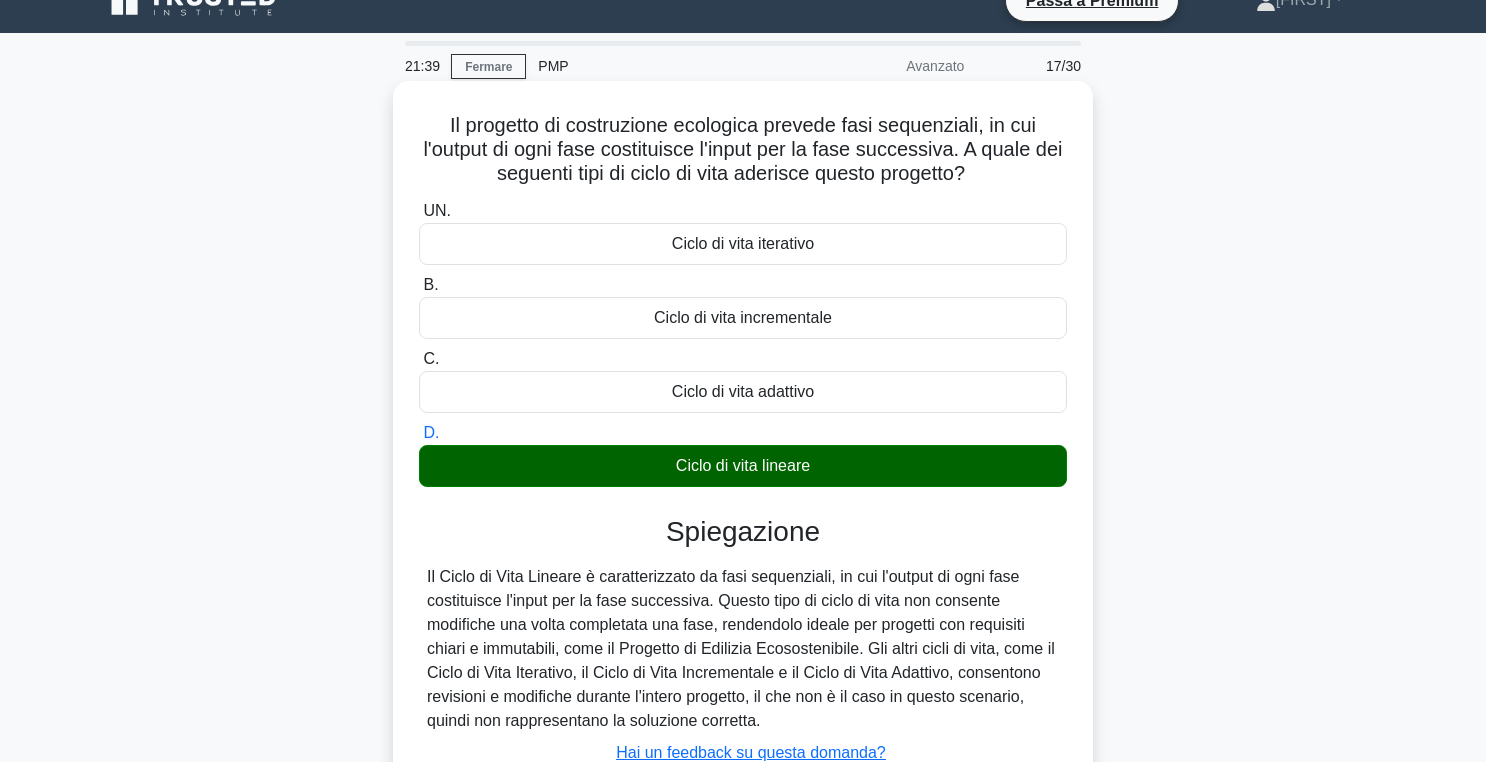 scroll, scrollTop: 318, scrollLeft: 0, axis: vertical 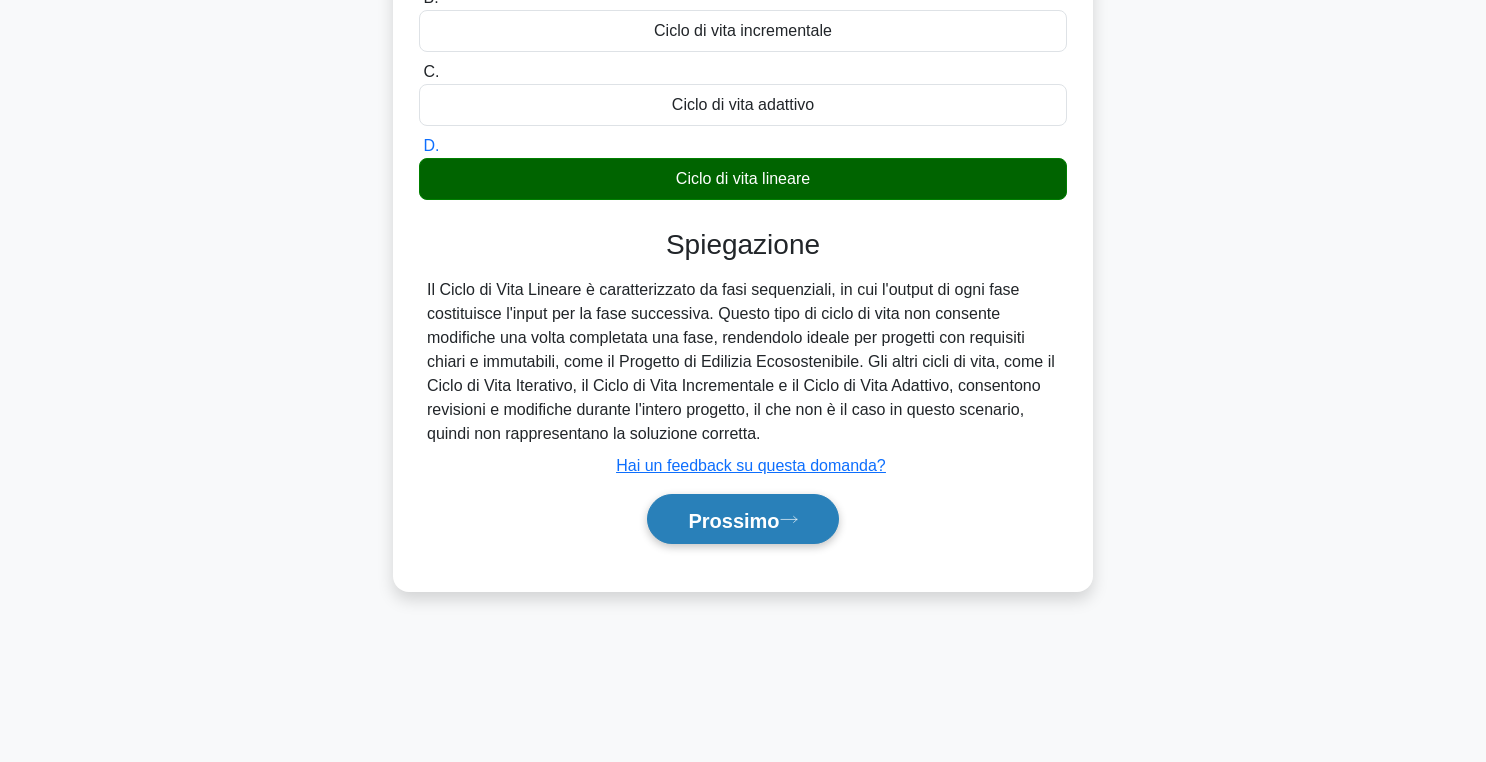 click on "Prossimo" at bounding box center (733, 520) 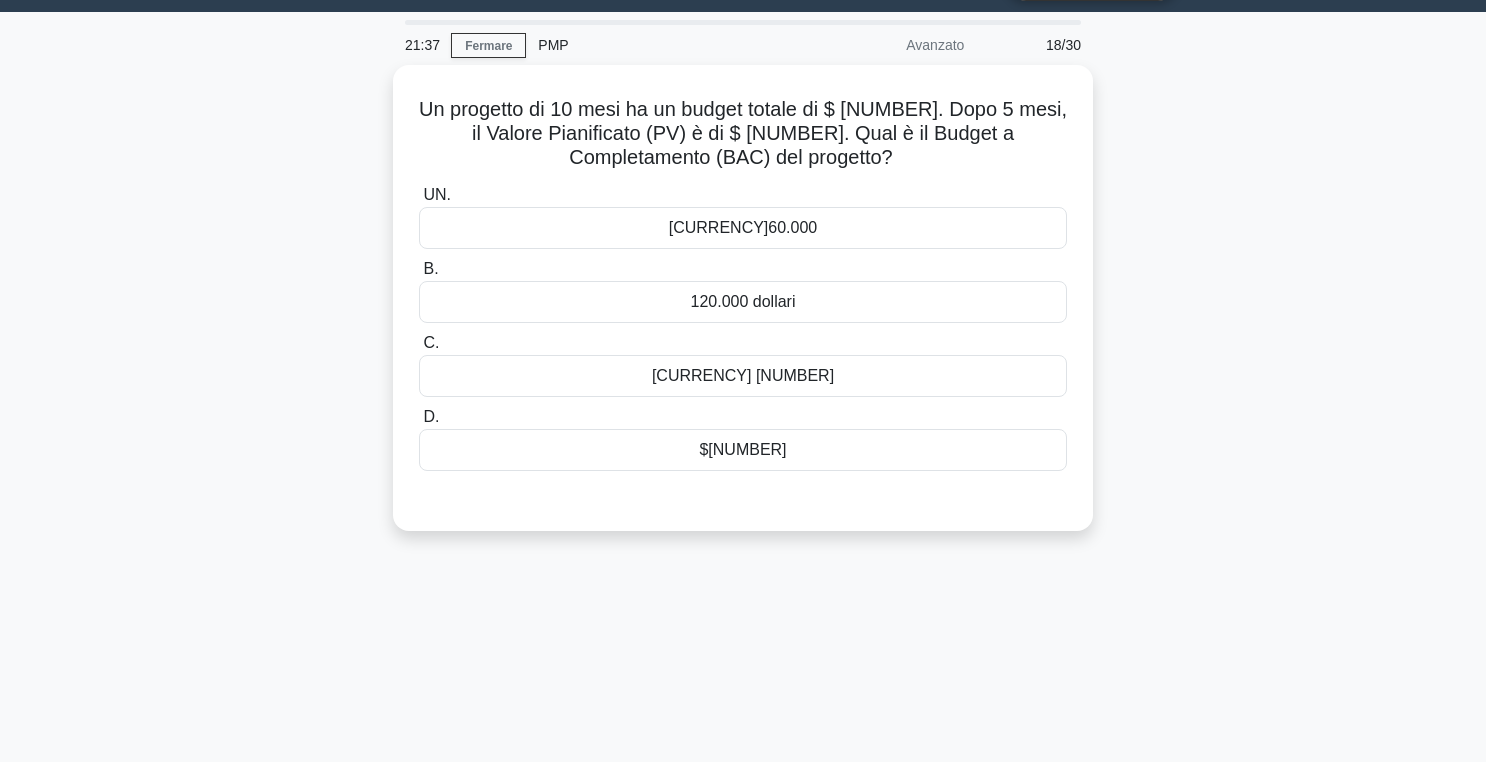 scroll, scrollTop: 43, scrollLeft: 0, axis: vertical 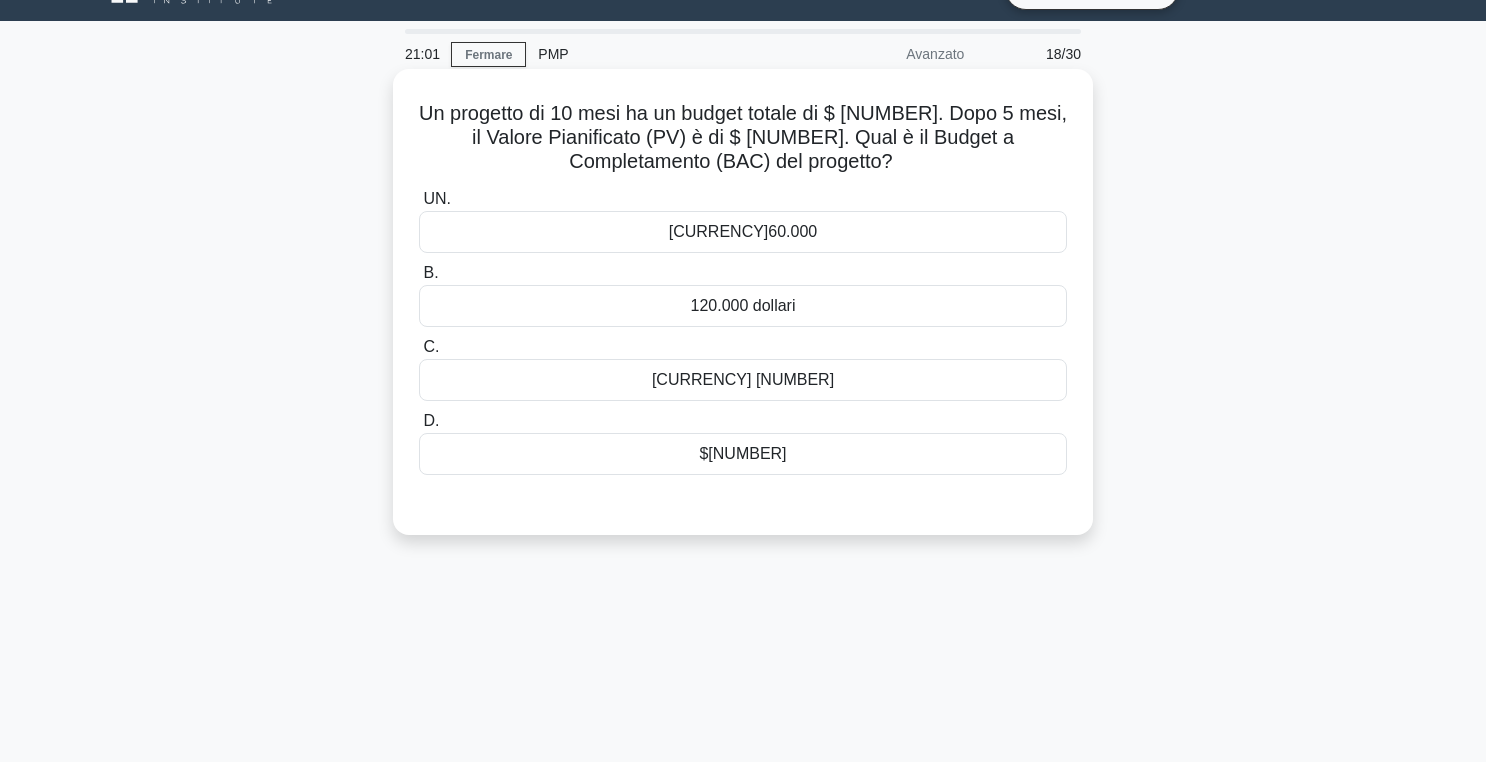 click on "100.000 dollari" at bounding box center (743, 379) 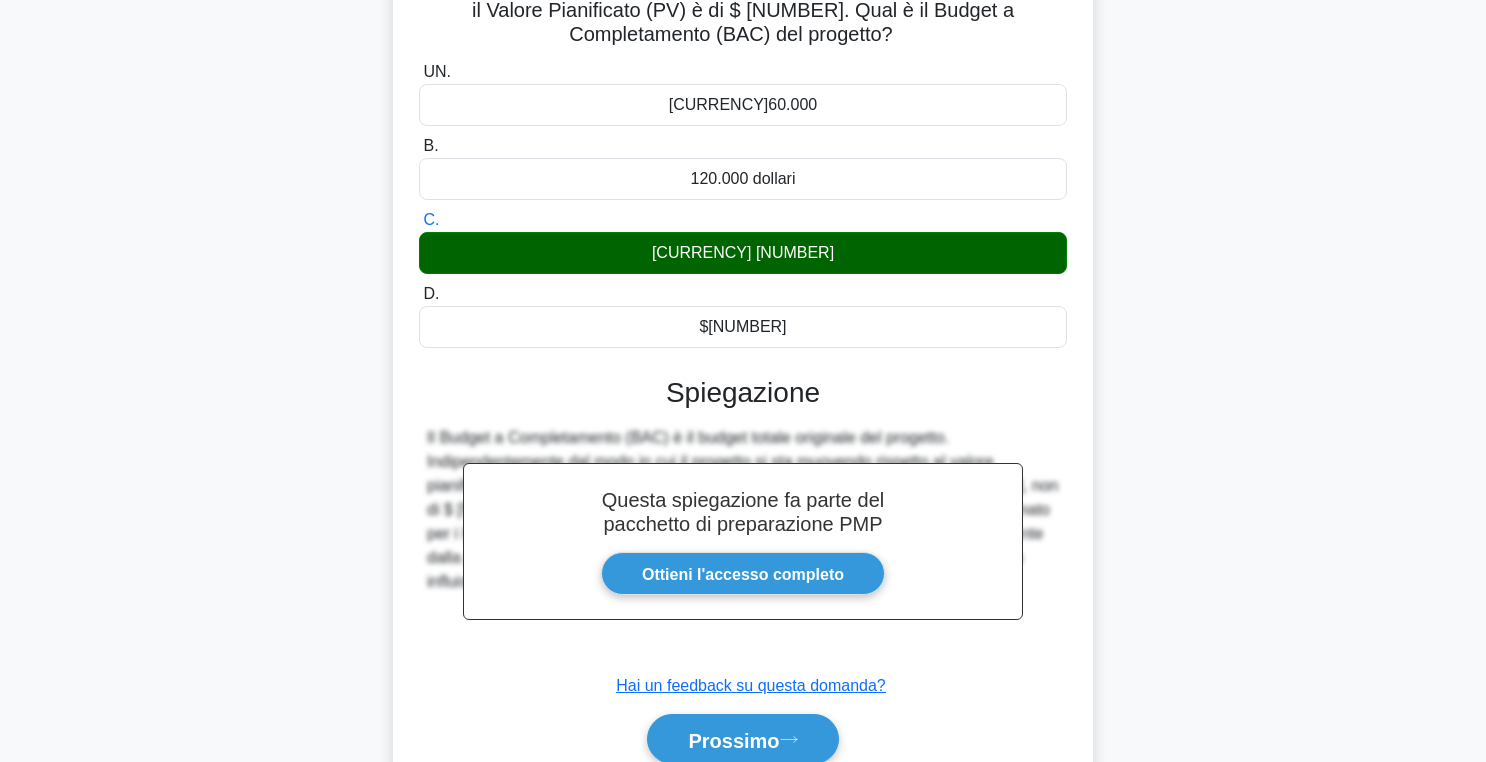 scroll, scrollTop: 318, scrollLeft: 0, axis: vertical 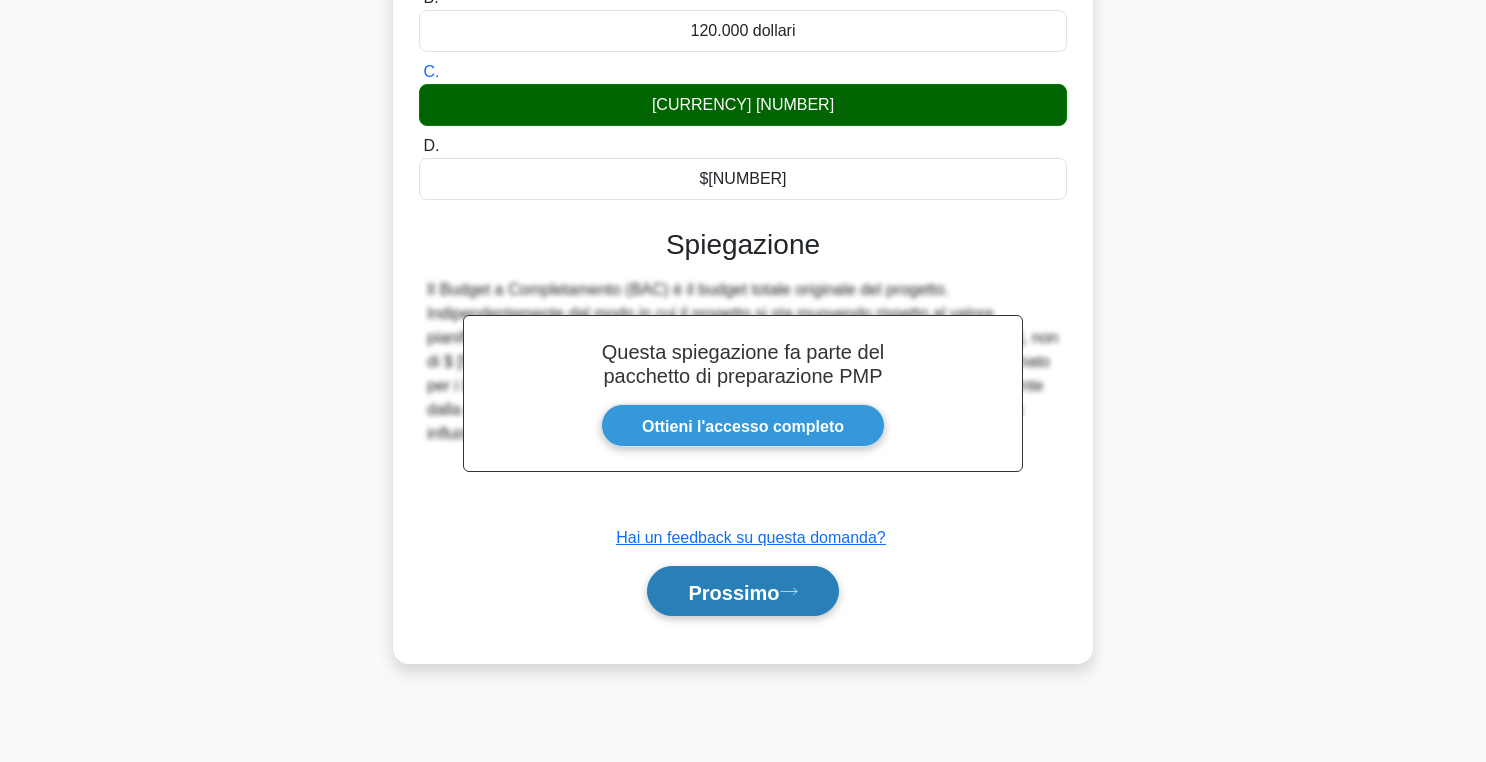 click on "Prossimo" at bounding box center (733, 592) 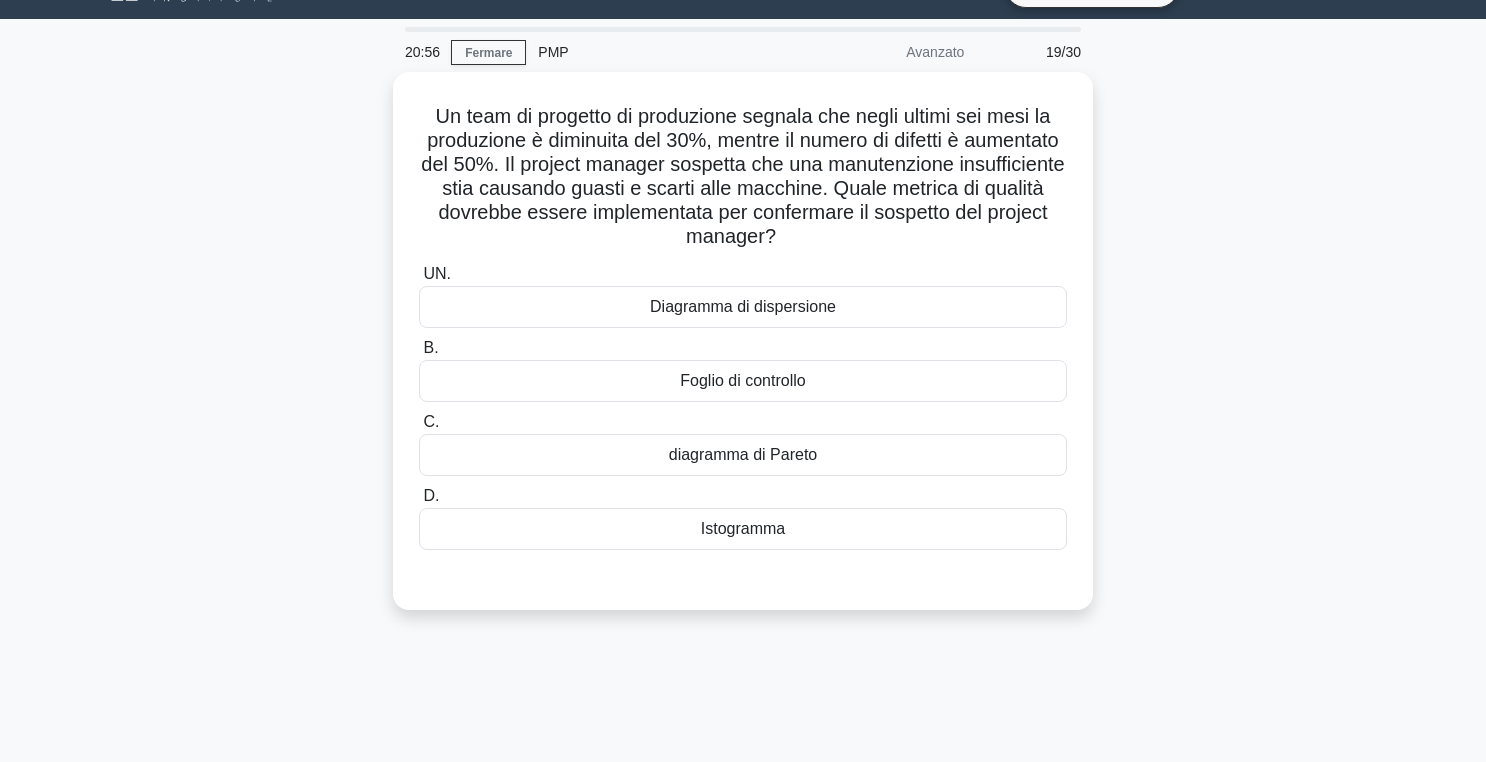 scroll, scrollTop: 46, scrollLeft: 0, axis: vertical 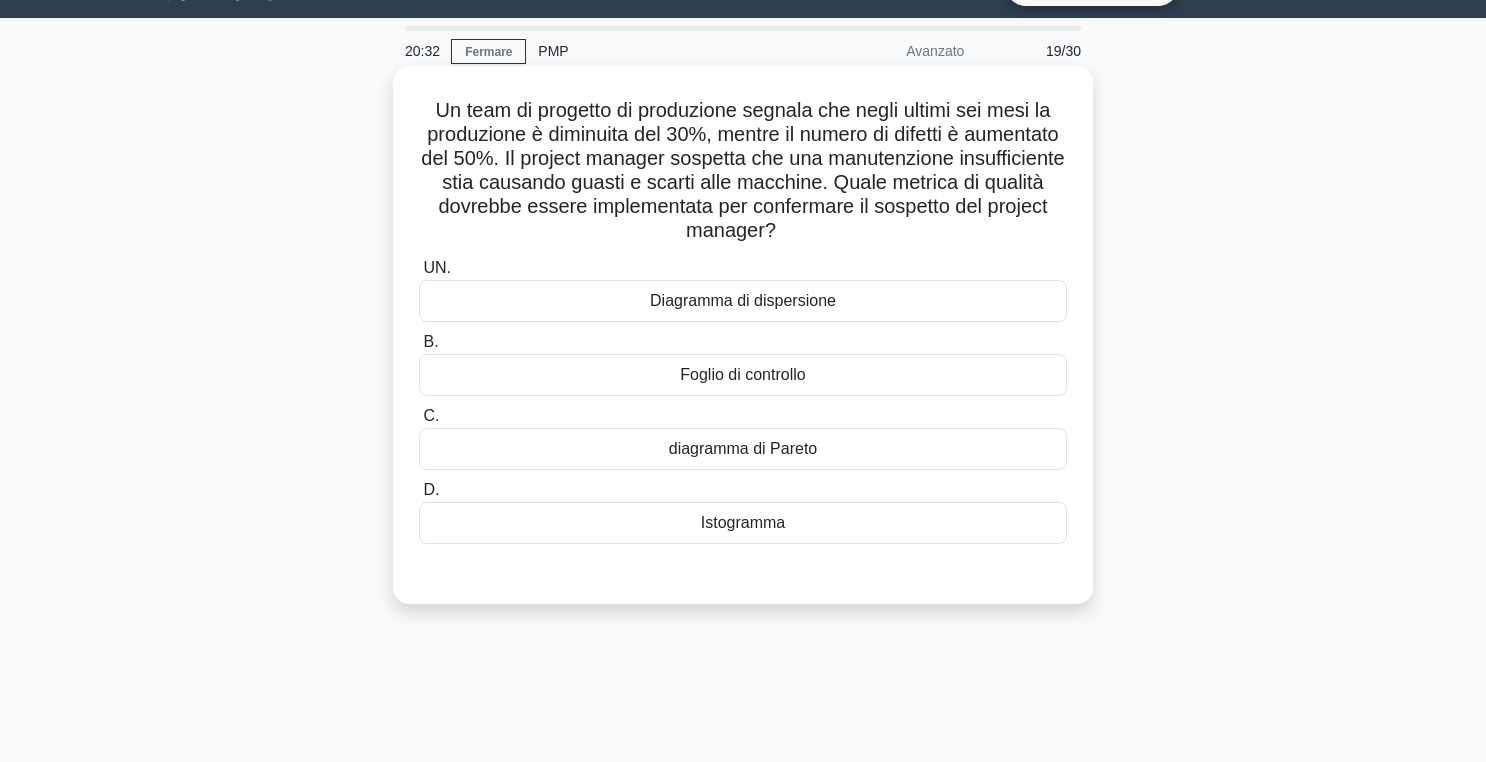click on "Diagramma di dispersione" at bounding box center [743, 301] 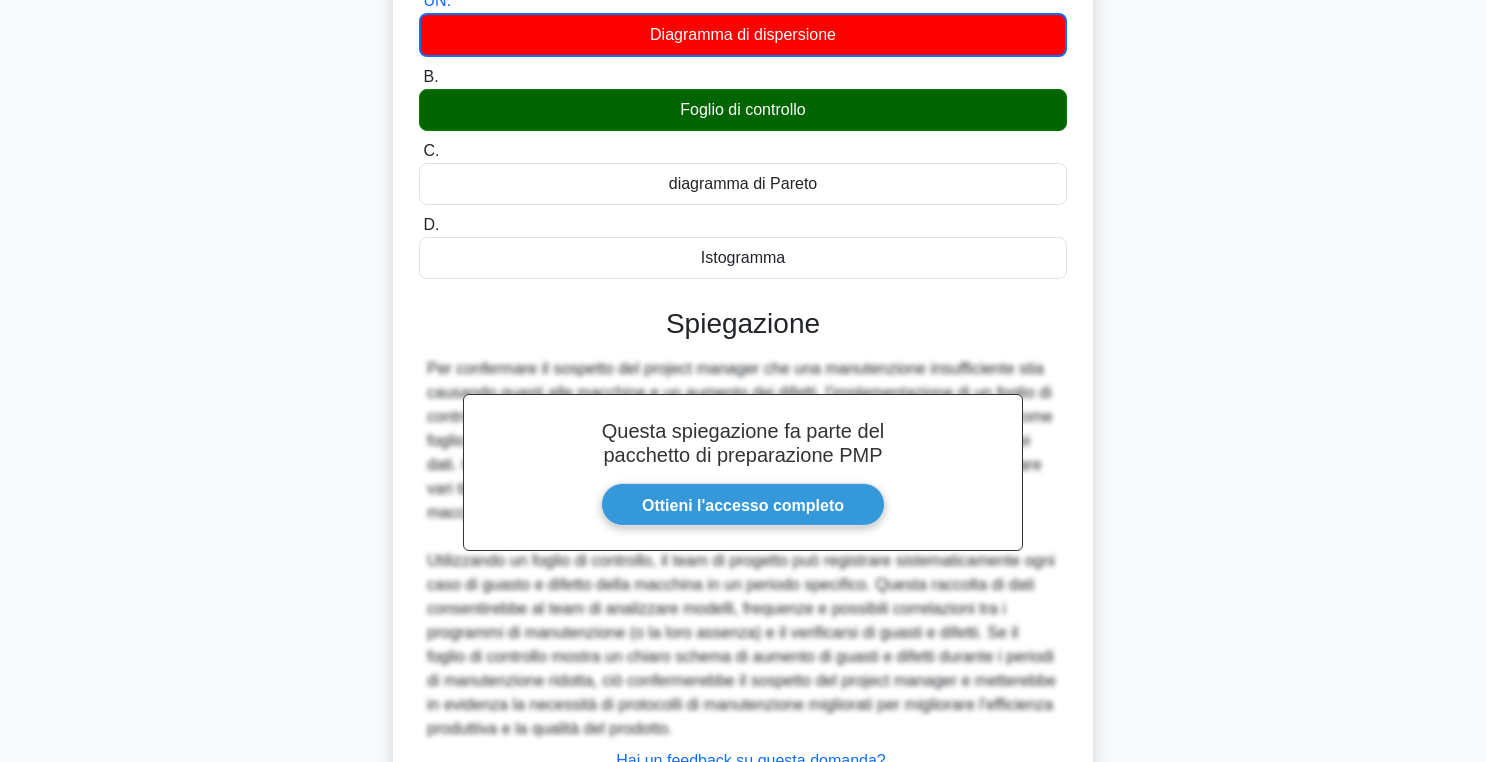 scroll, scrollTop: 476, scrollLeft: 0, axis: vertical 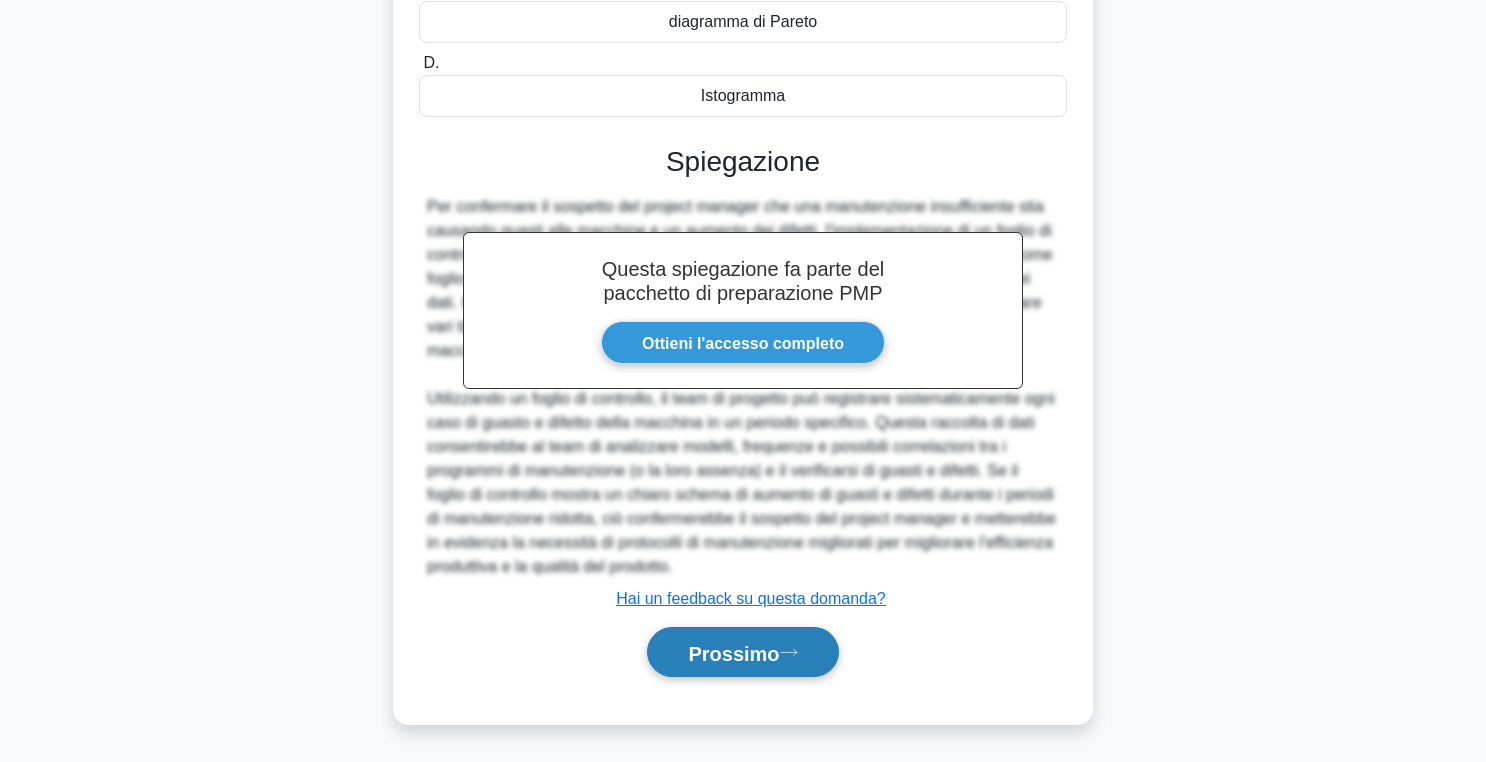 click on "Prossimo" at bounding box center [733, 653] 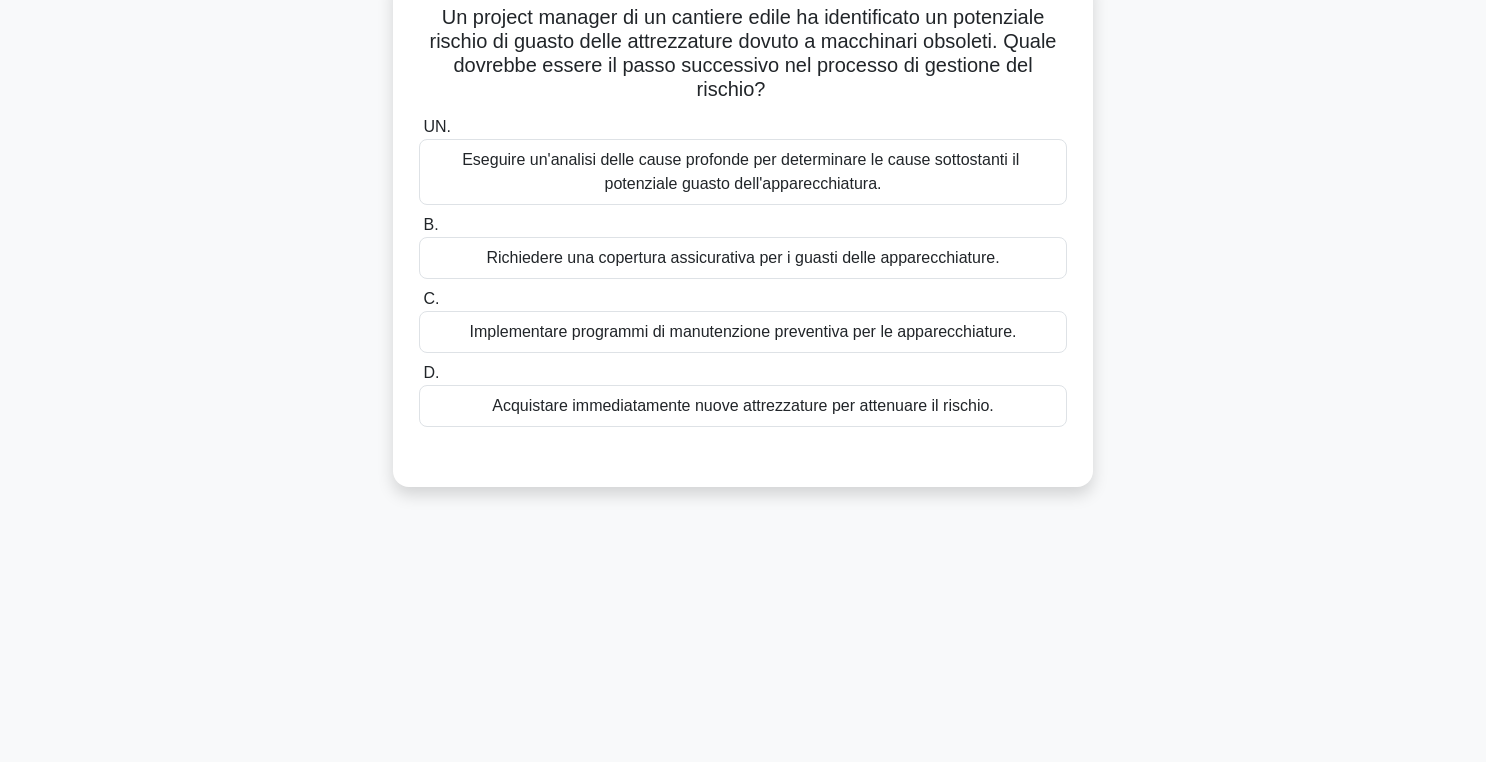 scroll, scrollTop: 47, scrollLeft: 0, axis: vertical 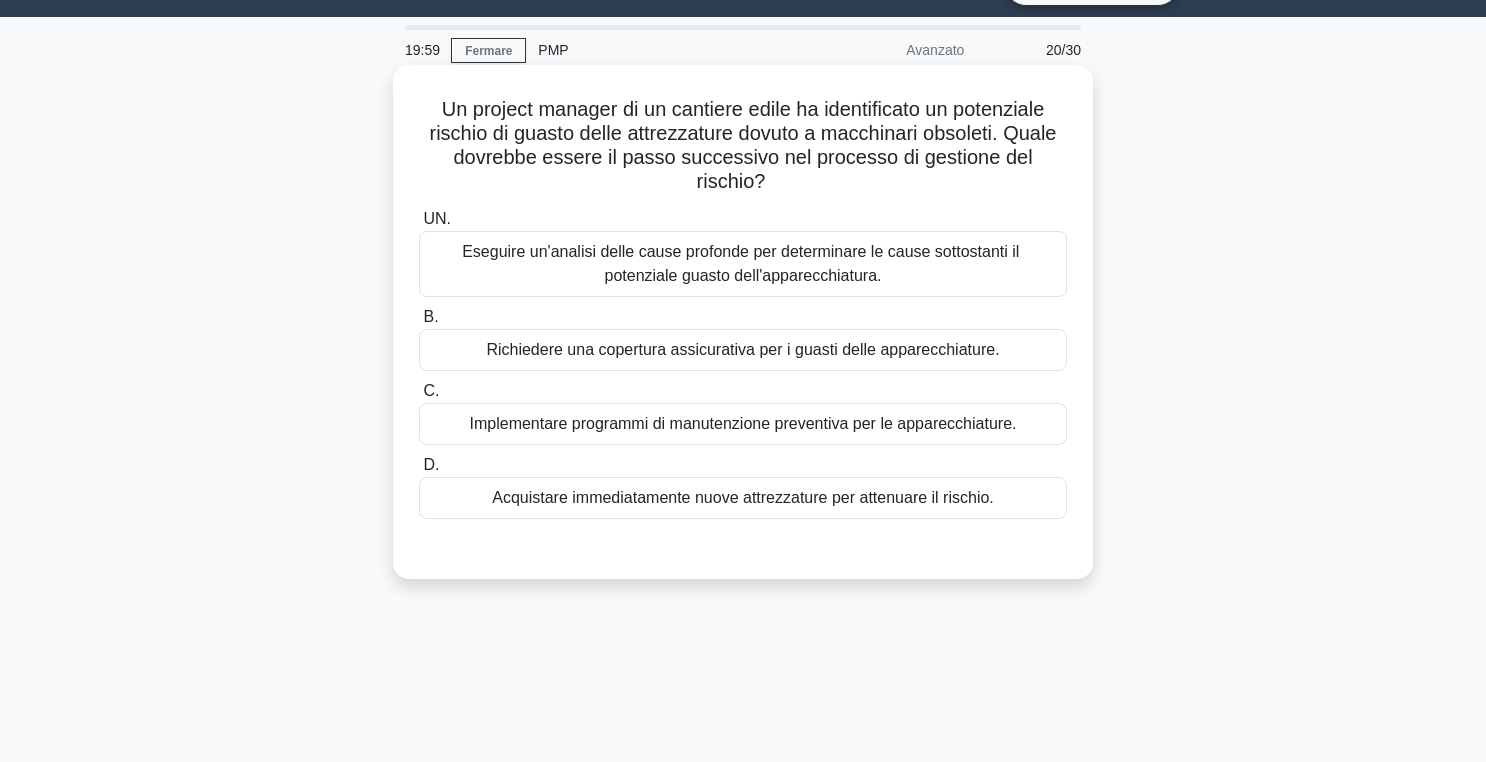 click on "Eseguire un'analisi delle cause profonde per determinare le cause sottostanti il ​​potenziale guasto dell'apparecchiatura." at bounding box center (743, 263) 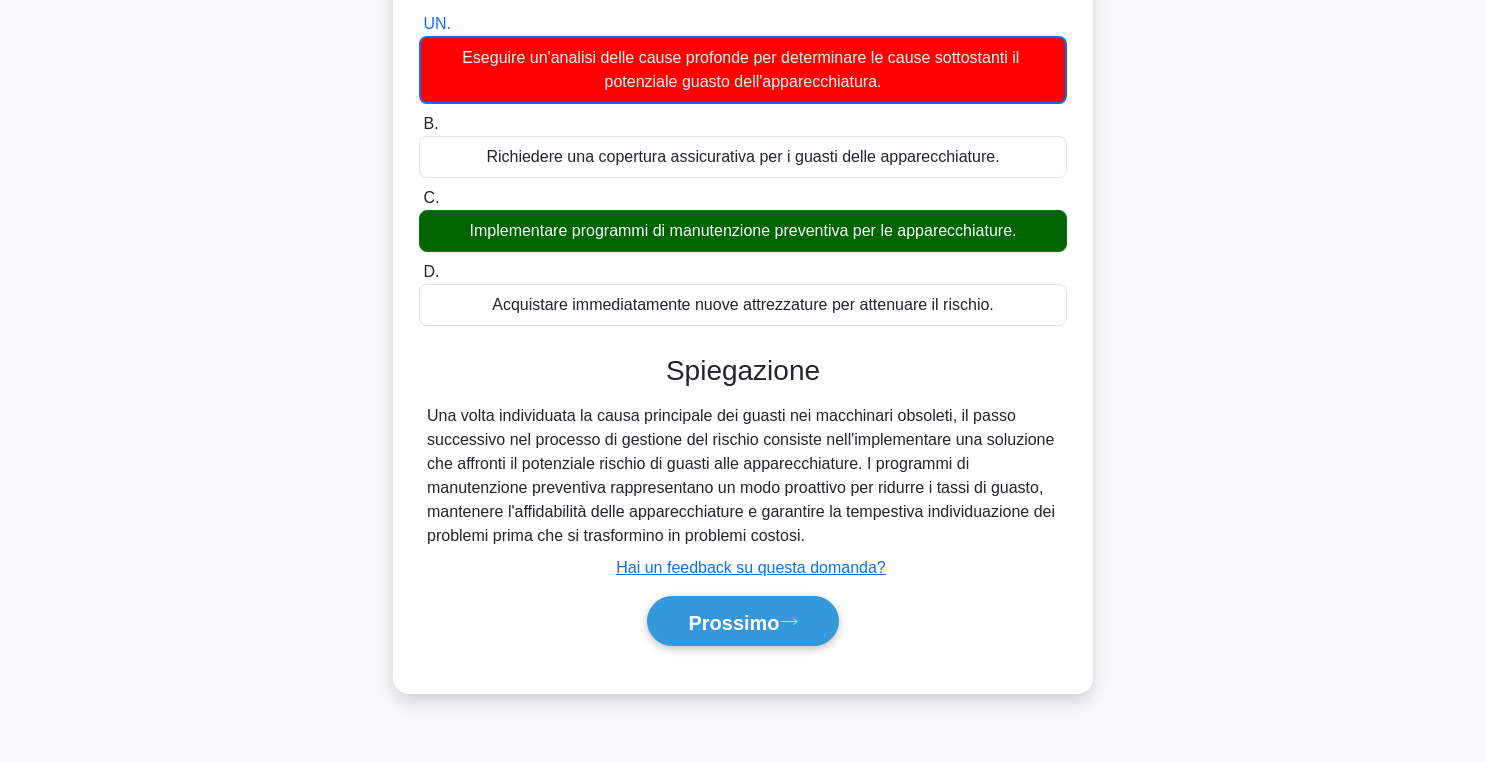 scroll, scrollTop: 318, scrollLeft: 0, axis: vertical 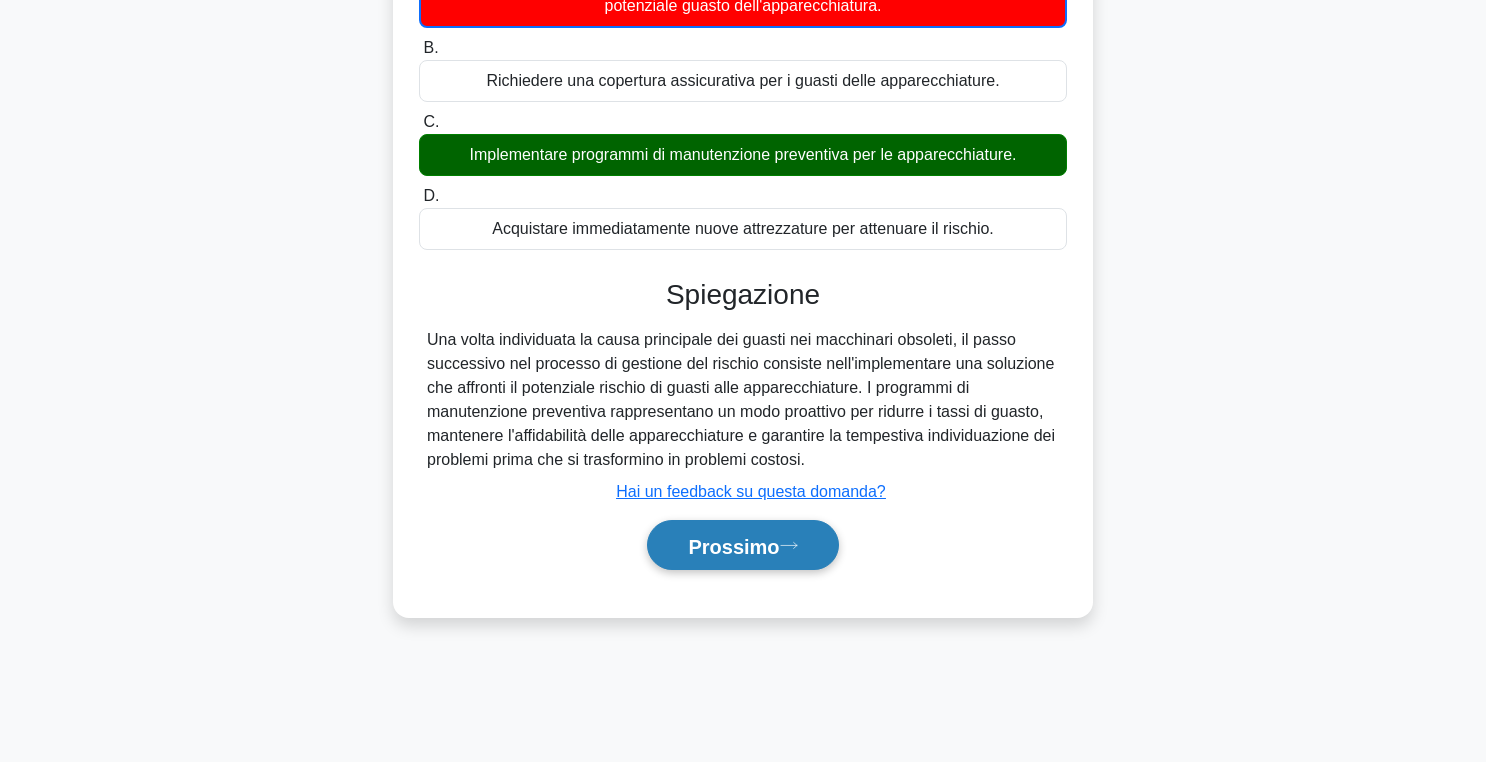 click on "Prossimo" at bounding box center [733, 546] 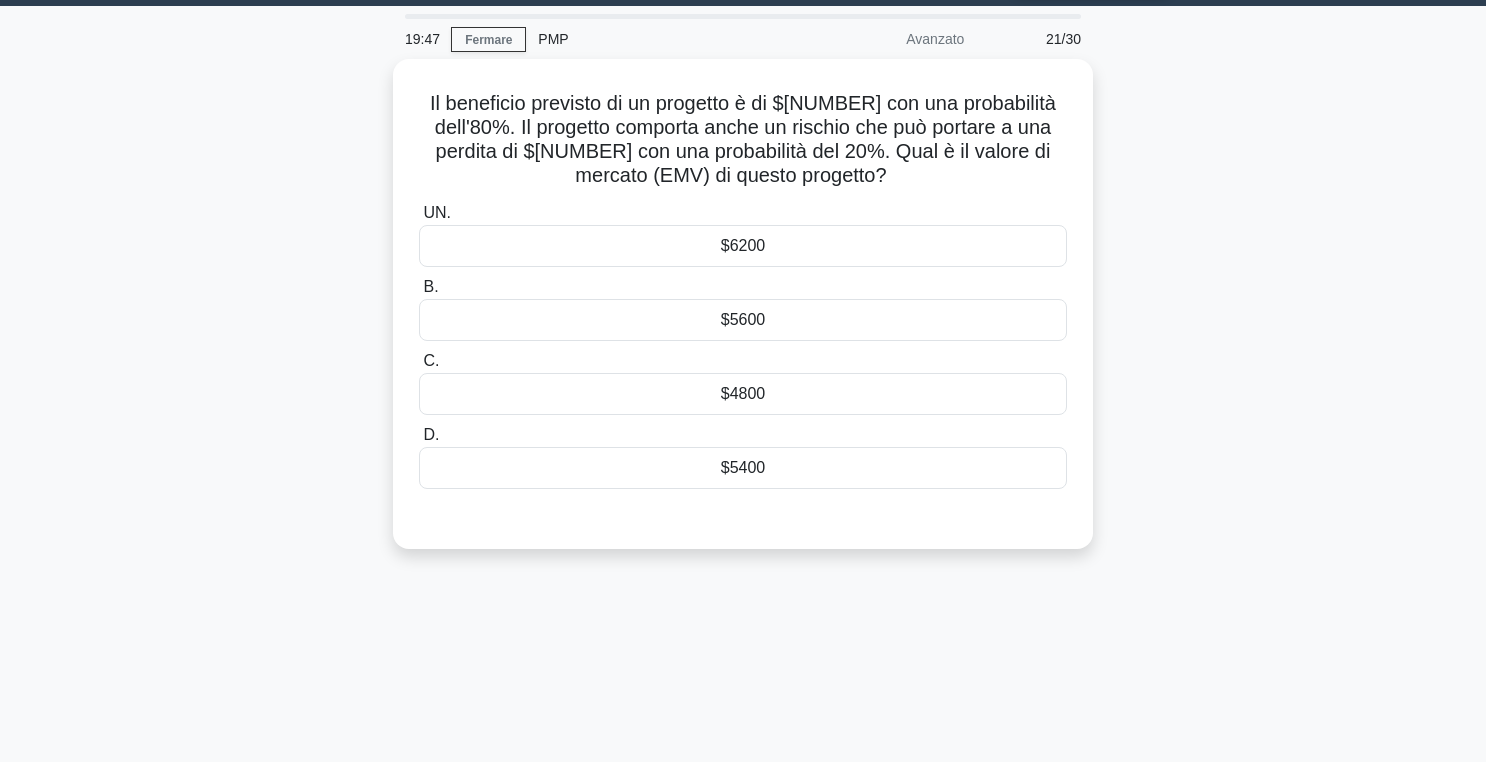 scroll, scrollTop: 56, scrollLeft: 0, axis: vertical 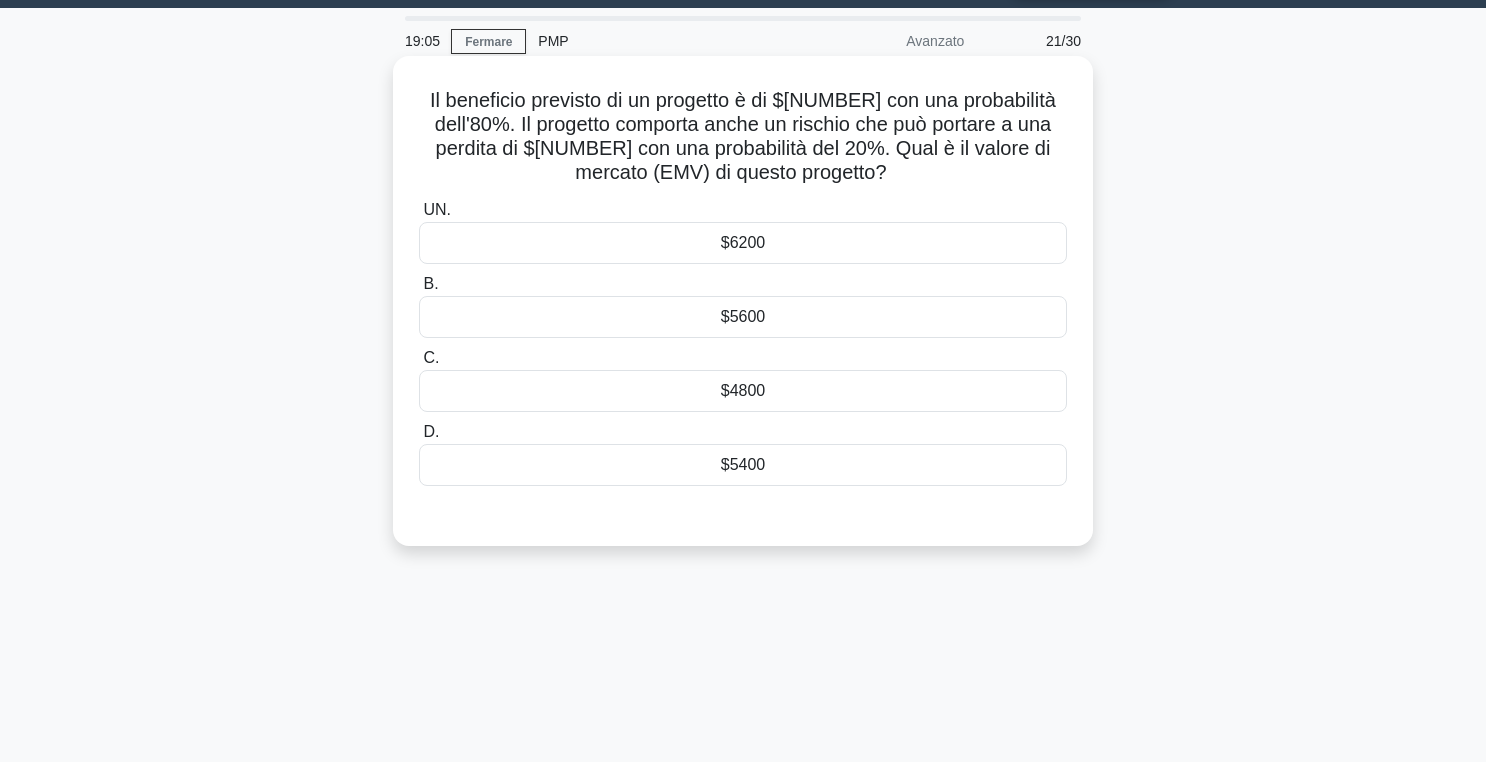 click on "$4800" at bounding box center (743, 390) 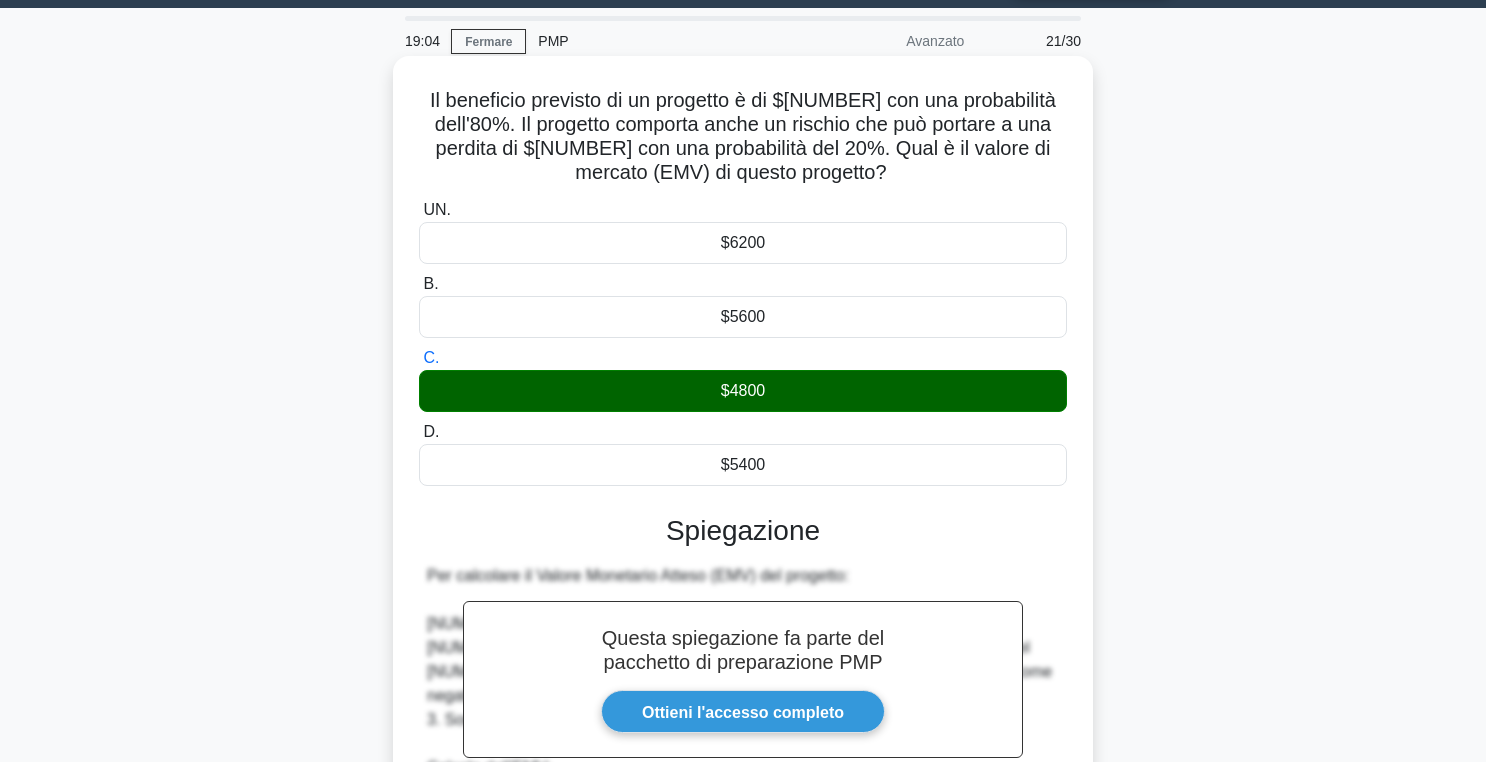 scroll, scrollTop: 450, scrollLeft: 0, axis: vertical 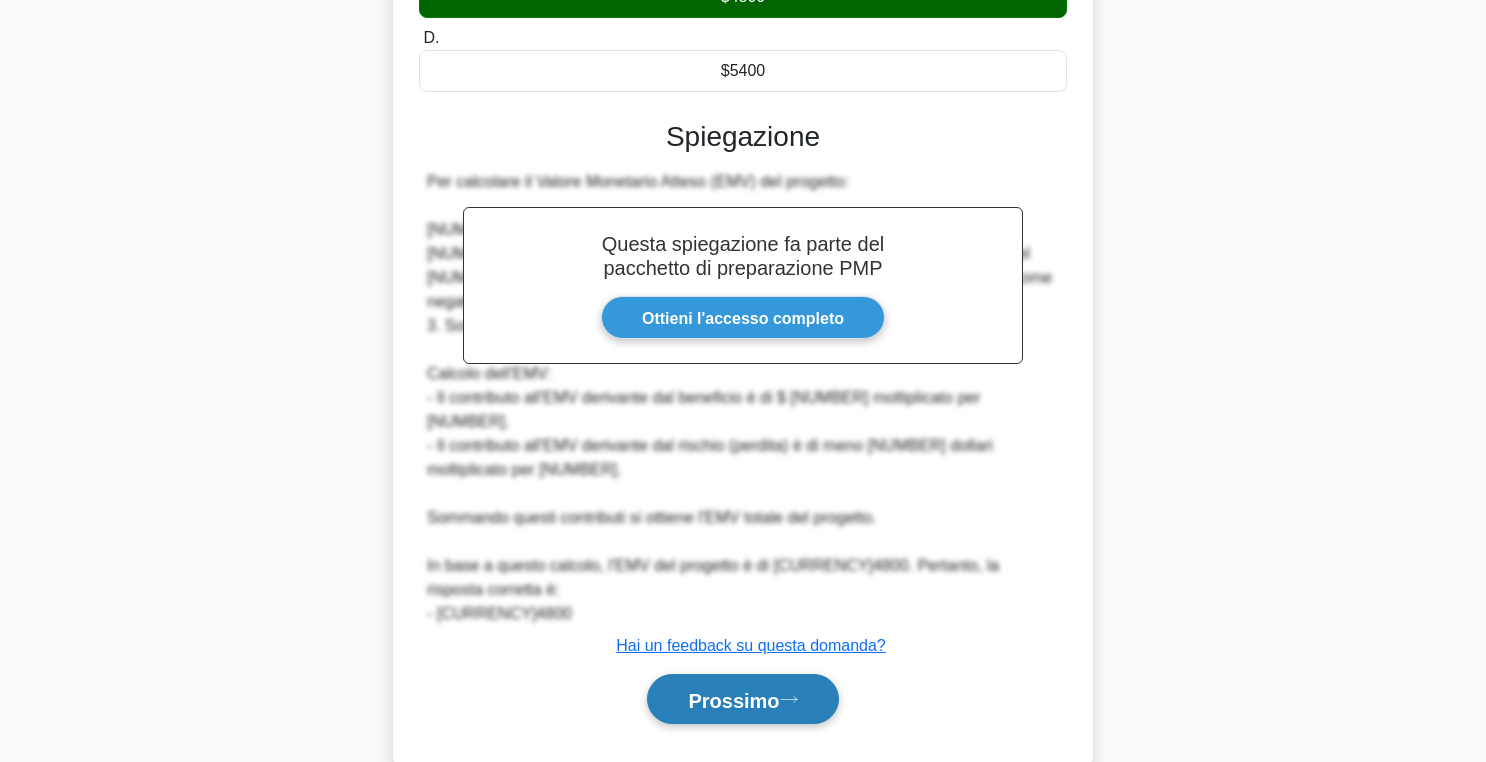 click on "Prossimo" at bounding box center (733, 700) 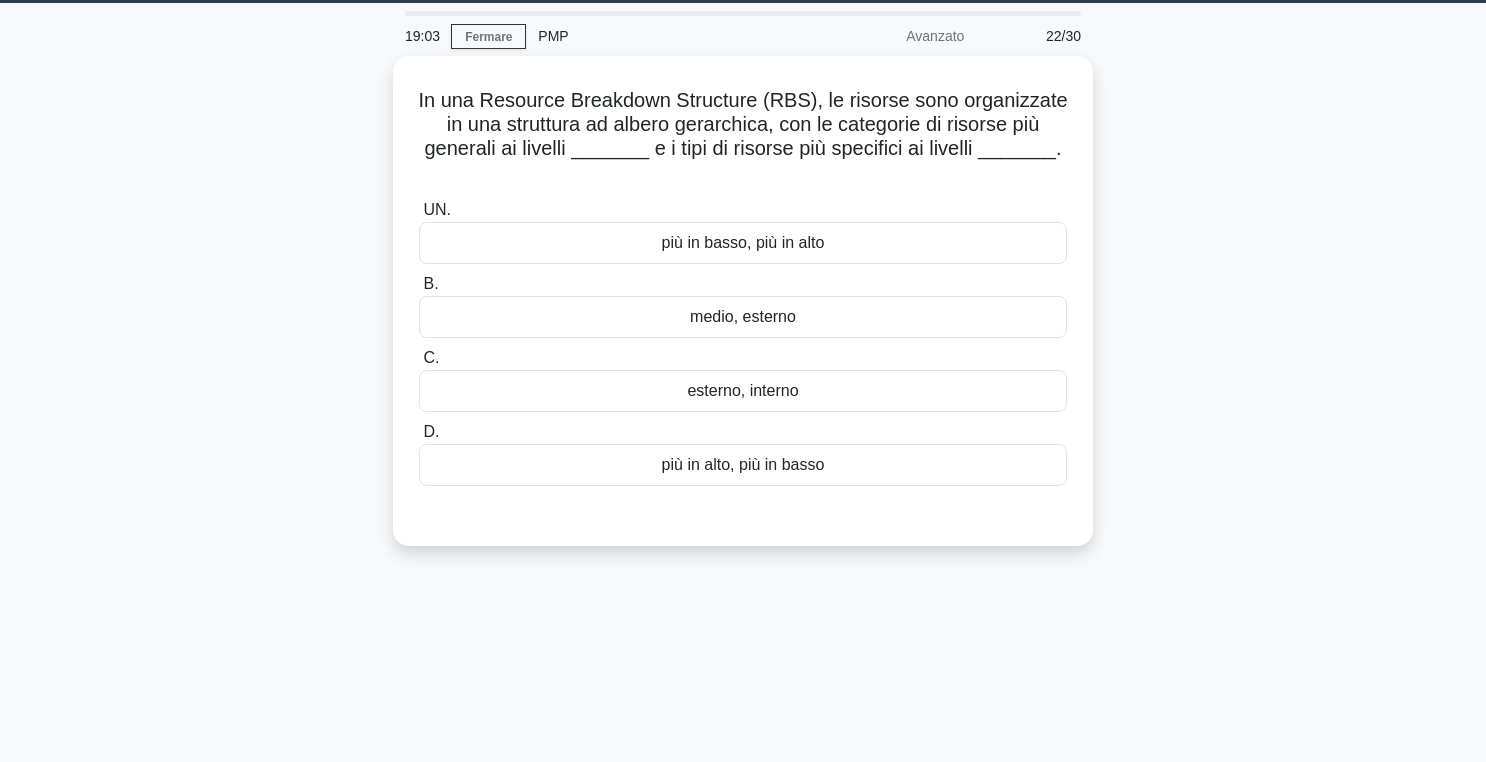 scroll, scrollTop: 47, scrollLeft: 0, axis: vertical 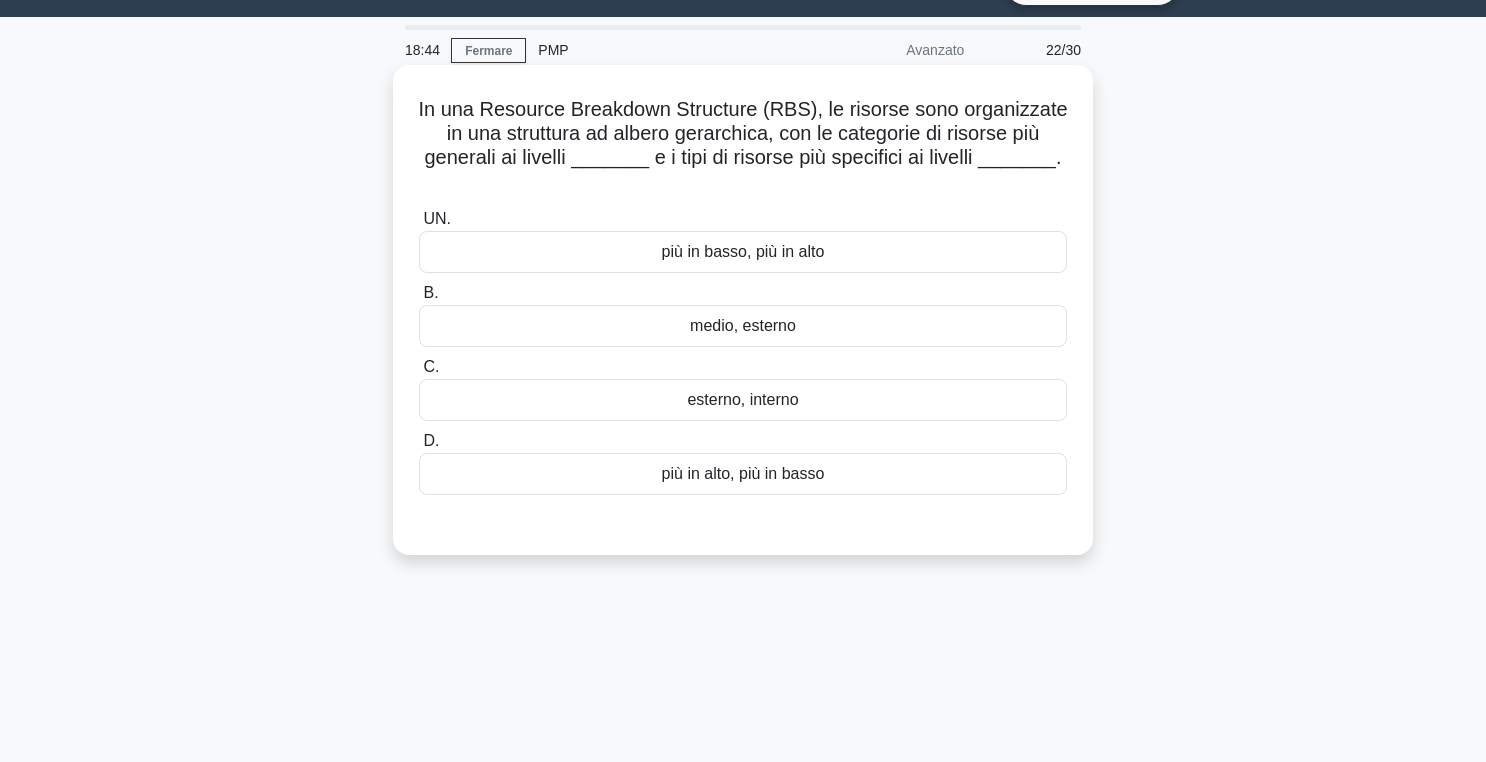 click on "più in alto, più in basso" at bounding box center (743, 473) 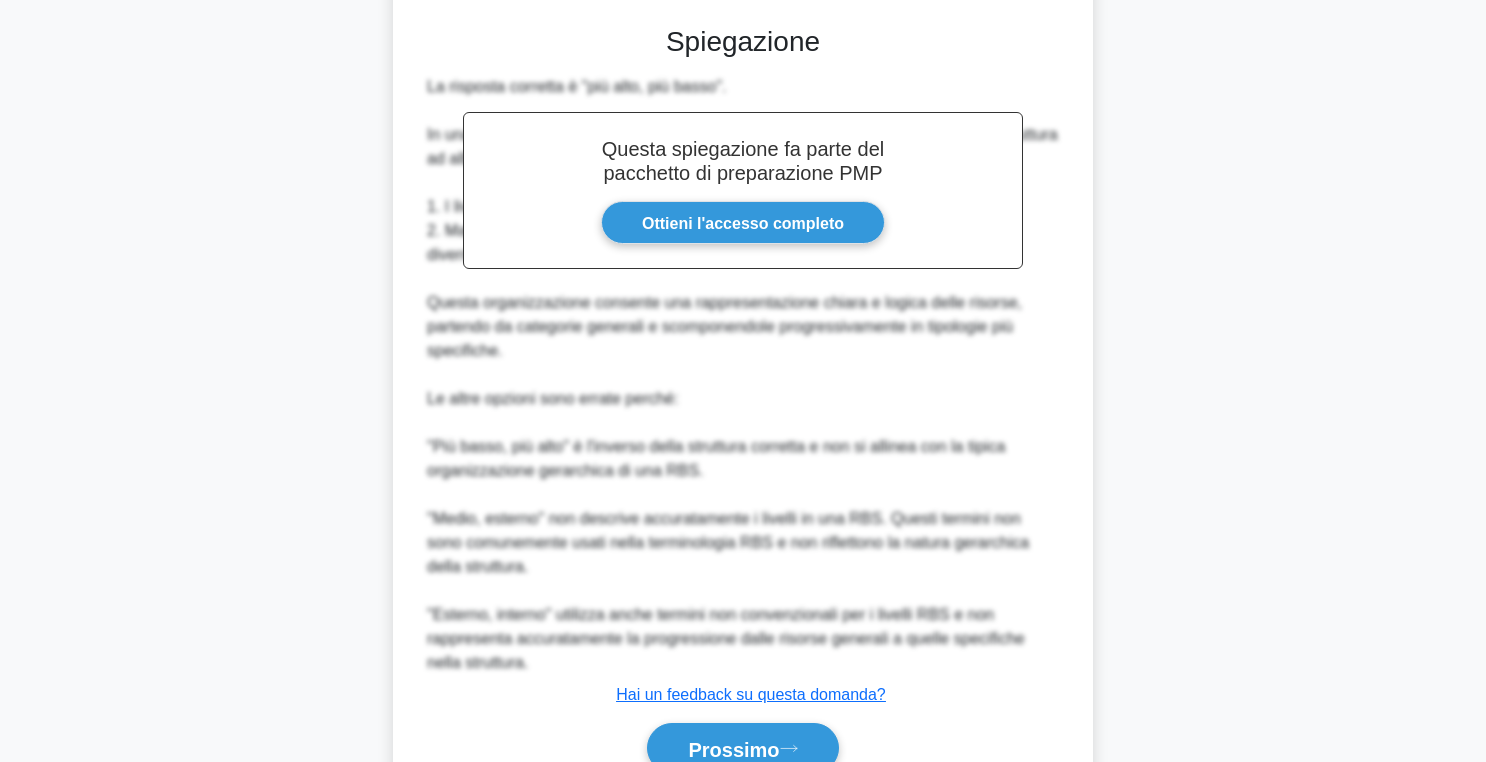 scroll, scrollTop: 642, scrollLeft: 0, axis: vertical 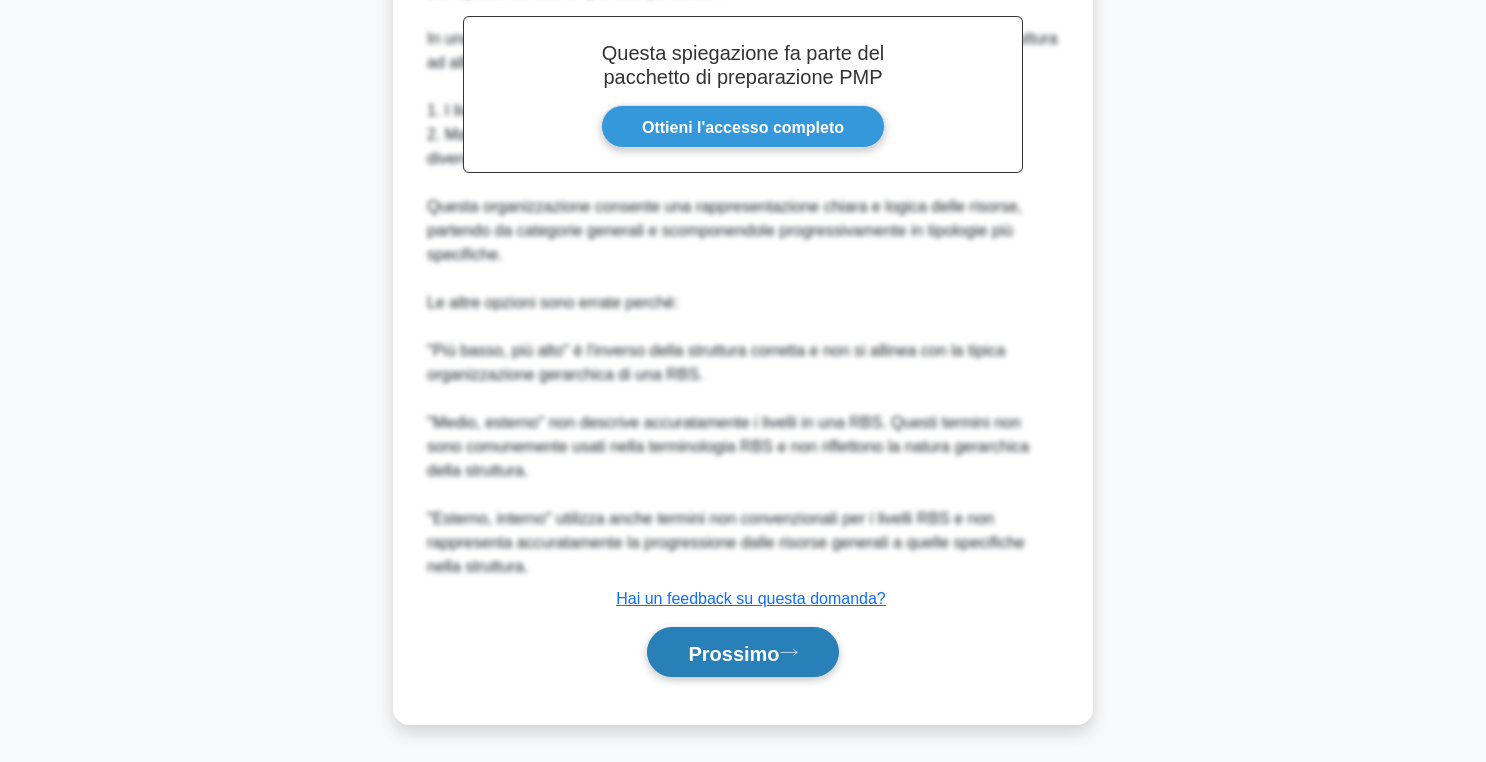 click on "Prossimo" at bounding box center (733, 653) 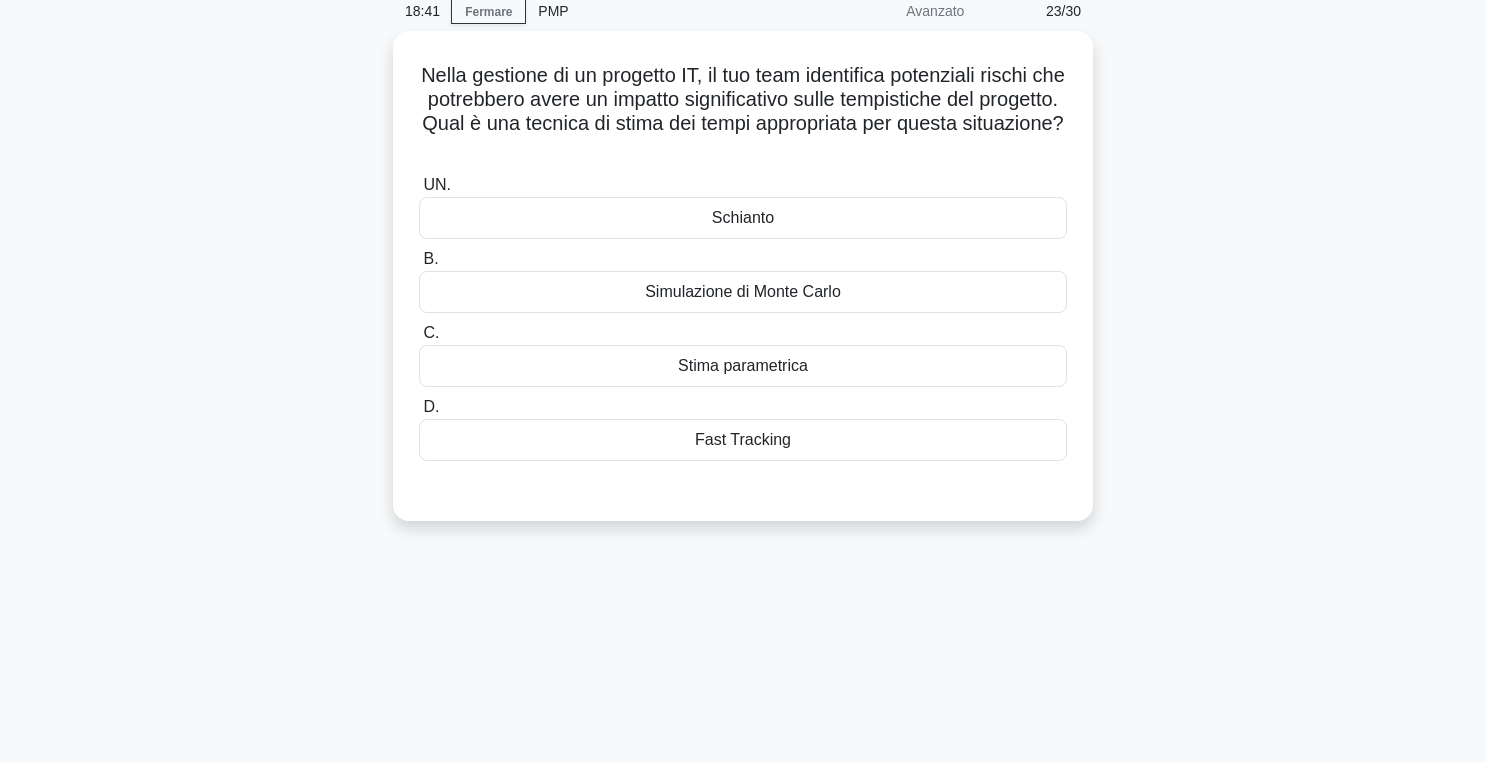 scroll, scrollTop: 63, scrollLeft: 0, axis: vertical 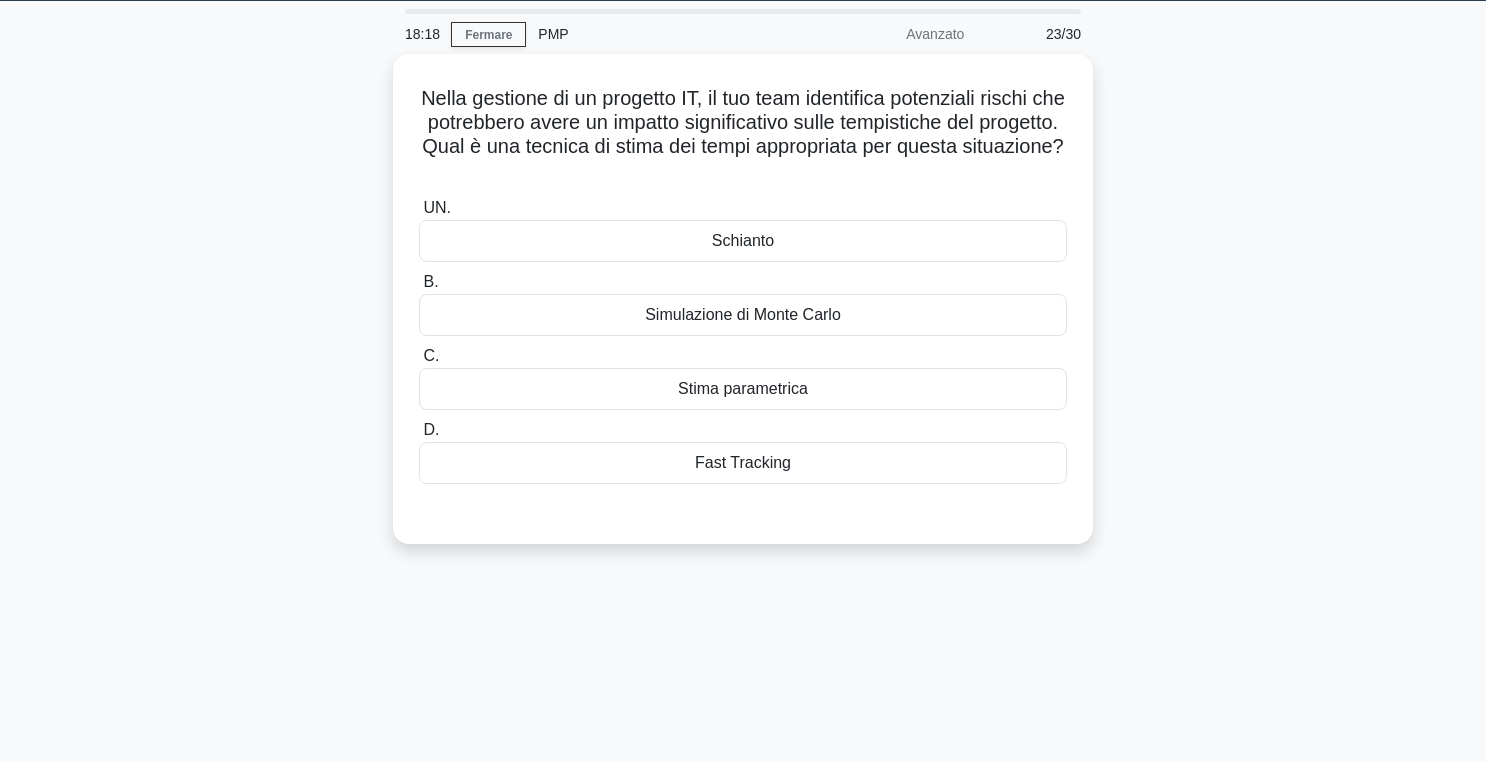 click on "Nella gestione di un progetto IT, il tuo team identifica potenziali rischi che potrebbero avere un impatto significativo sulle tempistiche del progetto. Qual è una tecnica di stima dei tempi appropriata per questa situazione?
.spinner_0XTQ{transform-origin:center;animation:spinner_y6GP .75s linear infinite}@keyframes spinner_y6GP{100%{transform:rotate(360deg)}}
UN.
Schianto
B. C. D." at bounding box center (743, 311) 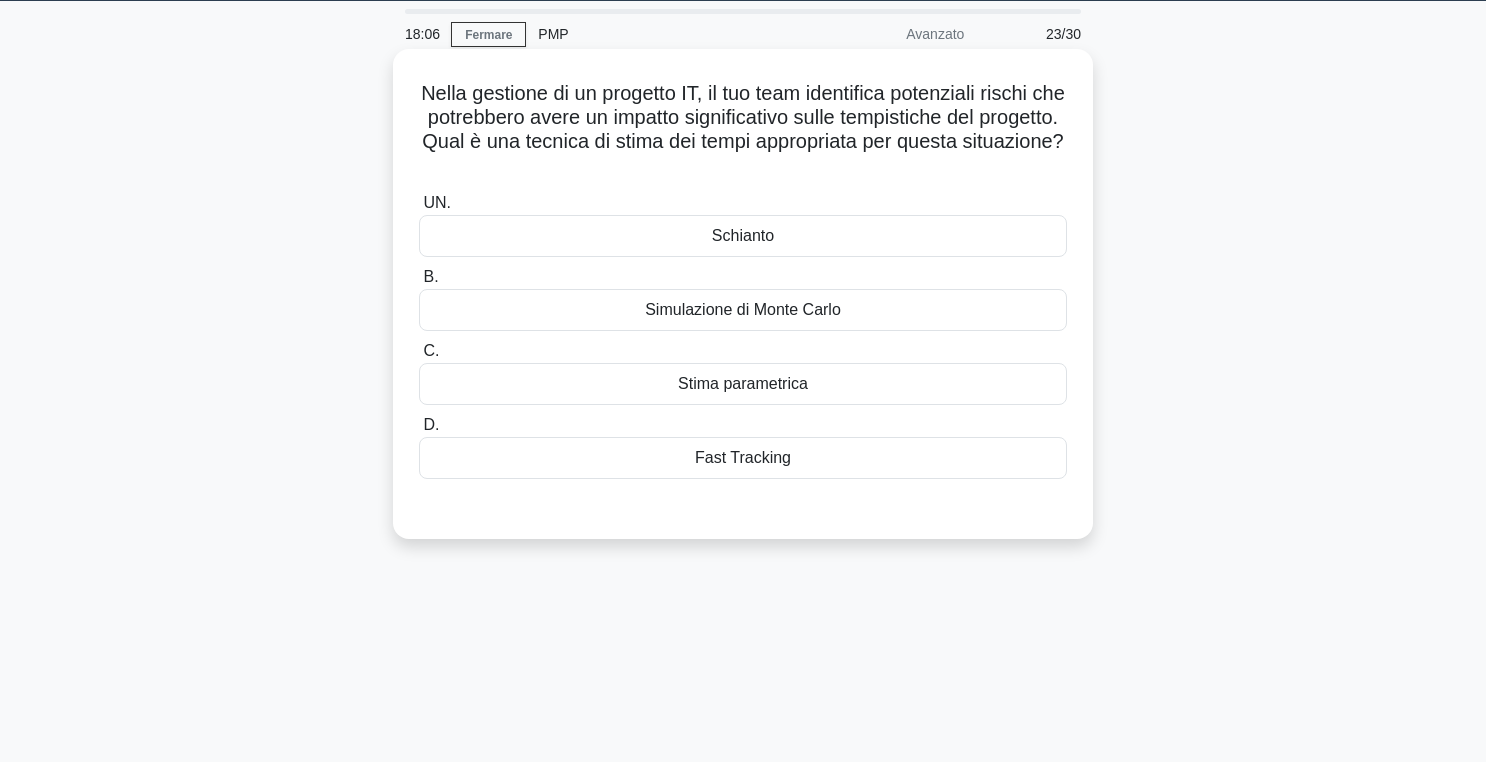 click on "Simulazione di Monte Carlo" at bounding box center (743, 310) 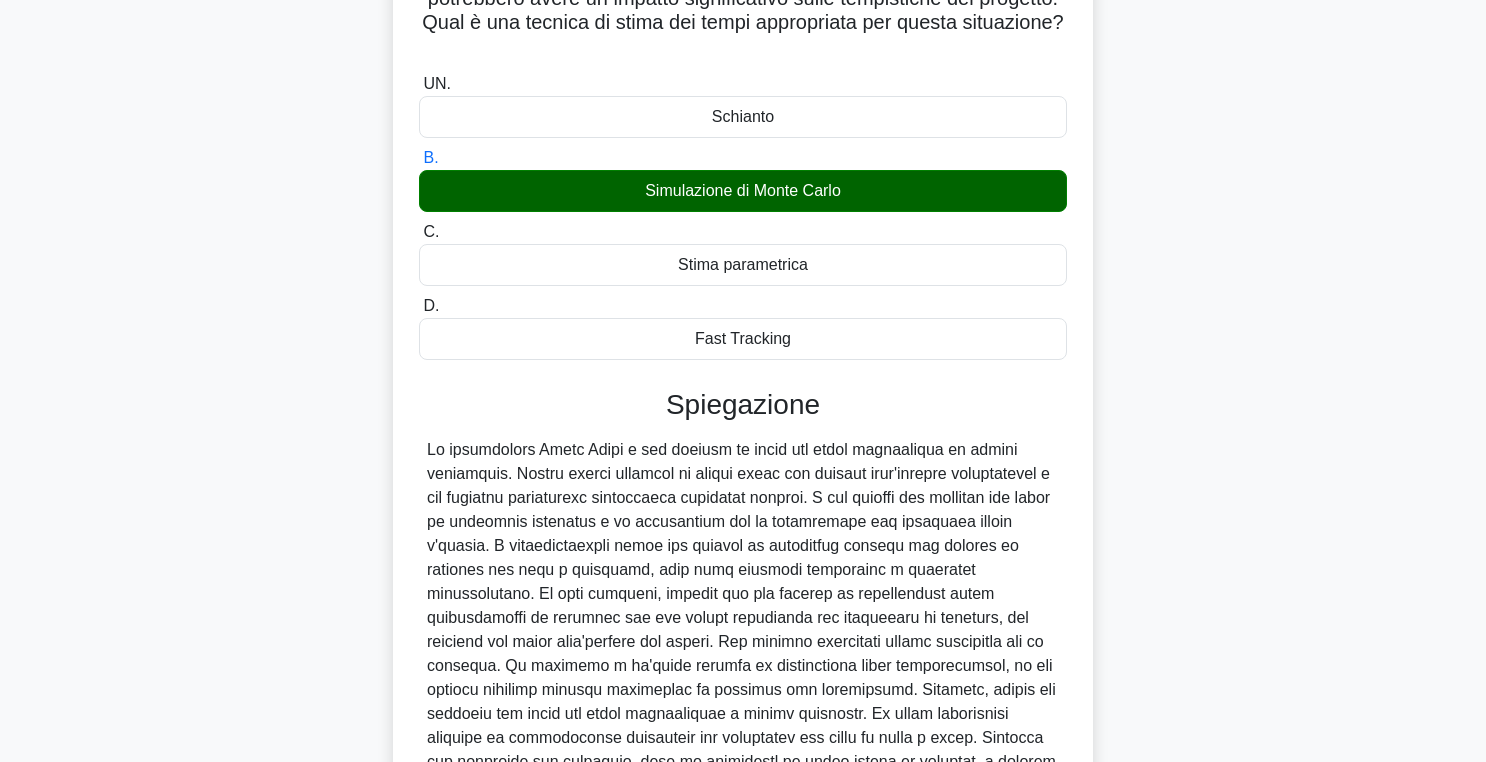 scroll, scrollTop: 426, scrollLeft: 0, axis: vertical 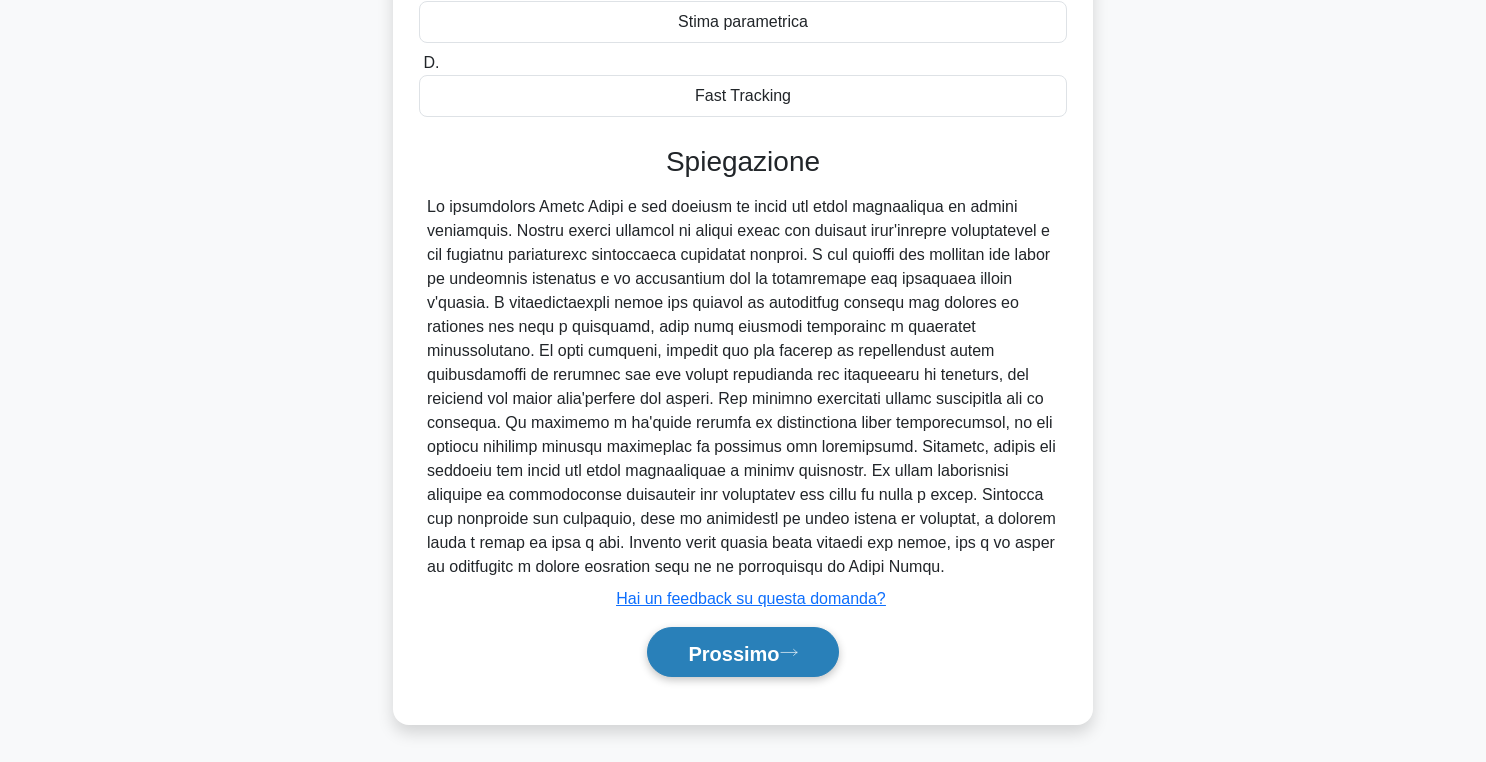 click on "Prossimo" at bounding box center [733, 652] 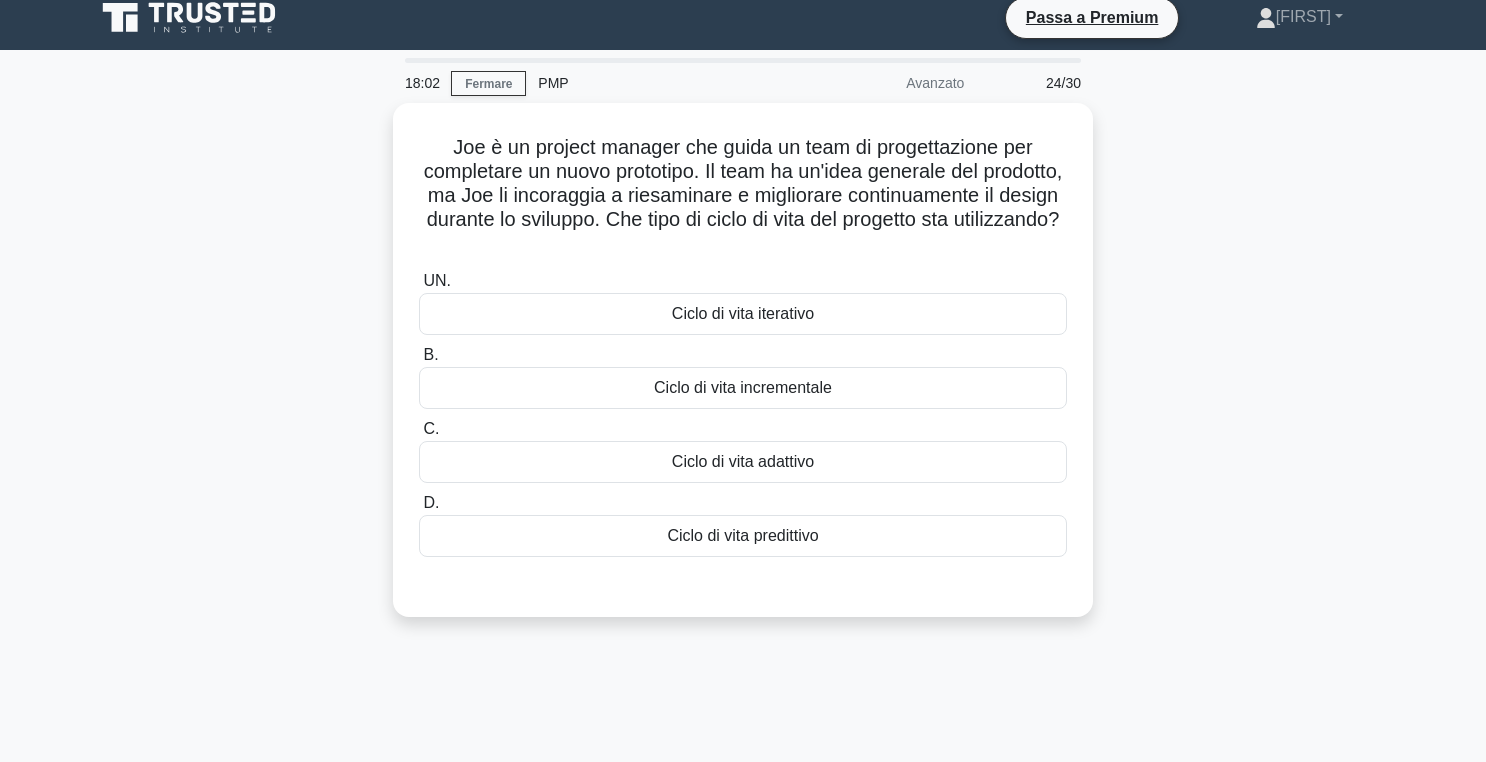 scroll, scrollTop: 11, scrollLeft: 0, axis: vertical 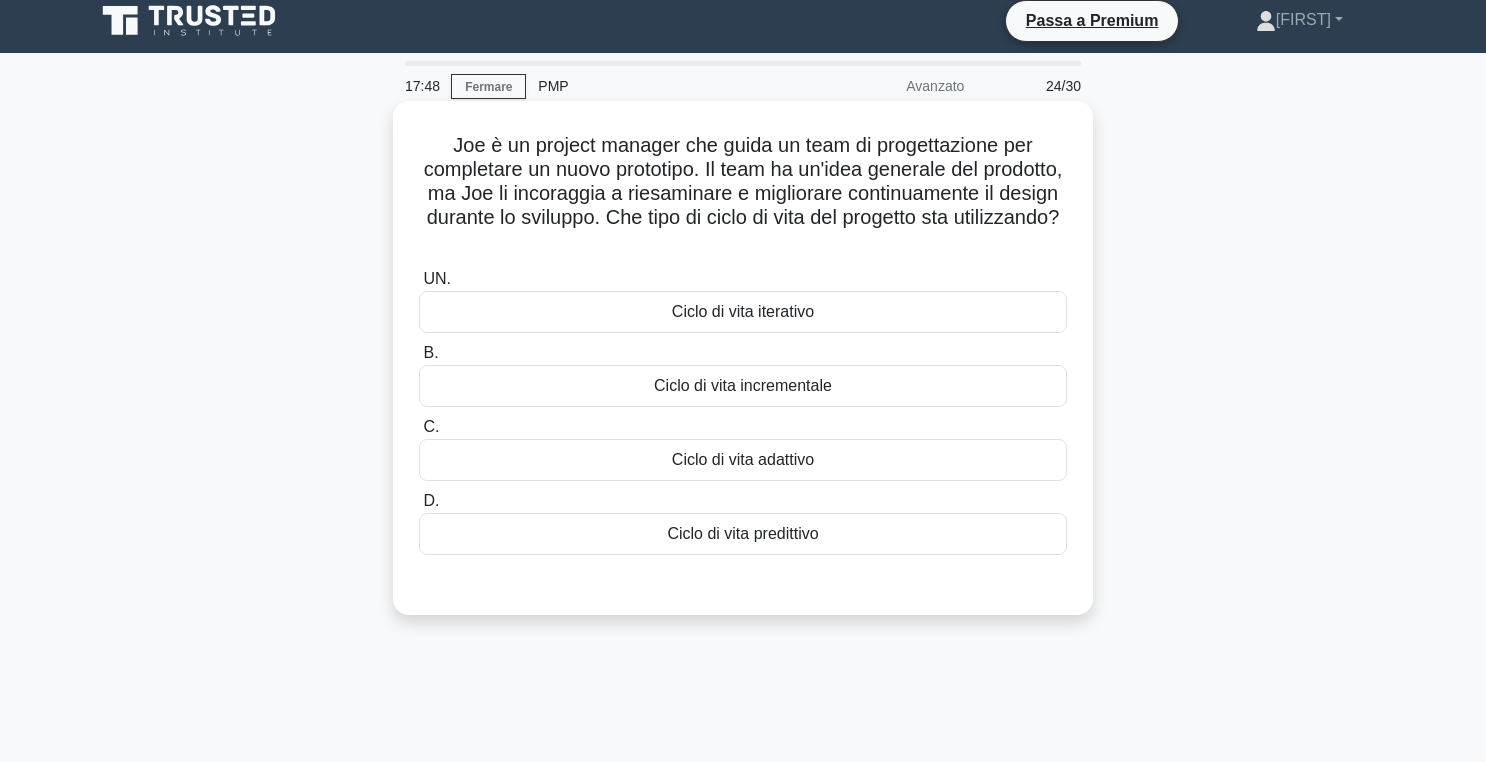 click on "Ciclo di vita iterativo" at bounding box center (743, 311) 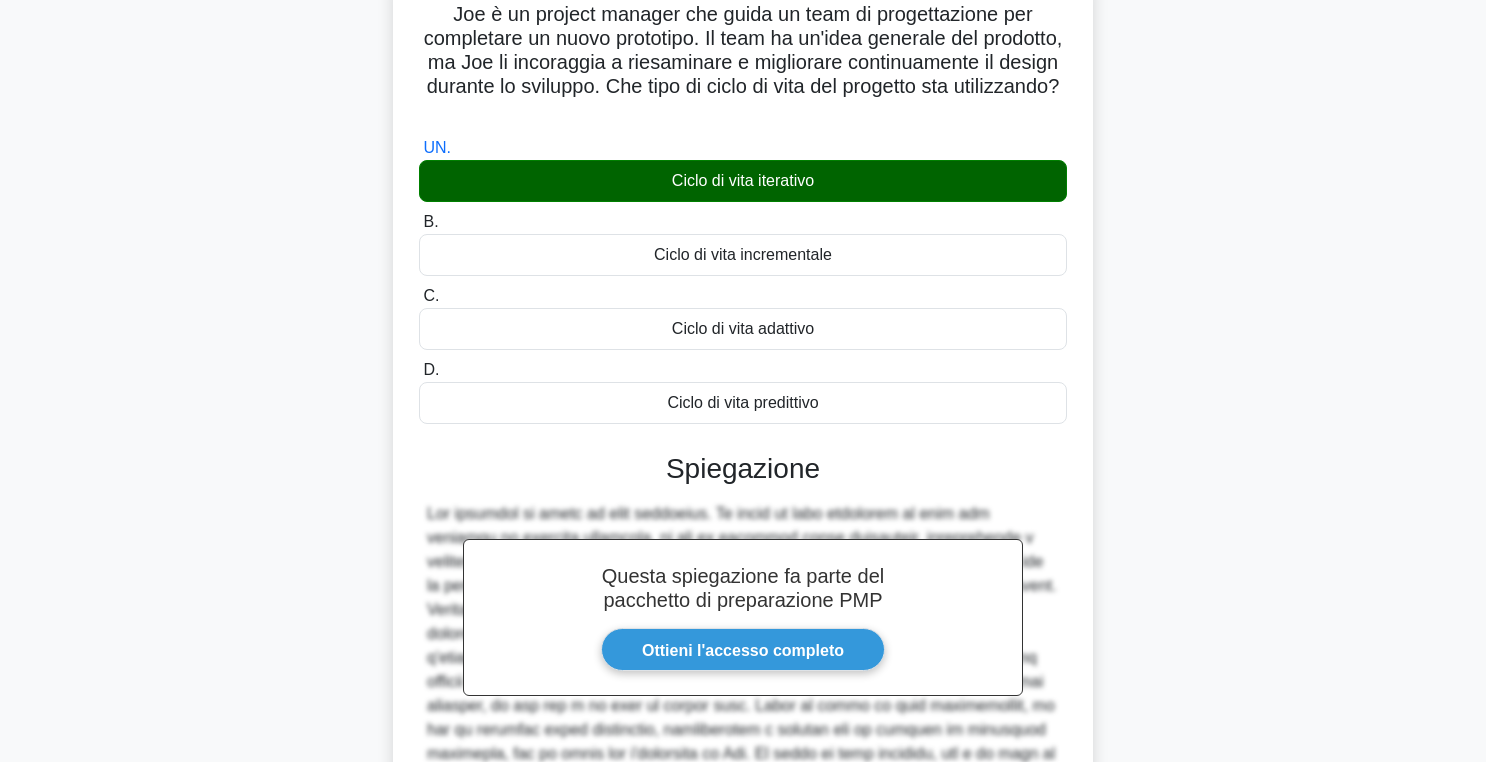 scroll, scrollTop: 402, scrollLeft: 0, axis: vertical 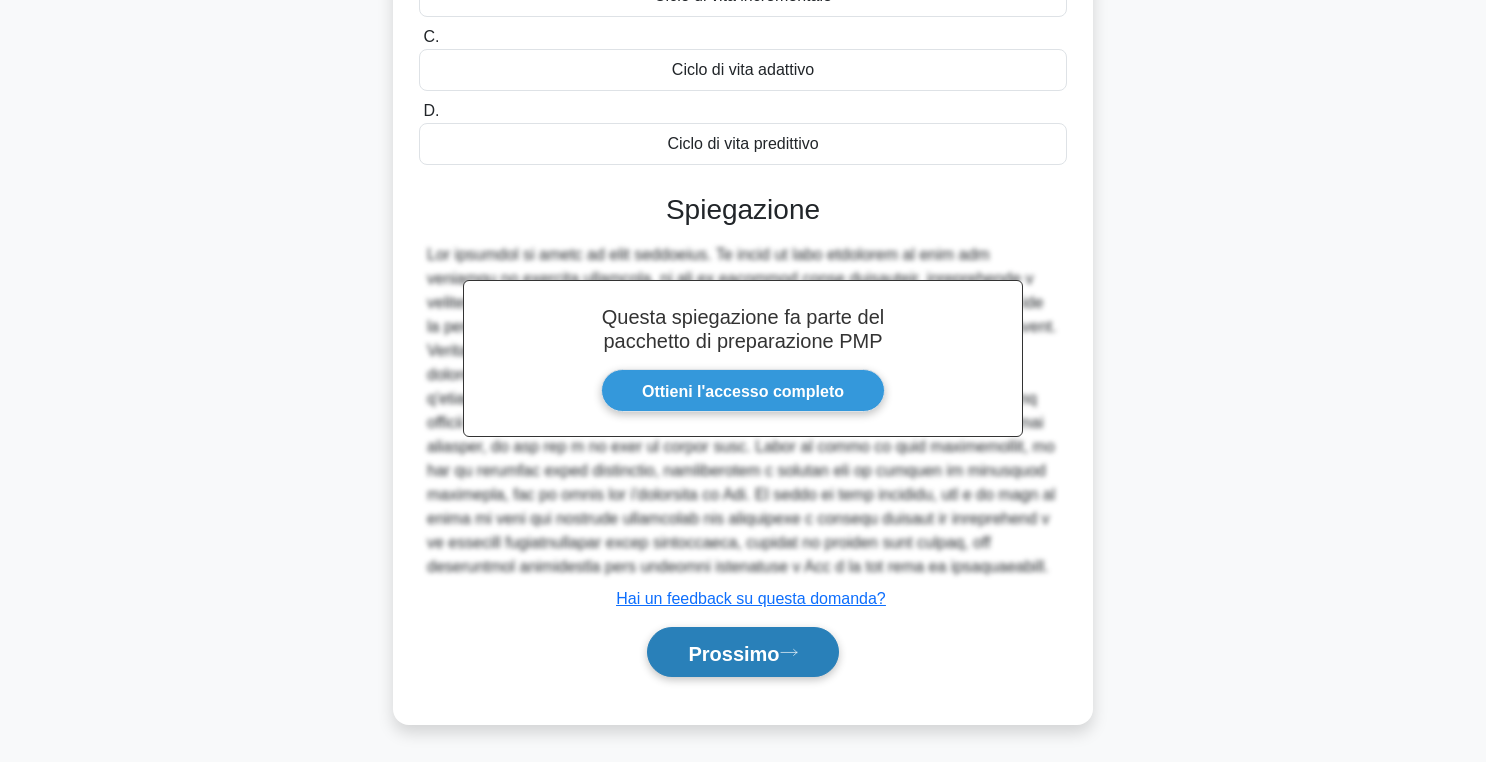 click on "Prossimo" at bounding box center (733, 653) 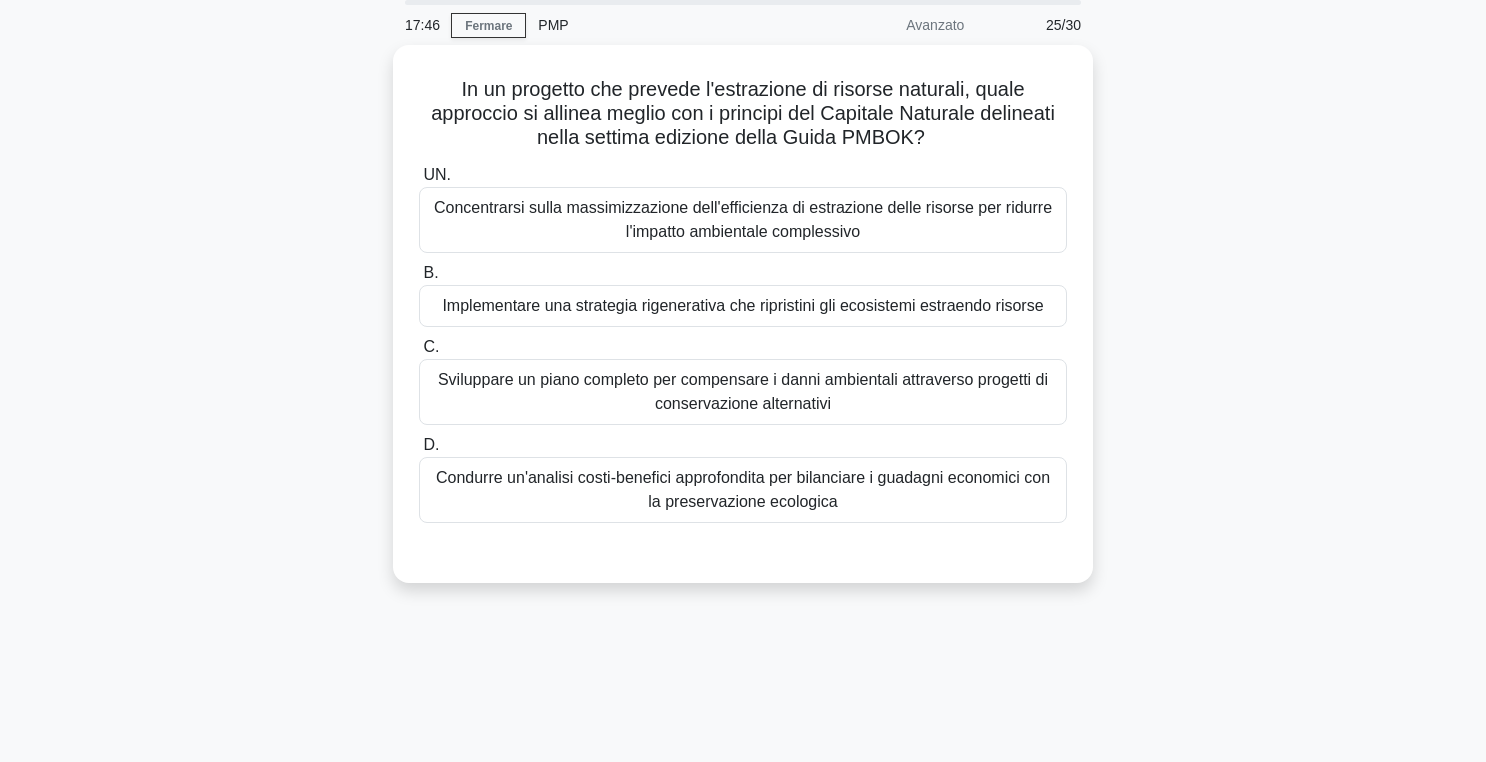 scroll, scrollTop: 60, scrollLeft: 0, axis: vertical 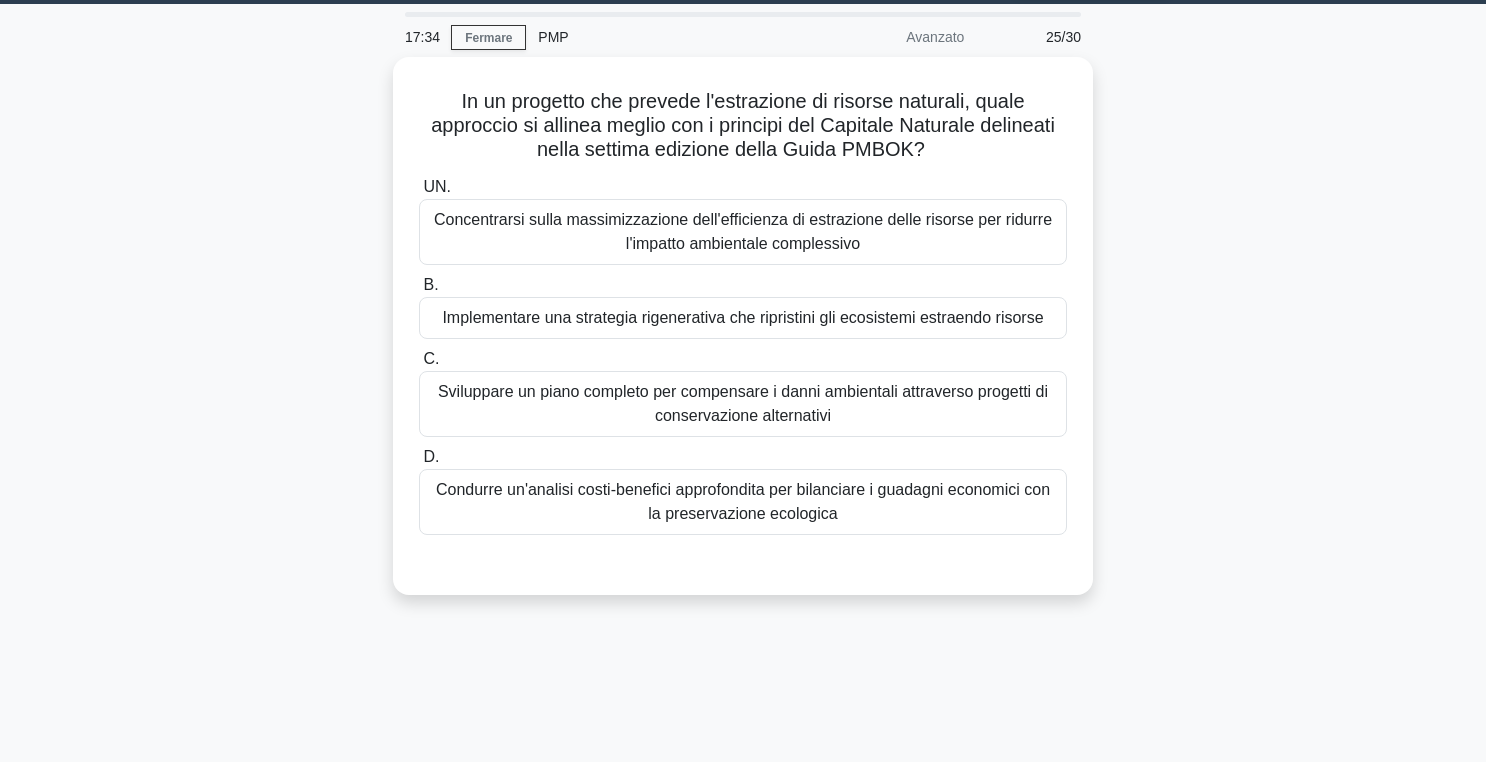 click on "In un progetto che prevede l'estrazione di risorse naturali, quale approccio si allinea meglio con i principi del Capitale Naturale delineati nella settima edizione della Guida PMBOK?
.spinner_0XTQ{transform-origin:center;animation:spinner_y6GP .75s linear infinite}@keyframes spinner_y6GP{100%{transform:rotate(360deg)}}
UN.
B.
C. D." at bounding box center (743, 338) 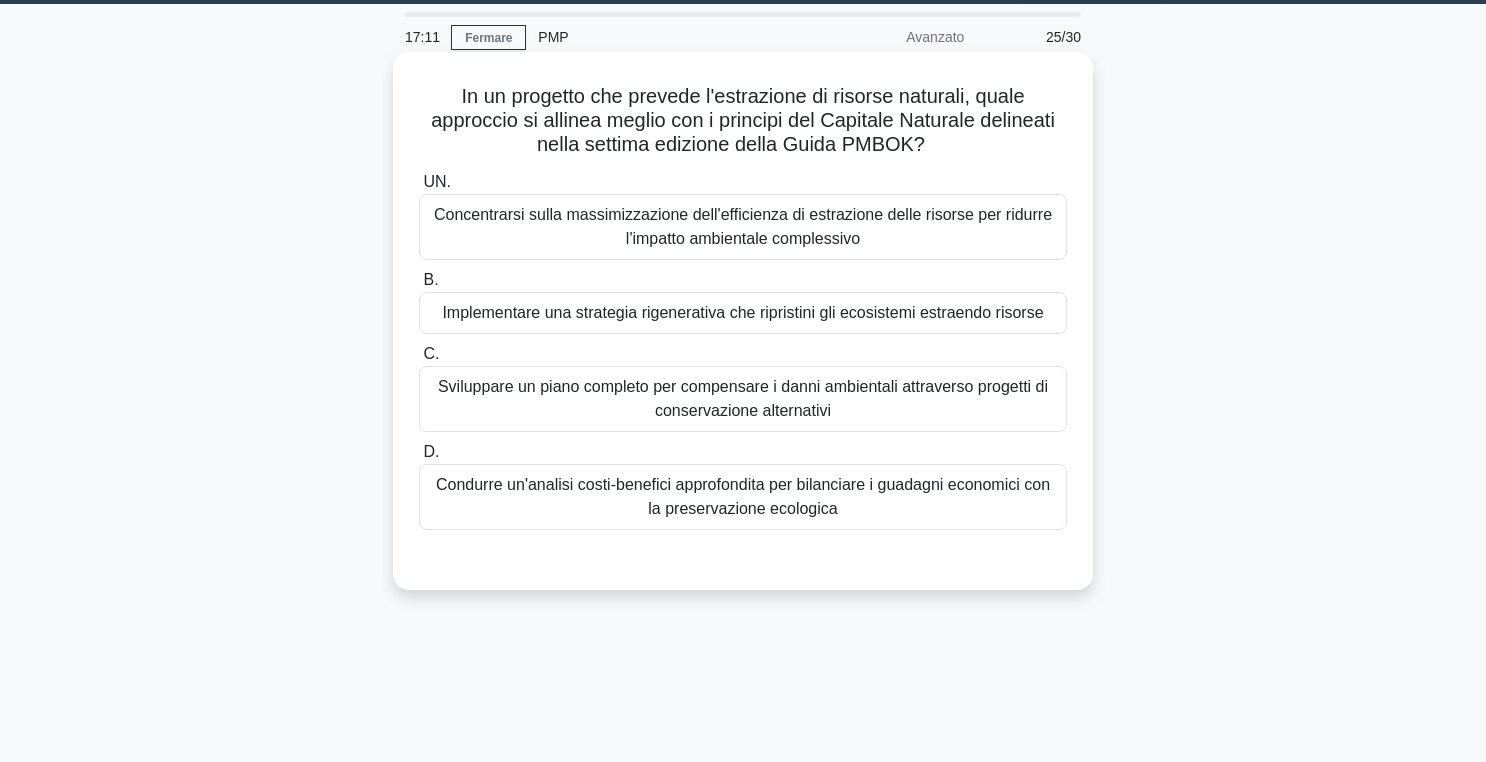 click on "Condurre un'analisi costi-benefici approfondita per bilanciare i guadagni economici con la preservazione ecologica" at bounding box center (743, 497) 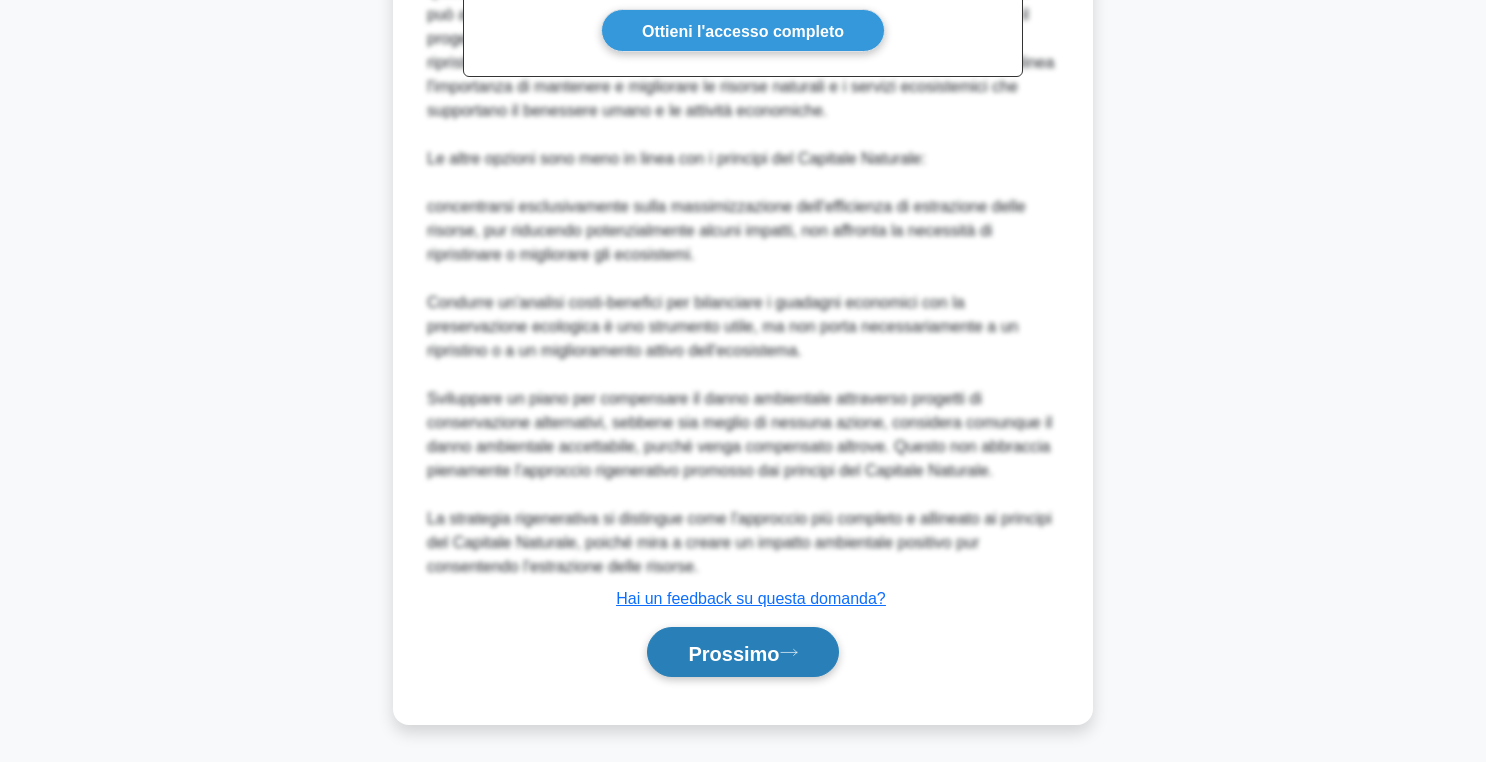 click on "Prossimo" at bounding box center (742, 652) 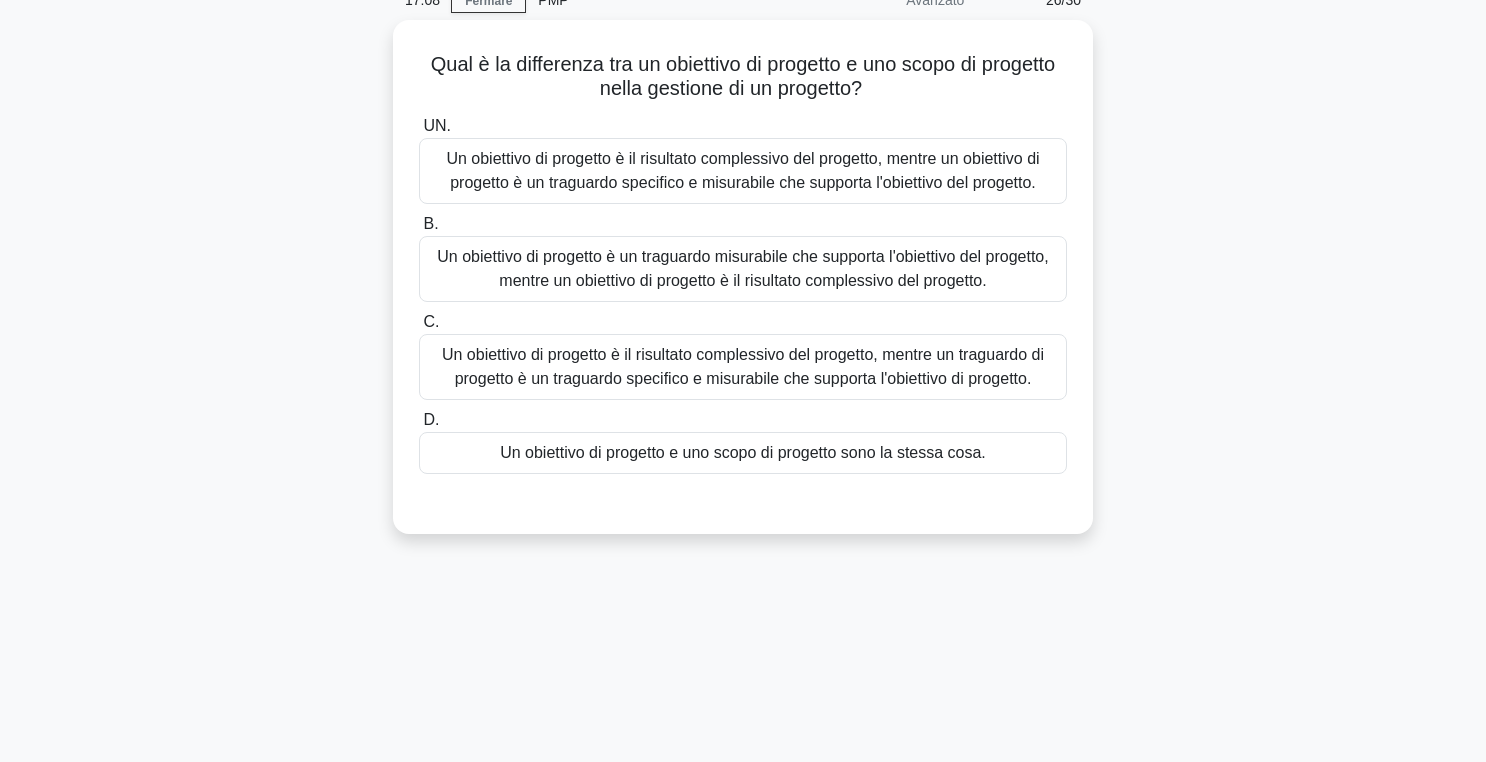 scroll, scrollTop: 64, scrollLeft: 0, axis: vertical 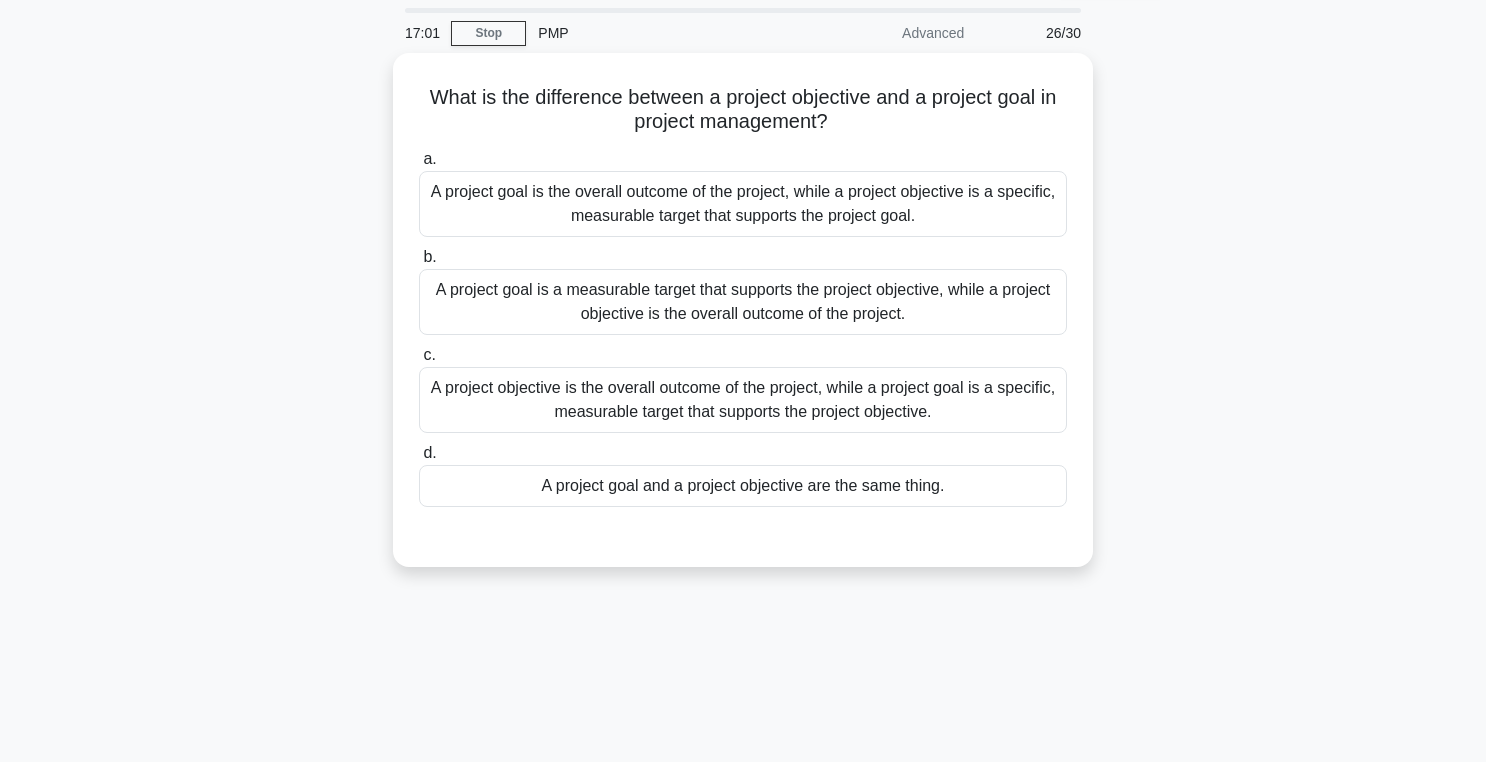 click on "What is the difference between a project objective and a project goal in project management?
.spinner_0XTQ{transform-origin:center;animation:spinner_y6GP .75s linear infinite}@keyframes spinner_y6GP{100%{transform:rotate(360deg)}}
a.
A project goal is the overall outcome of the project, while a project objective is a specific, measurable target that supports the project goal.
b. c. d." at bounding box center (743, 322) 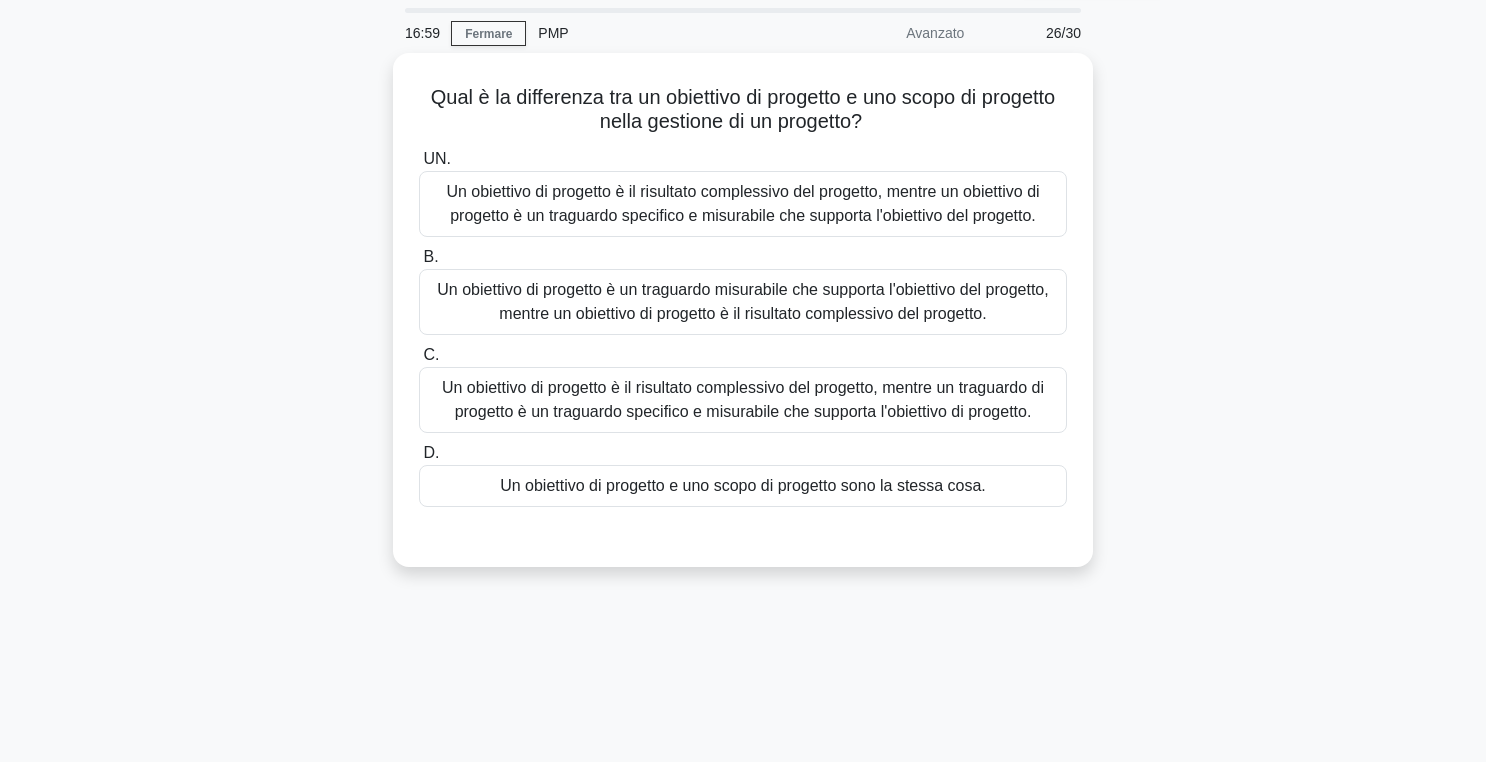 click on "Qual è la differenza tra un obiettivo di progetto e uno scopo di progetto nella gestione di un progetto?
.spinner_0XTQ{transform-origin:center;animation:spinner_y6GP .75s linear infinite}@keyframes spinner_y6GP{100%{transform:rotate(360deg)}}
UN.
B.
C. D." at bounding box center (743, 322) 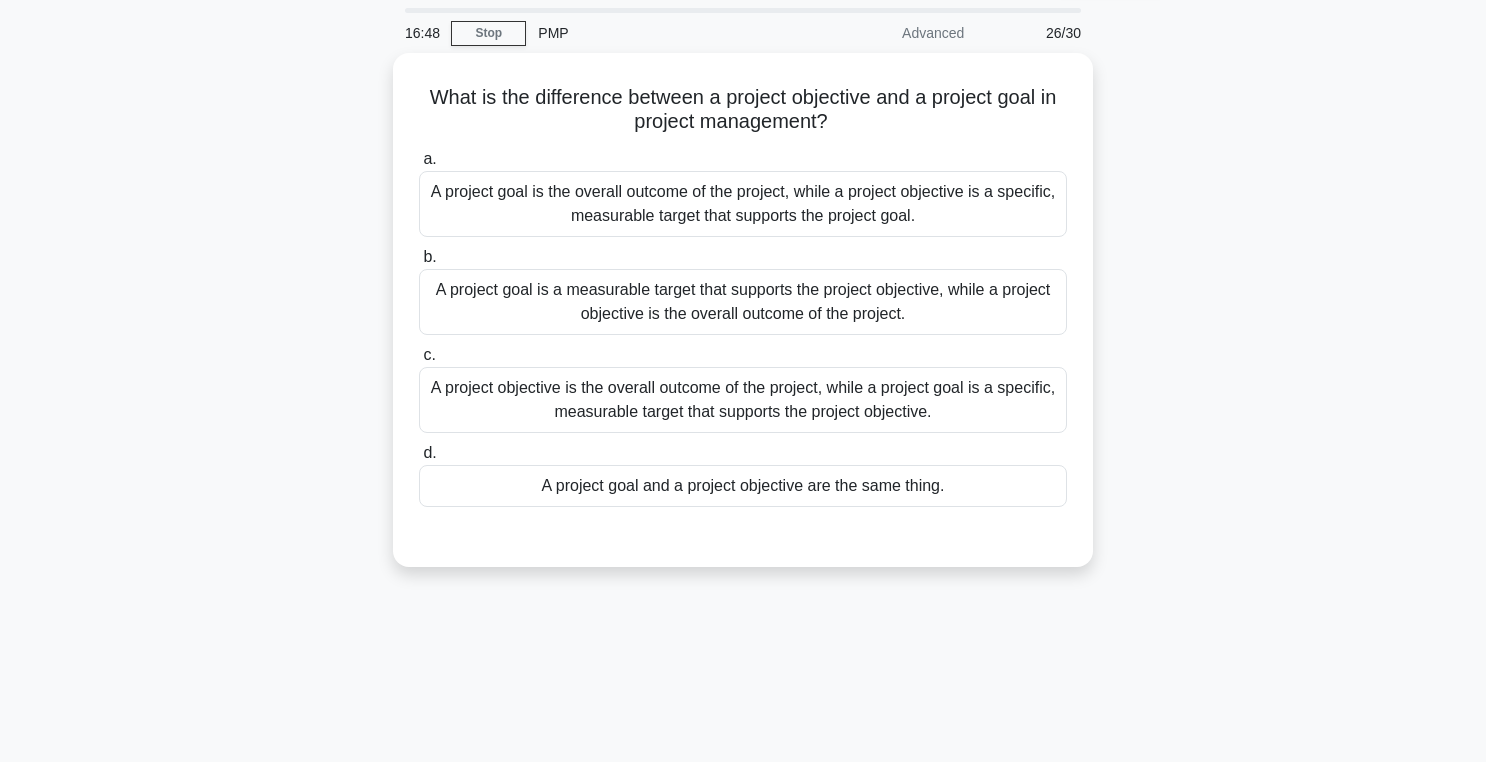 click on "What is the difference between a project objective and a project goal in project management?
.spinner_0XTQ{transform-origin:center;animation:spinner_y6GP .75s linear infinite}@keyframes spinner_y6GP{100%{transform:rotate(360deg)}}
a.
A project goal is the overall outcome of the project, while a project objective is a specific, measurable target that supports the project goal.
b. c. d." at bounding box center (743, 322) 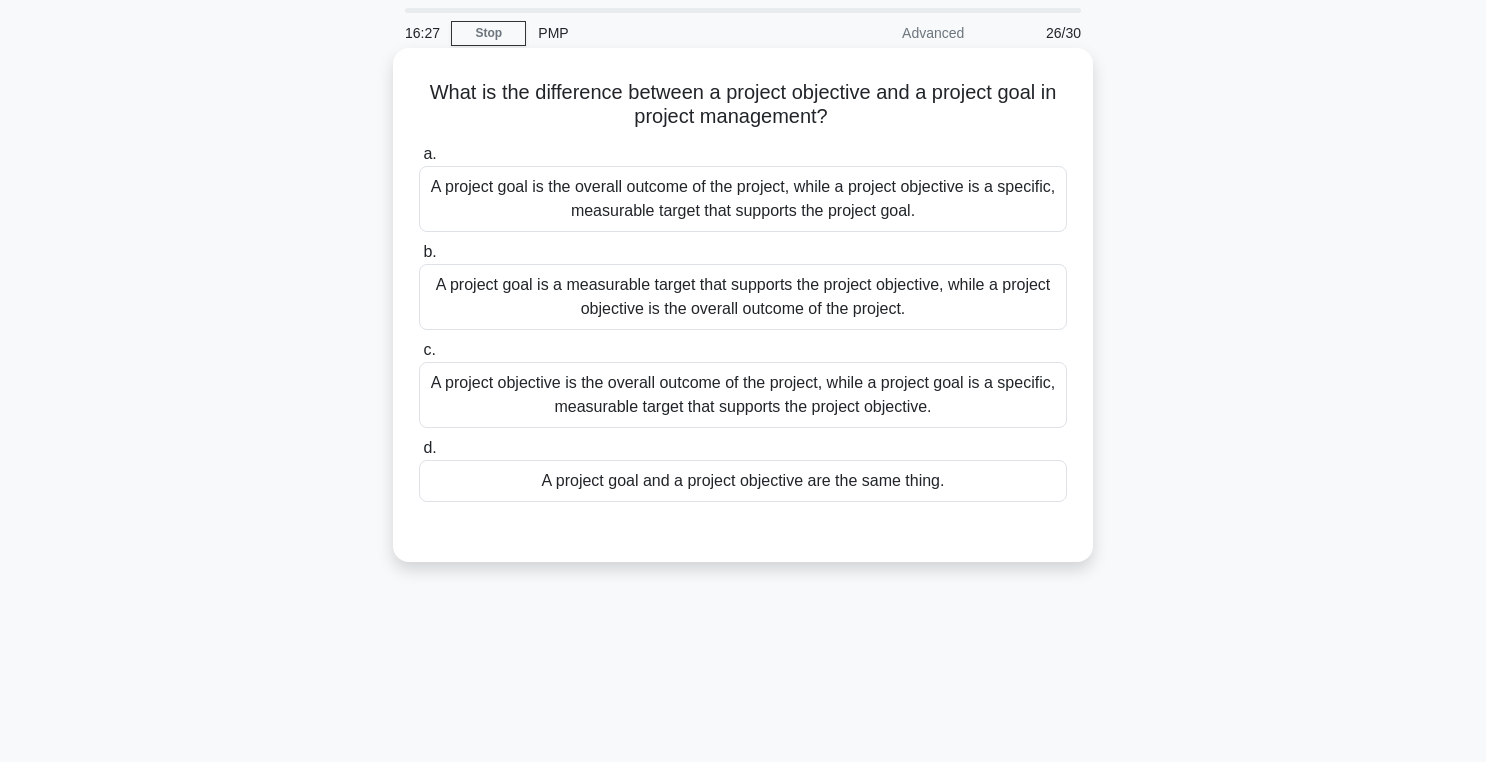 click on "A project goal and a project objective are the same thing." at bounding box center (743, 481) 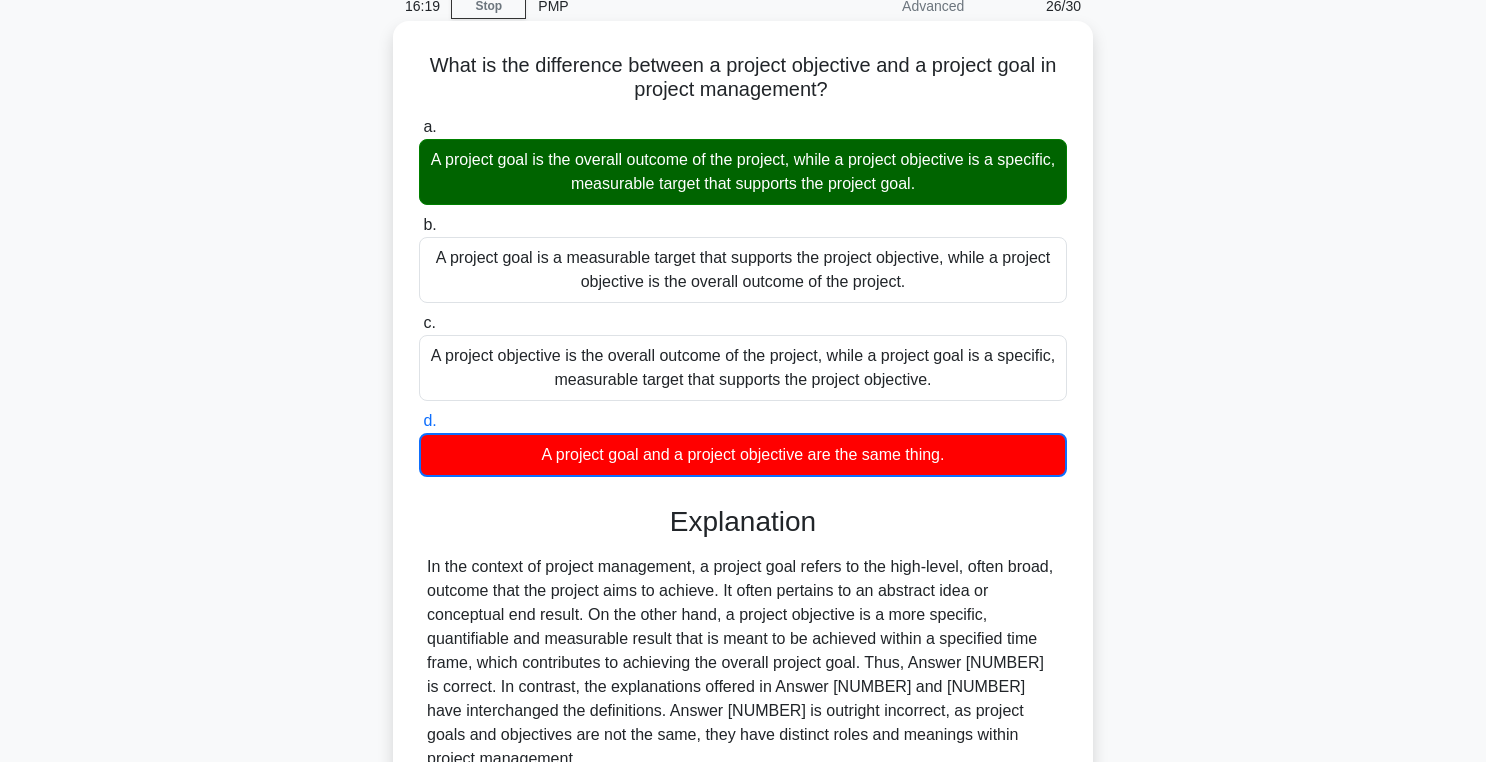 scroll, scrollTop: 318, scrollLeft: 0, axis: vertical 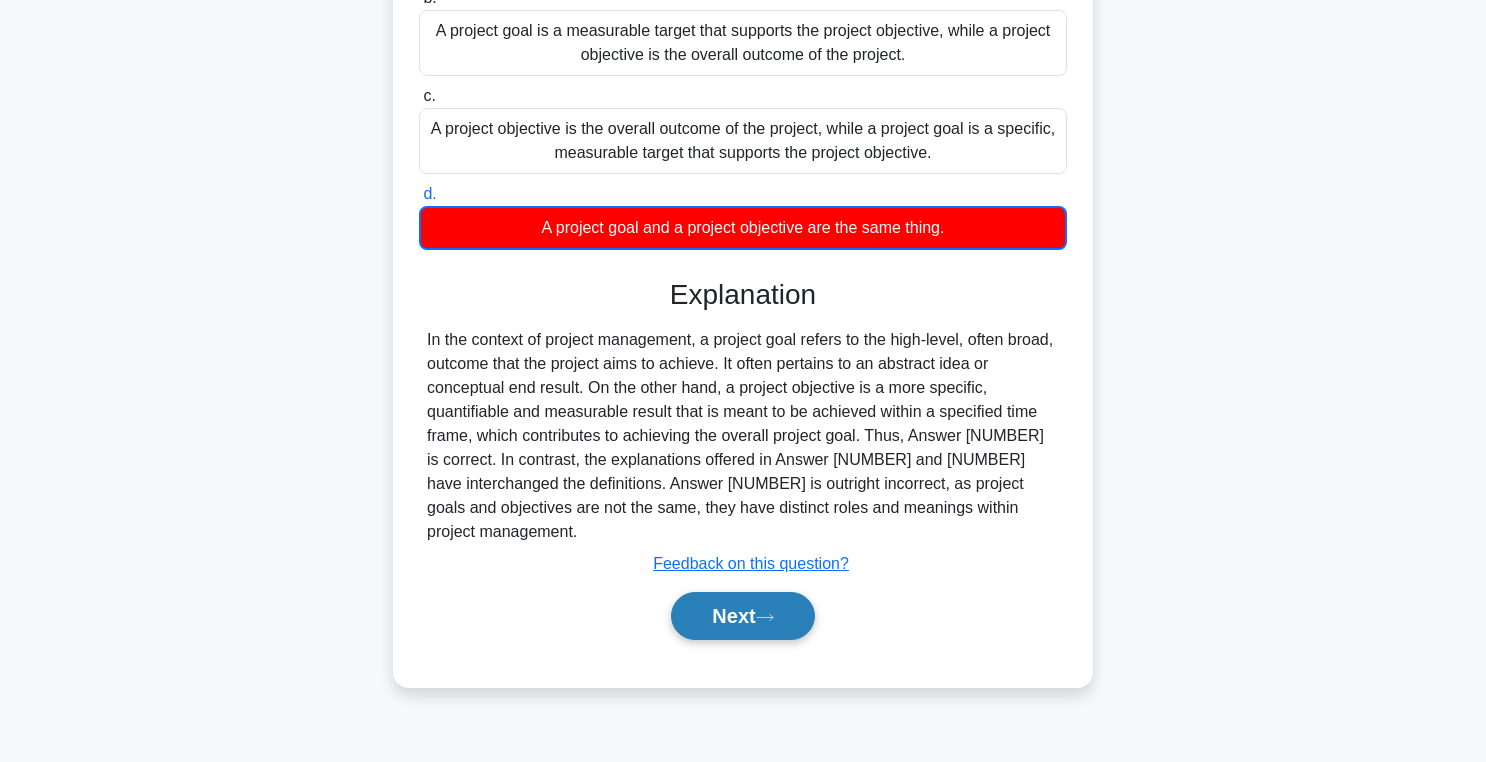 click on "Next" at bounding box center [742, 616] 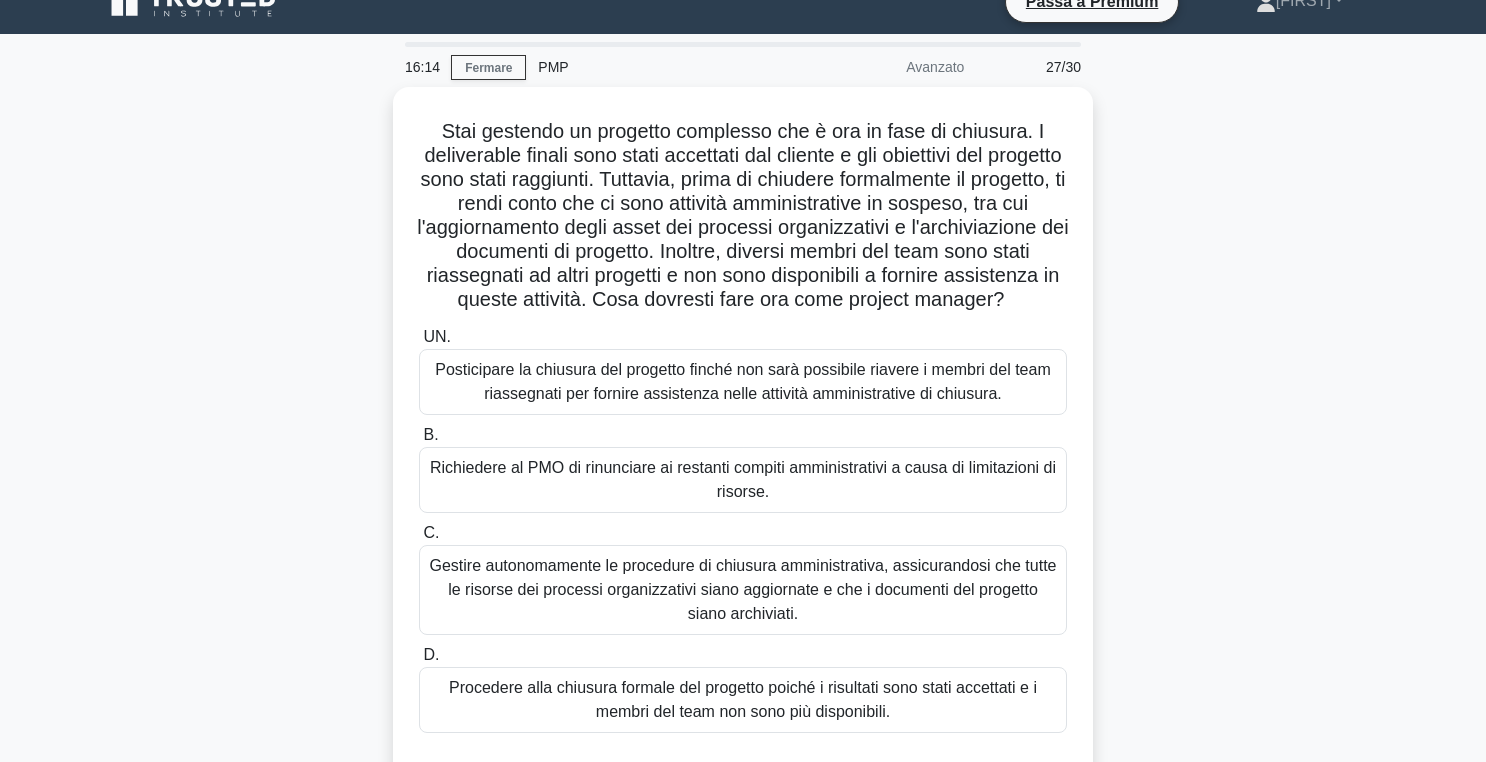scroll, scrollTop: 0, scrollLeft: 0, axis: both 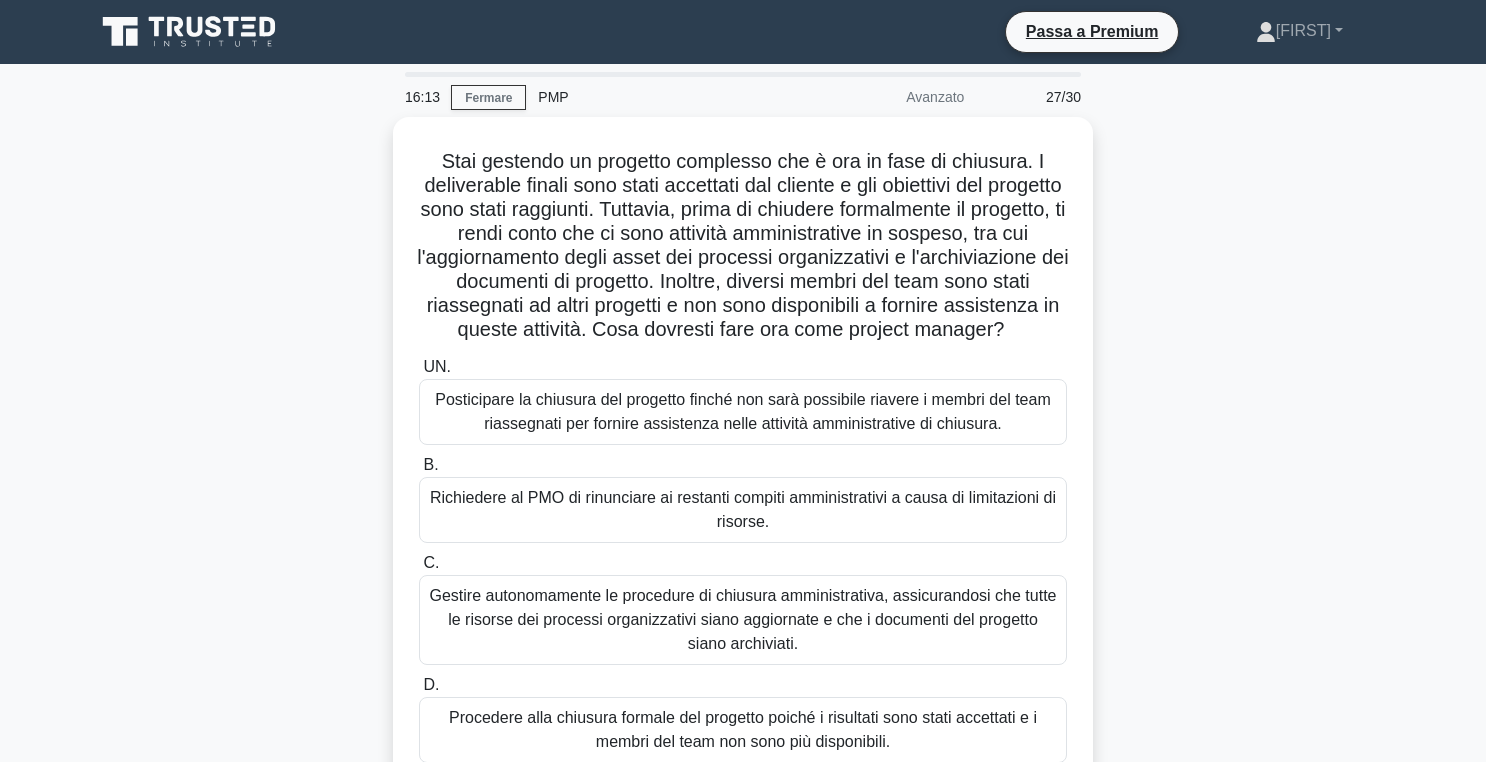 click on "Stai gestendo un progetto complesso che è ora in fase di chiusura. I deliverable finali sono stati accettati dal cliente e gli obiettivi del progetto sono stati raggiunti. Tuttavia, prima di chiudere formalmente il progetto, ti rendi conto che ci sono attività amministrative in sospeso, tra cui l'aggiornamento degli asset dei processi organizzativi e l'archiviazione dei documenti di progetto. Inoltre, diversi membri del team sono stati riassegnati ad altri progetti e non sono disponibili a fornire assistenza in queste attività. Cosa dovresti fare ora come project manager?
.spinner_0XTQ{transform-origin:center;animation:spinner_y6GP .75s linear infinite}@keyframes spinner_y6GP{100%{transform:rotate(360deg)}}
UN." at bounding box center [743, 482] 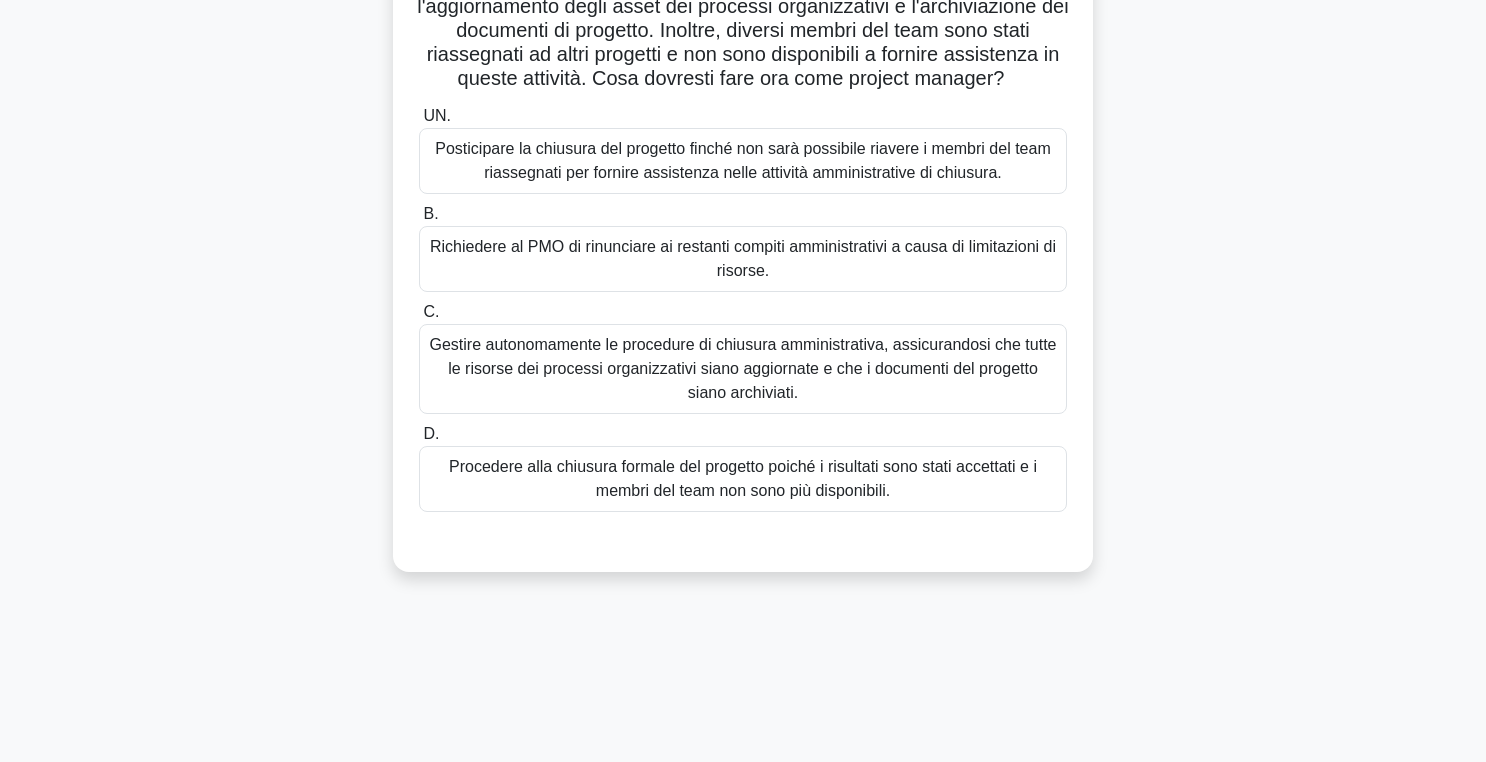 scroll, scrollTop: 253, scrollLeft: 0, axis: vertical 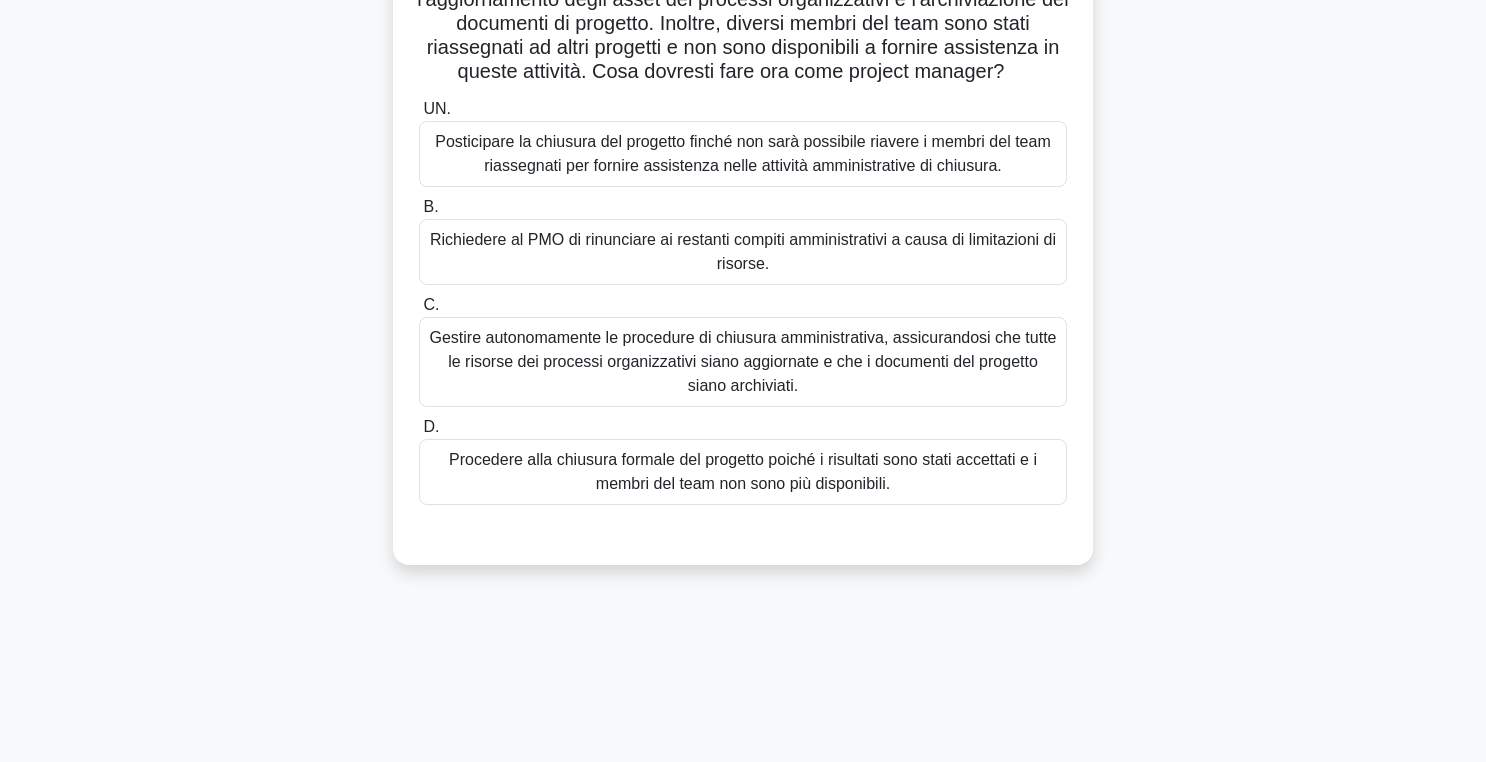 click on "Gestire autonomamente le procedure di chiusura amministrativa, assicurandosi che tutte le risorse dei processi organizzativi siano aggiornate e che i documenti del progetto siano archiviati." at bounding box center [743, 361] 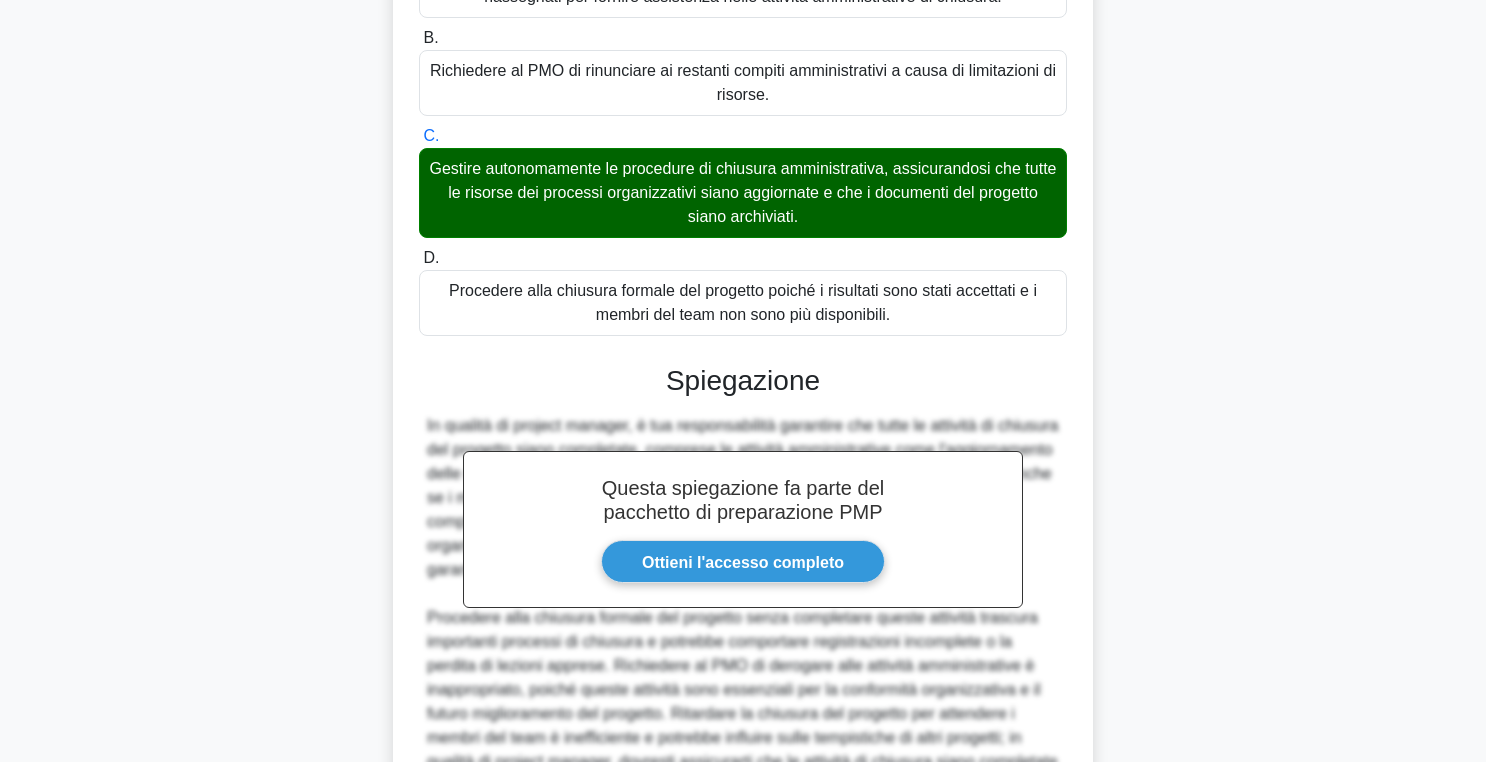 scroll, scrollTop: 642, scrollLeft: 0, axis: vertical 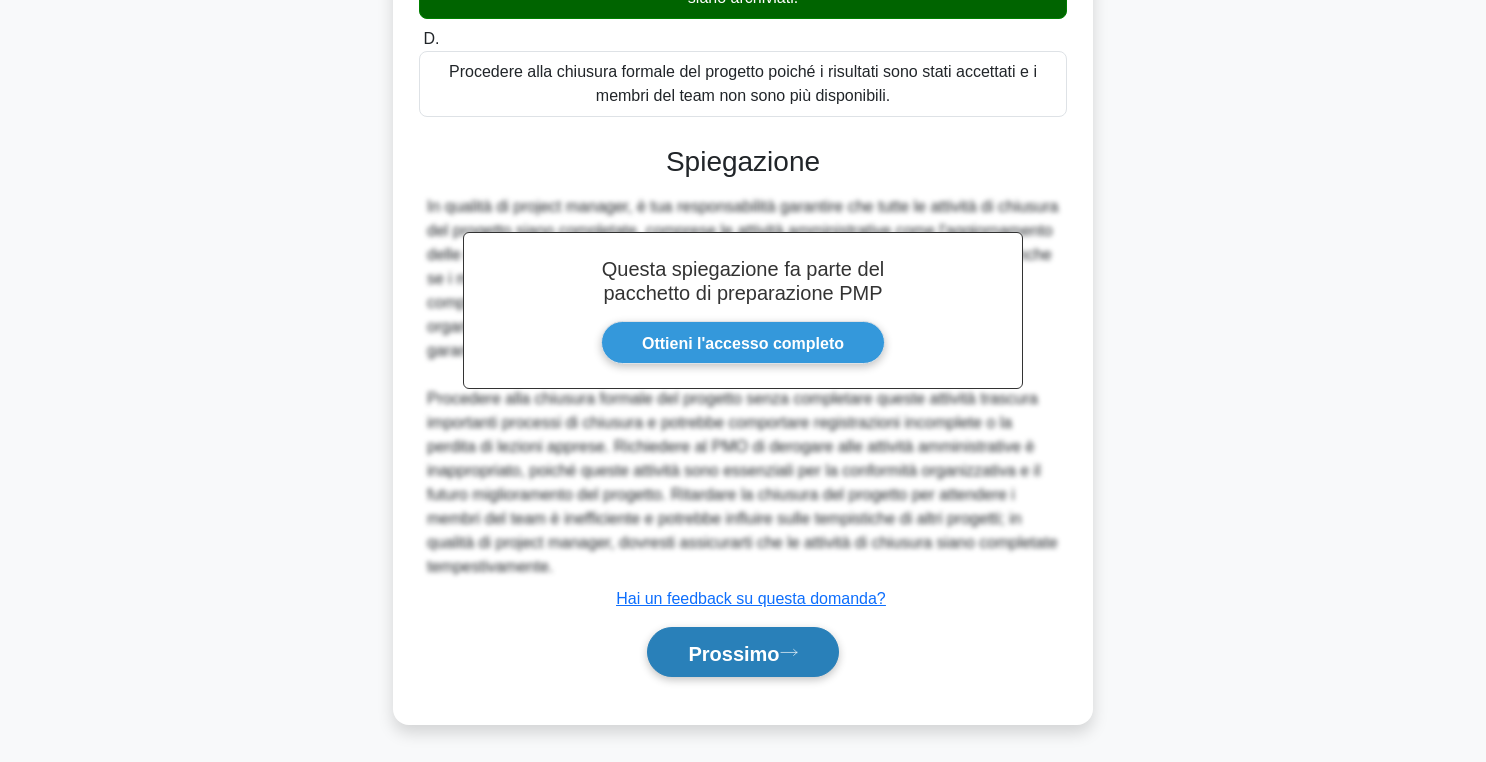 click on "Prossimo" at bounding box center (733, 653) 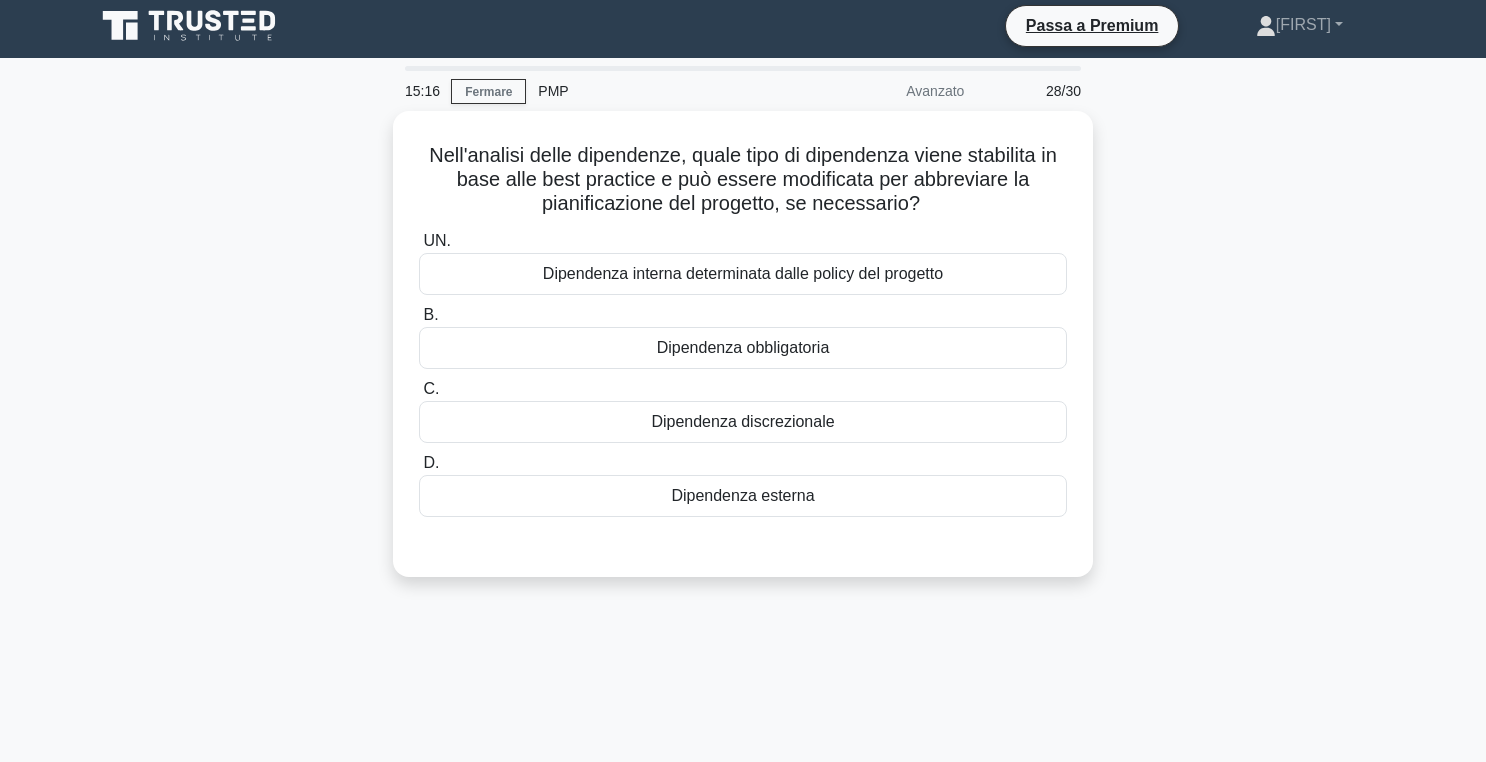 scroll, scrollTop: 0, scrollLeft: 0, axis: both 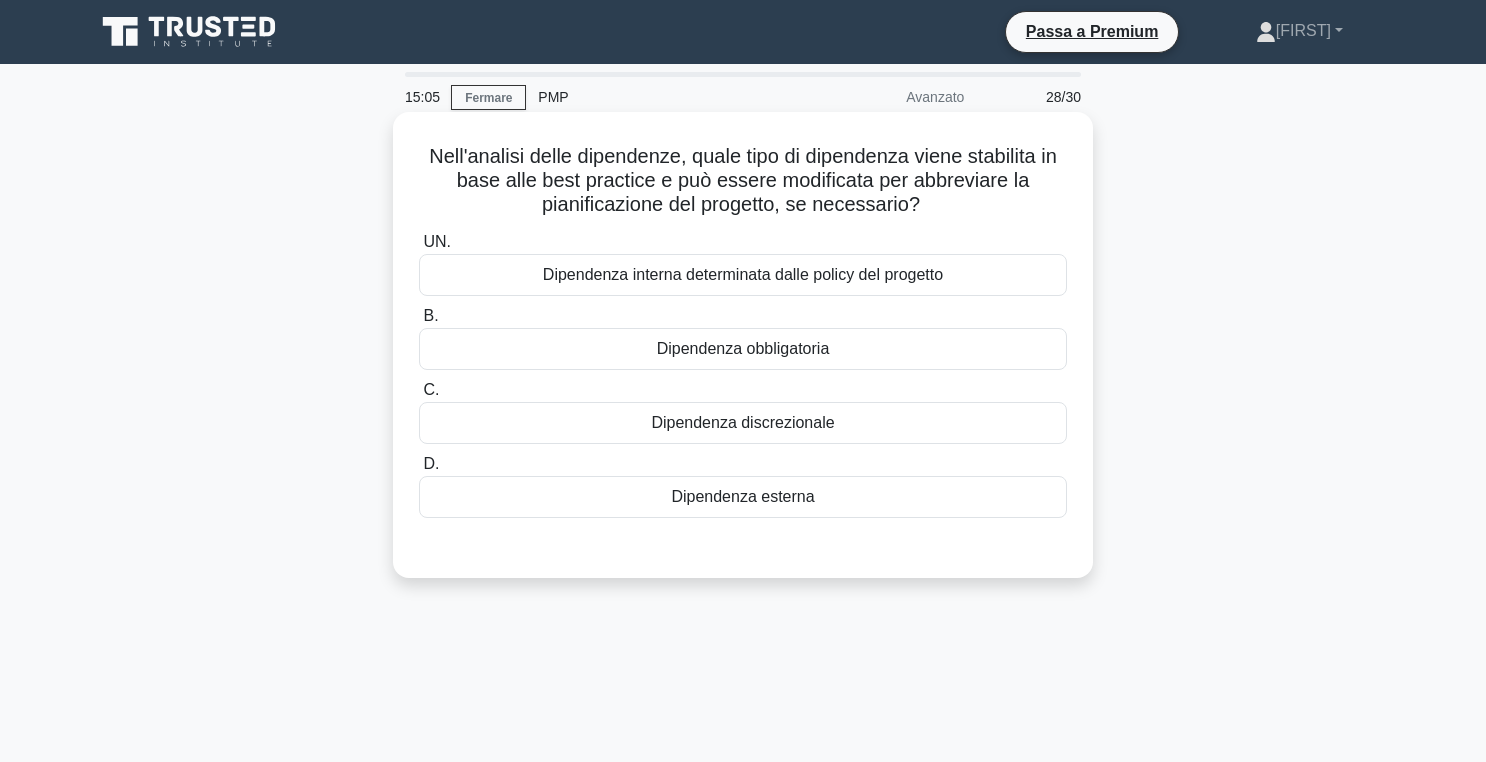 click on "Dipendenza discrezionale" at bounding box center (742, 422) 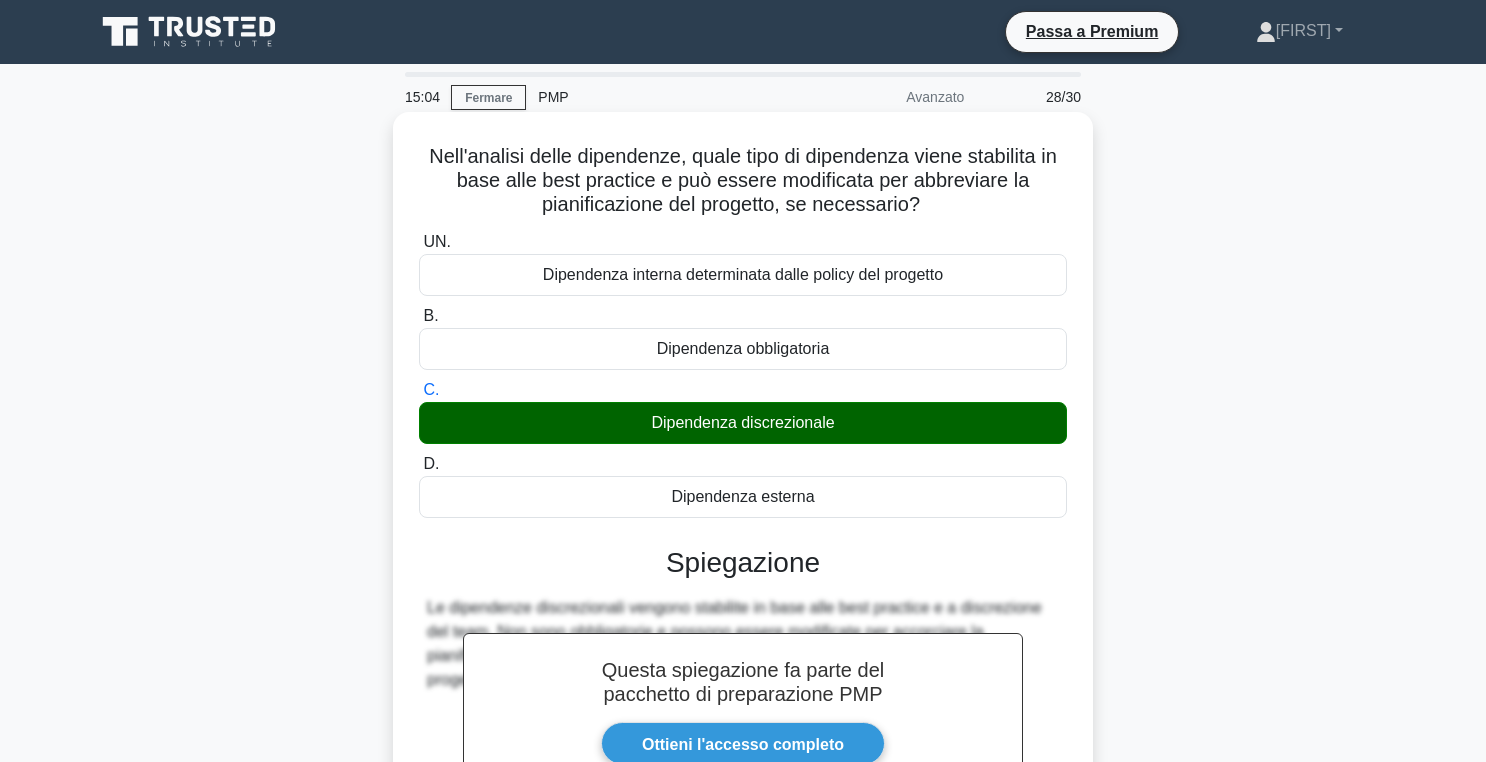 scroll, scrollTop: 318, scrollLeft: 0, axis: vertical 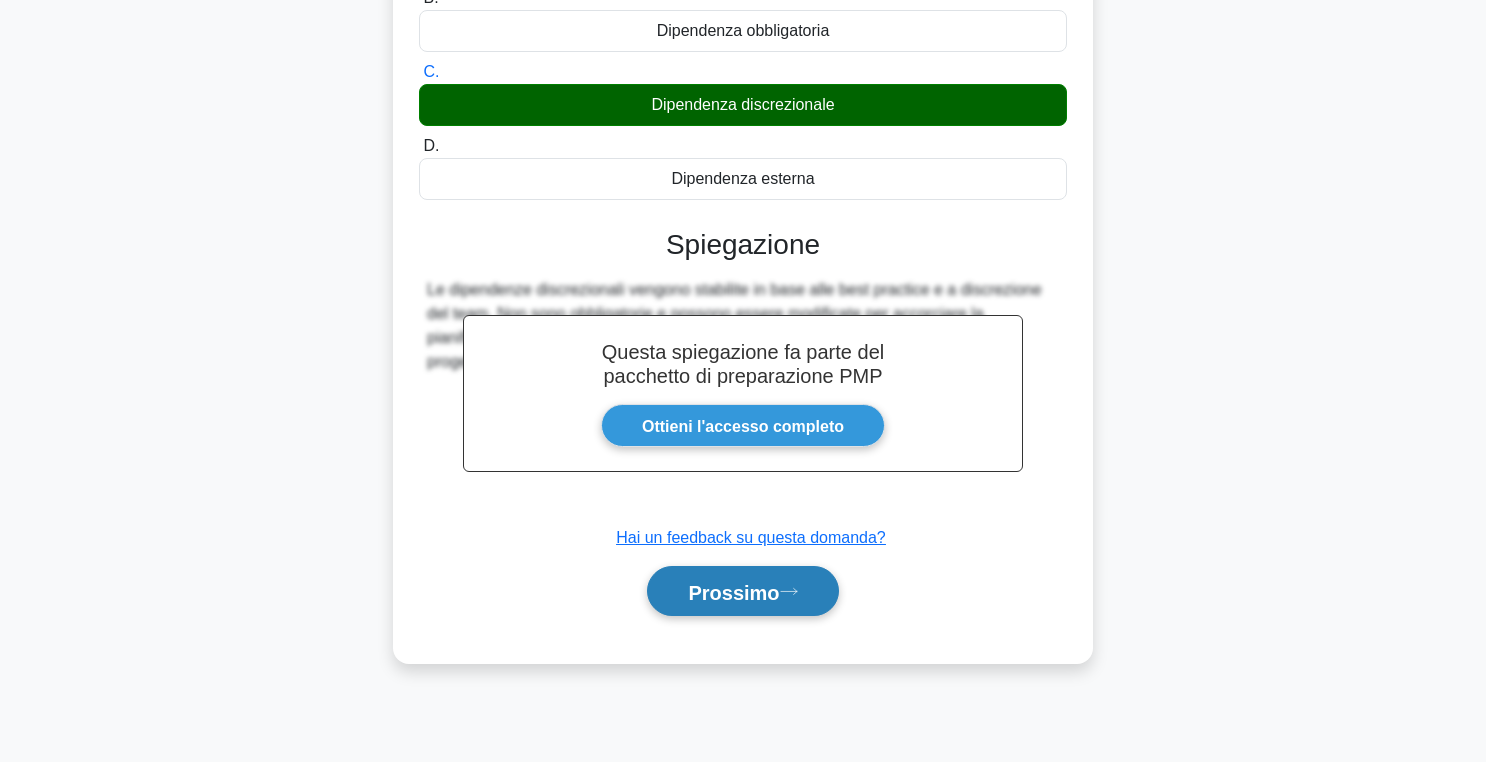 click on "Prossimo" at bounding box center [733, 592] 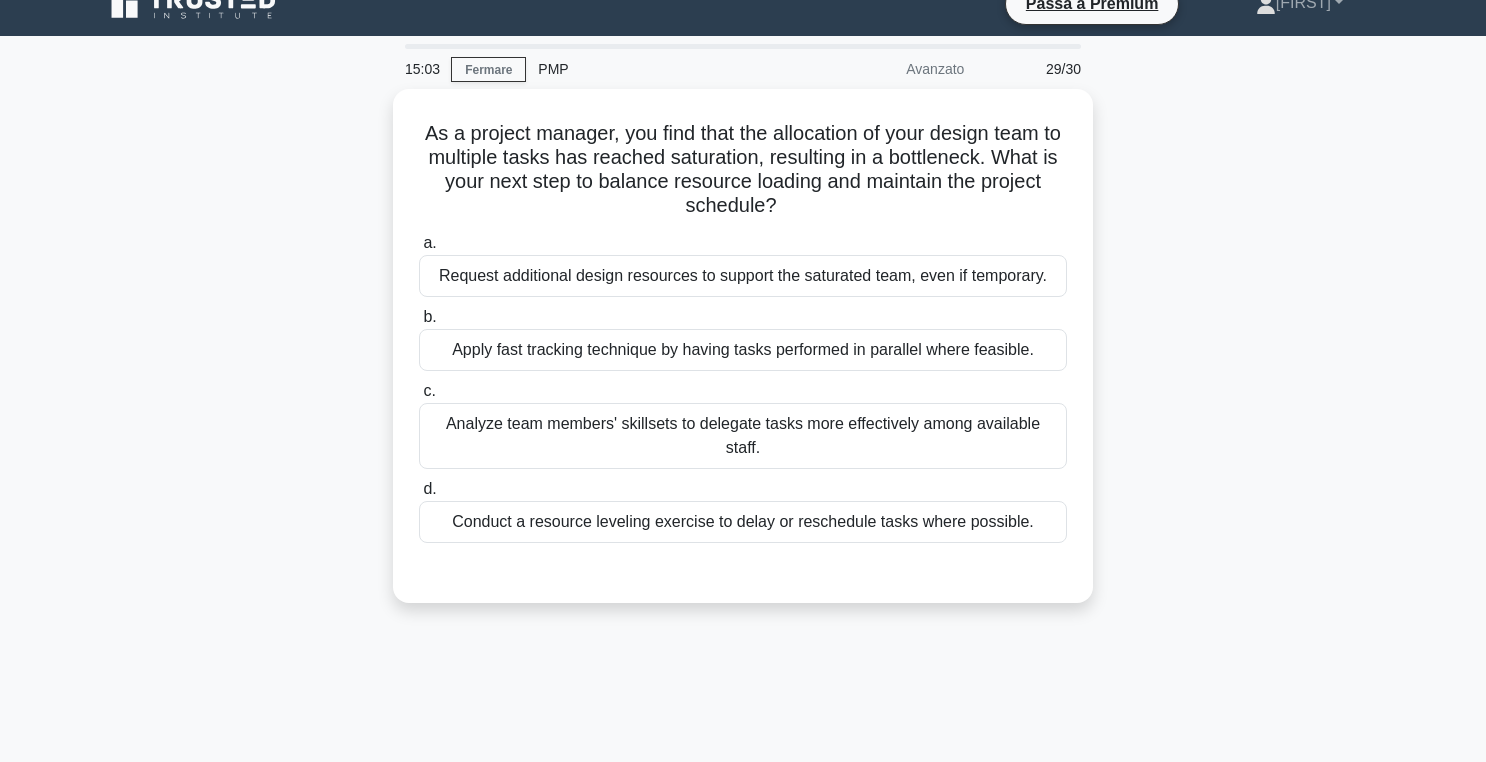 scroll, scrollTop: 12, scrollLeft: 0, axis: vertical 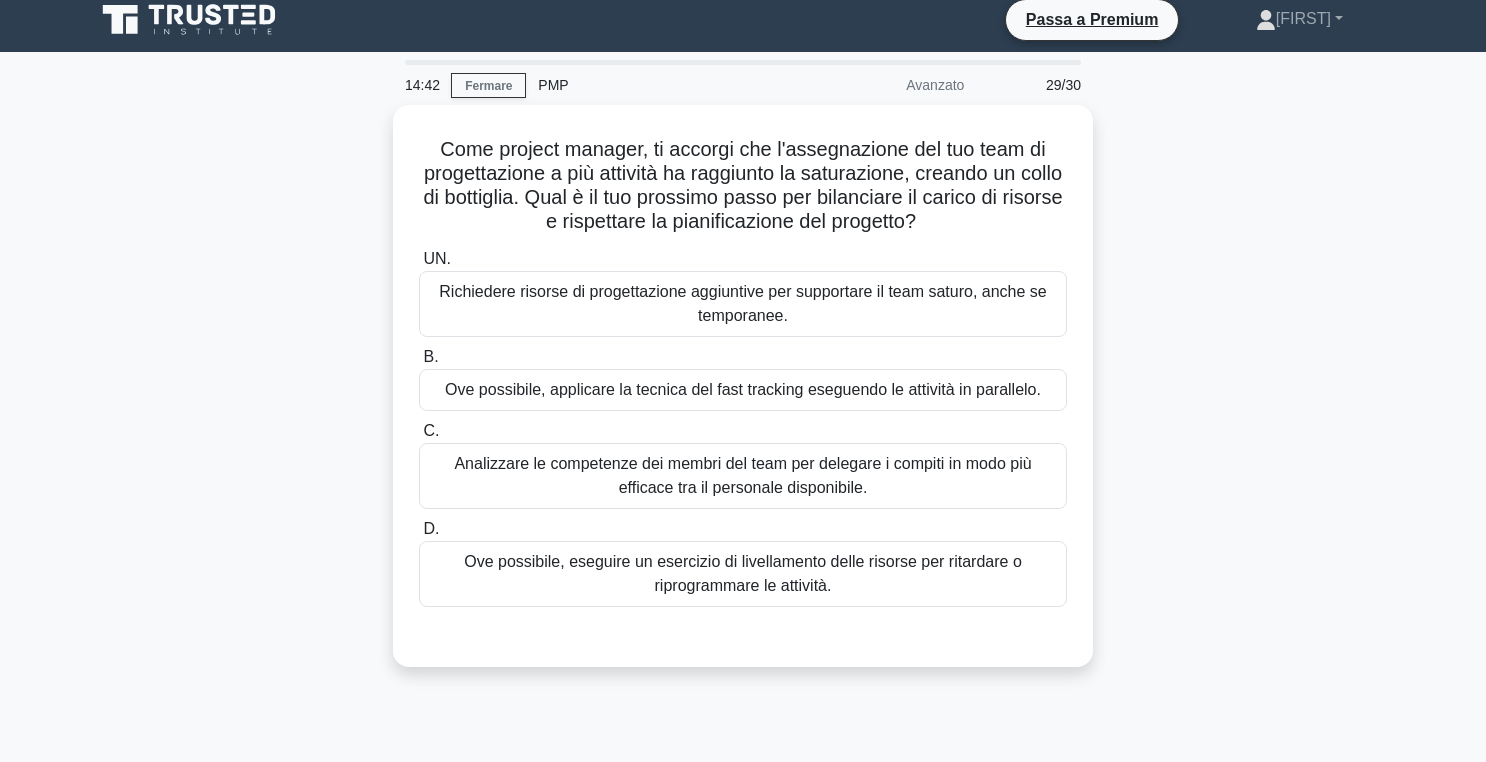 click on "Come project manager, ti accorgi che l'assegnazione del tuo team di progettazione a più attività ha raggiunto la saturazione, creando un collo di bottiglia. Qual è il tuo prossimo passo per bilanciare il carico di risorse e rispettare la pianificazione del progetto?
.spinner_0XTQ{transform-origin:center;animation:spinner_y6GP .75s linear infinite}@keyframes spinner_y6GP{100%{transform:rotate(360deg)}}
UN.
B." at bounding box center [743, 398] 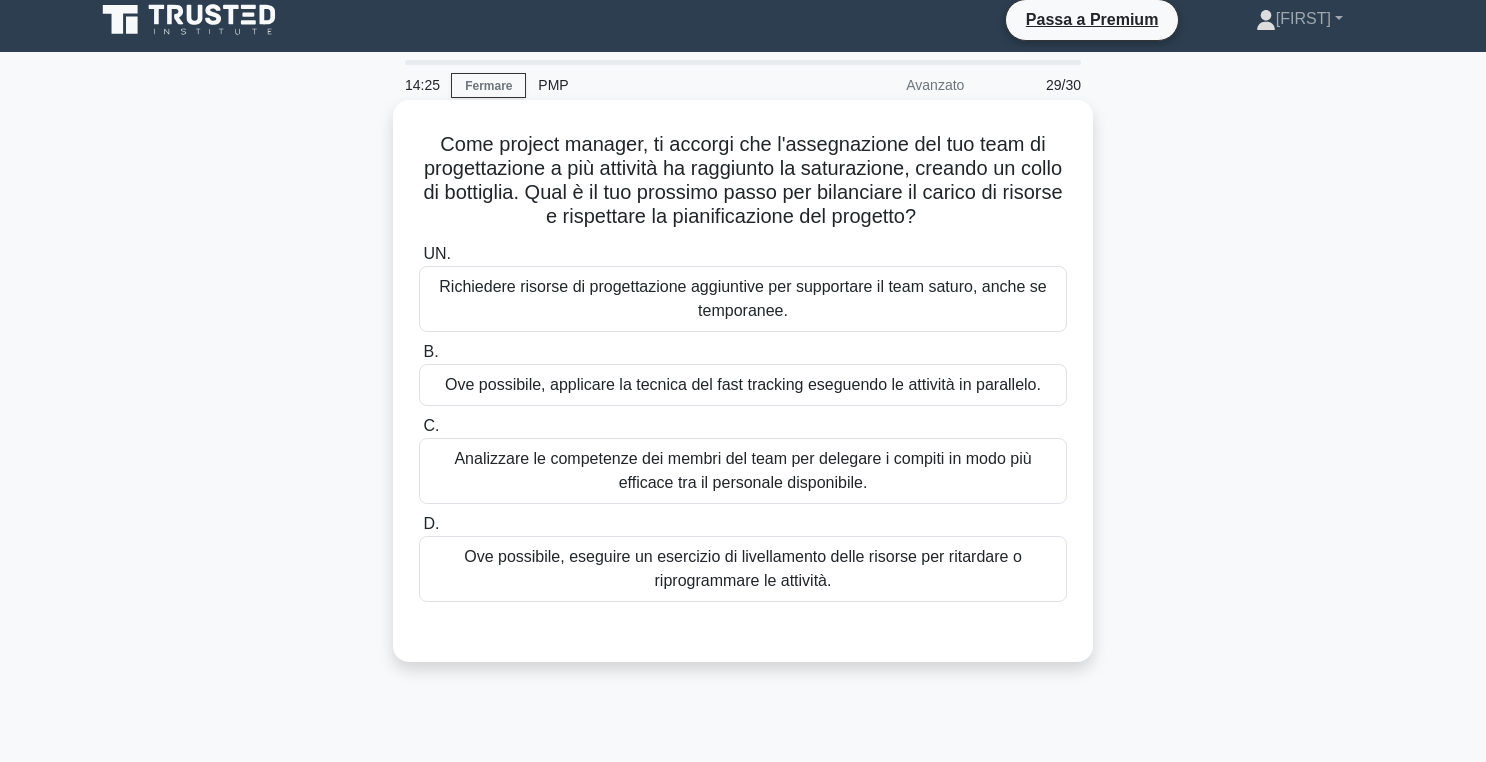 click on "Ove possibile, eseguire un esercizio di livellamento delle risorse per ritardare o riprogrammare le attività." at bounding box center (743, 569) 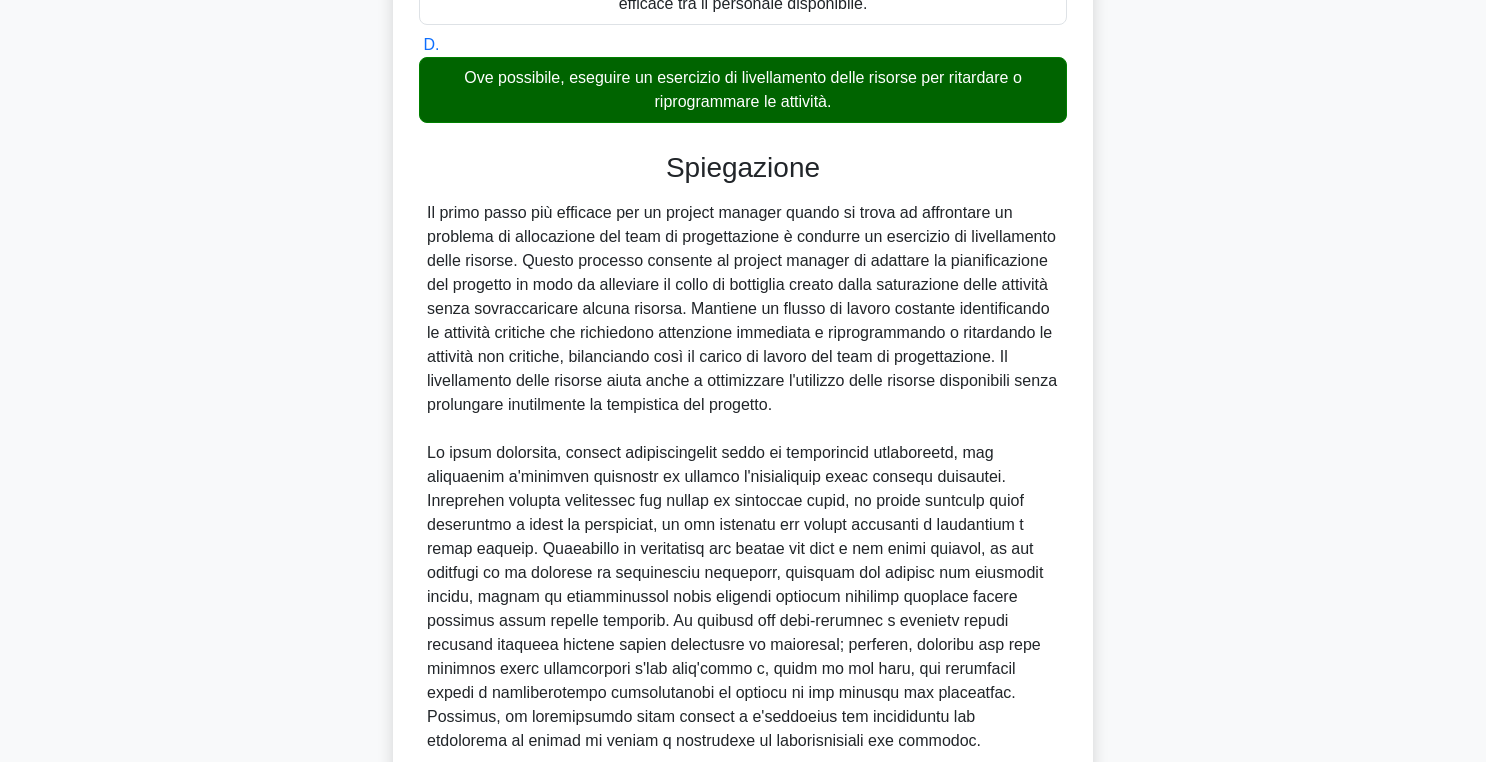 scroll, scrollTop: 642, scrollLeft: 0, axis: vertical 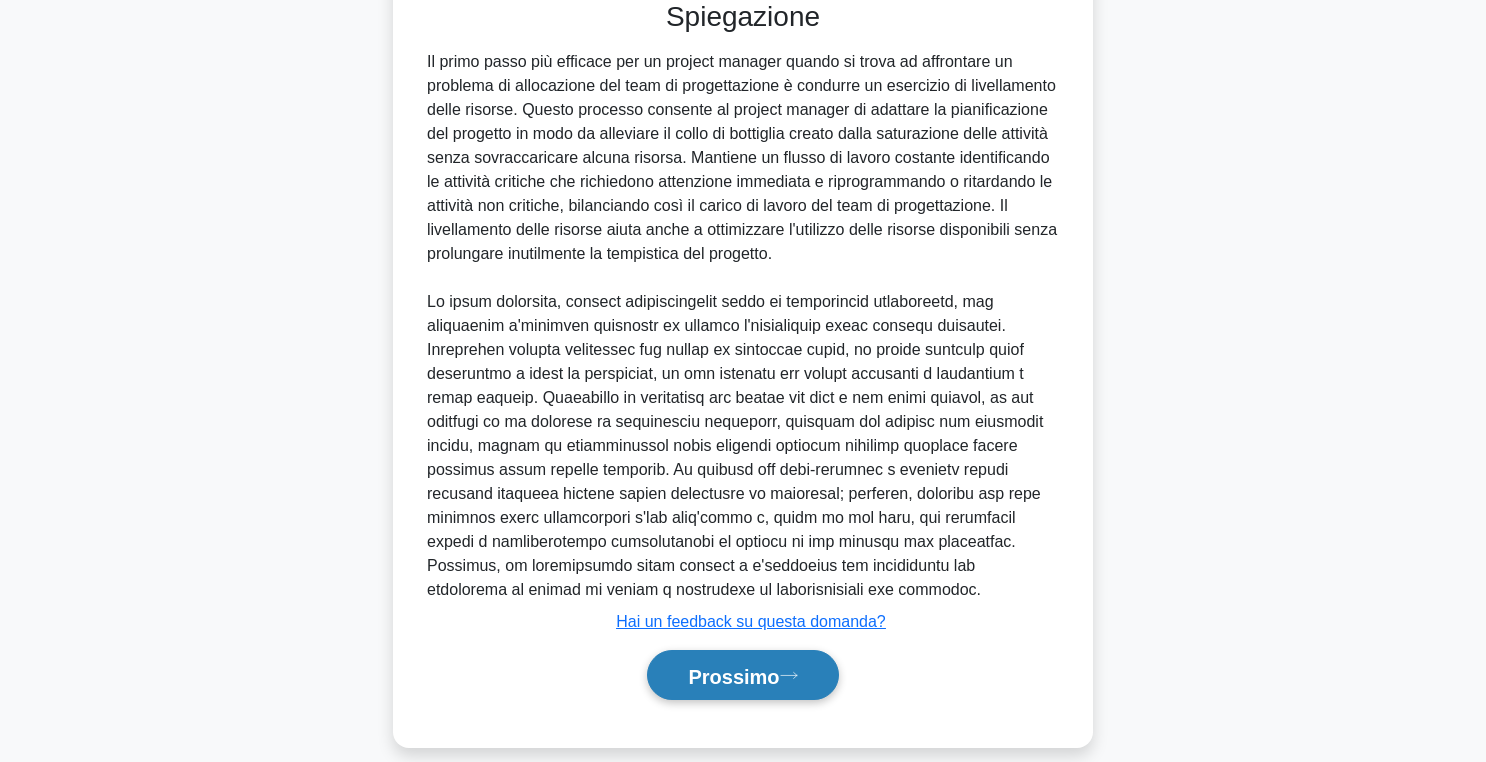 click on "Prossimo" at bounding box center (733, 676) 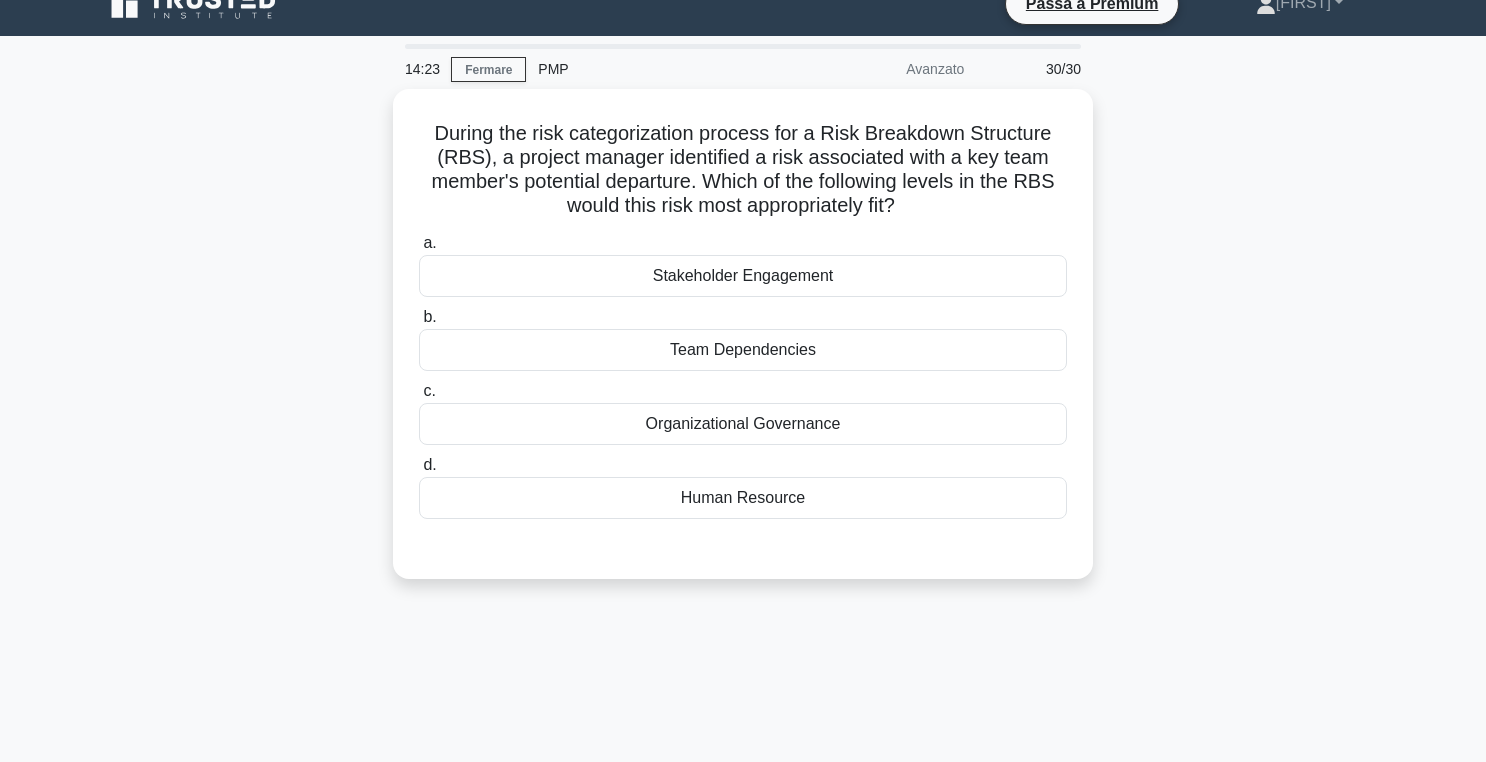 scroll, scrollTop: 15, scrollLeft: 0, axis: vertical 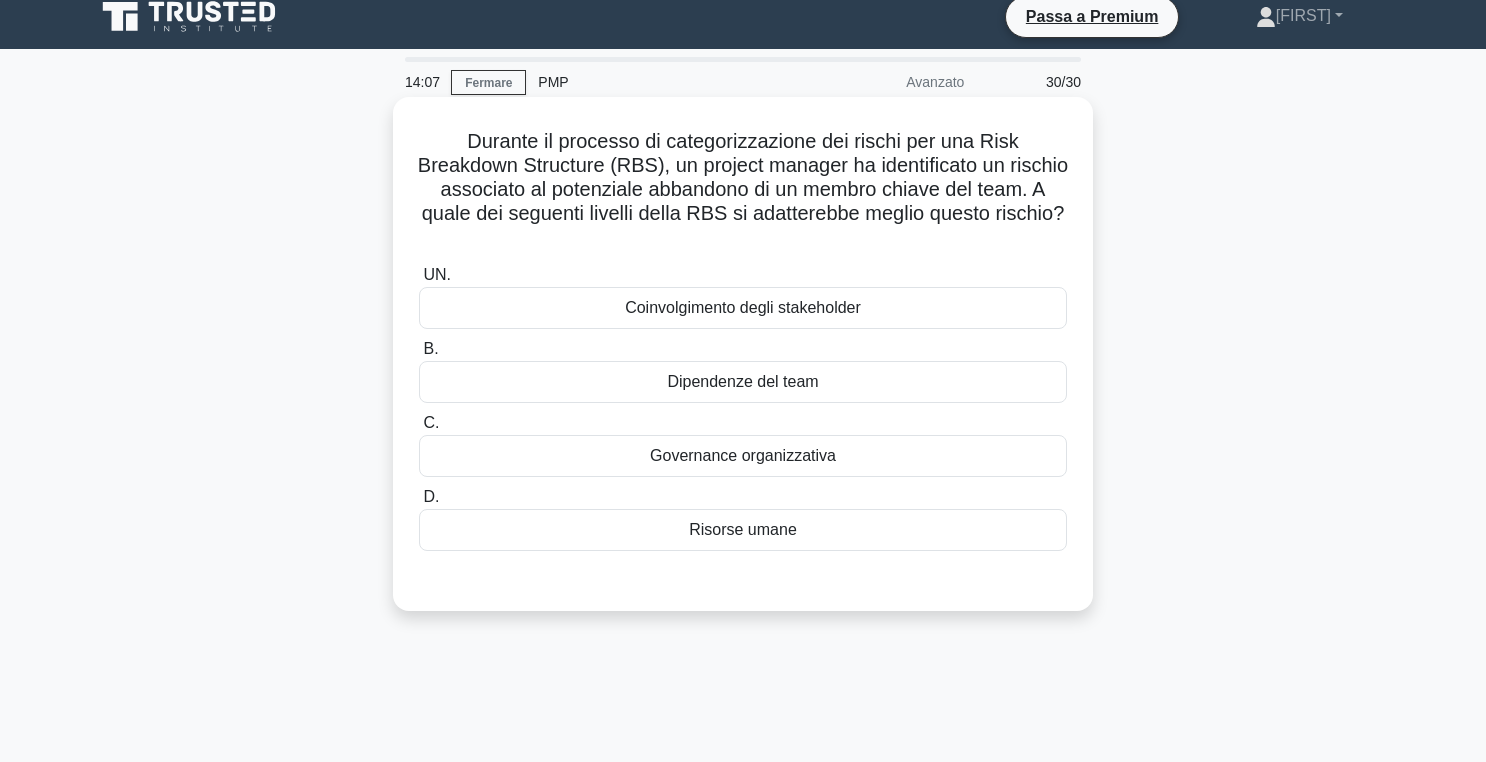 click on "Risorse umane" at bounding box center [743, 530] 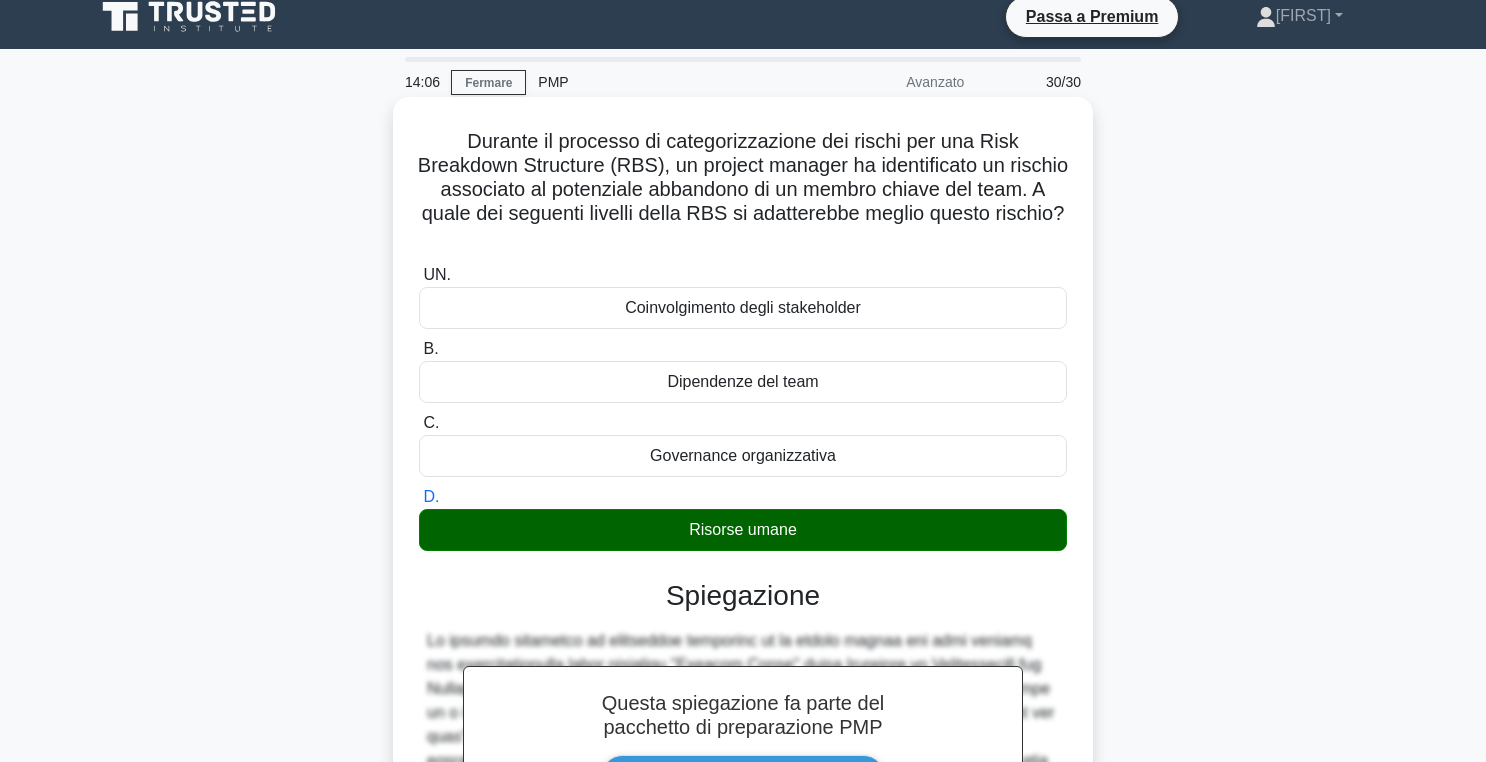 scroll, scrollTop: 402, scrollLeft: 0, axis: vertical 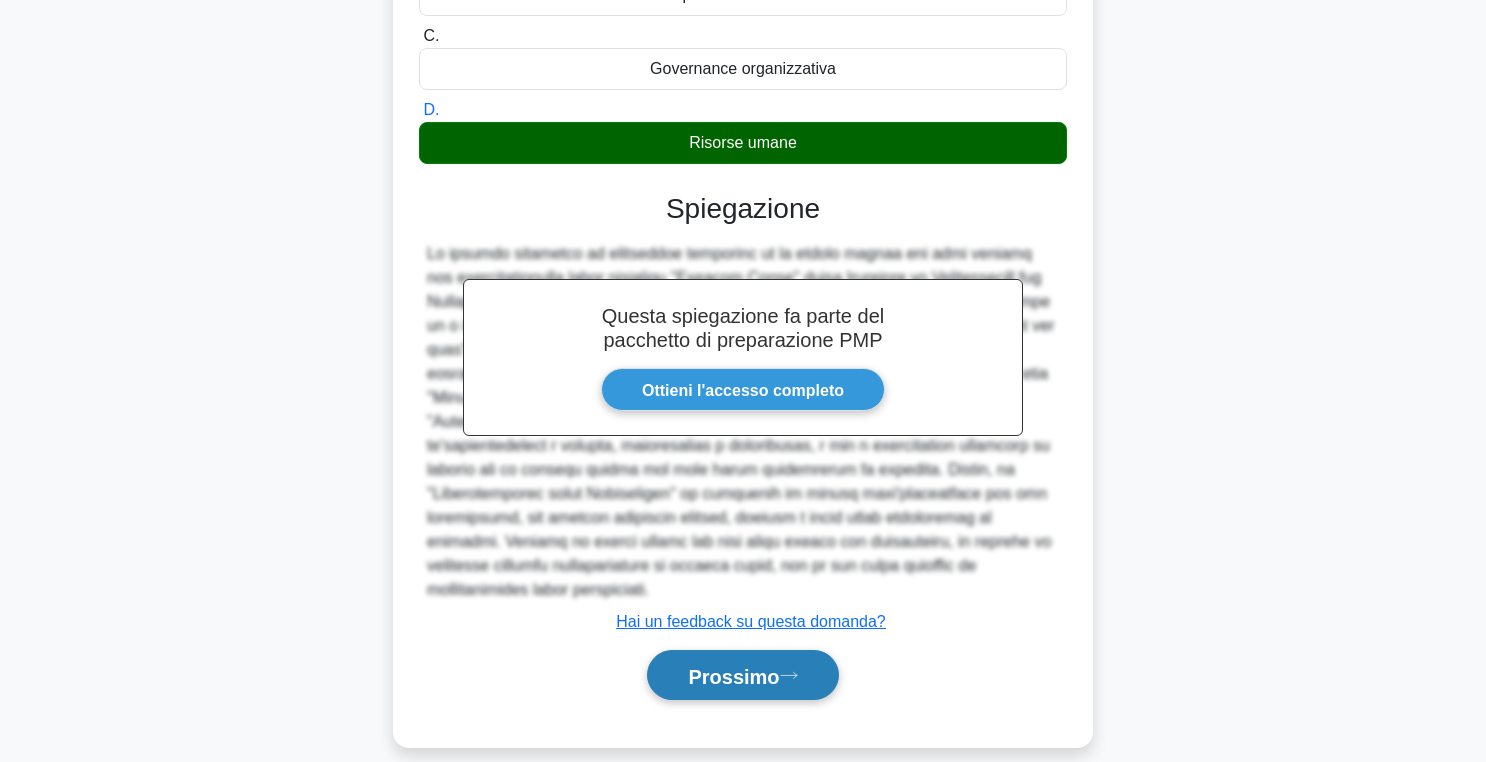 click on "Prossimo" at bounding box center [733, 676] 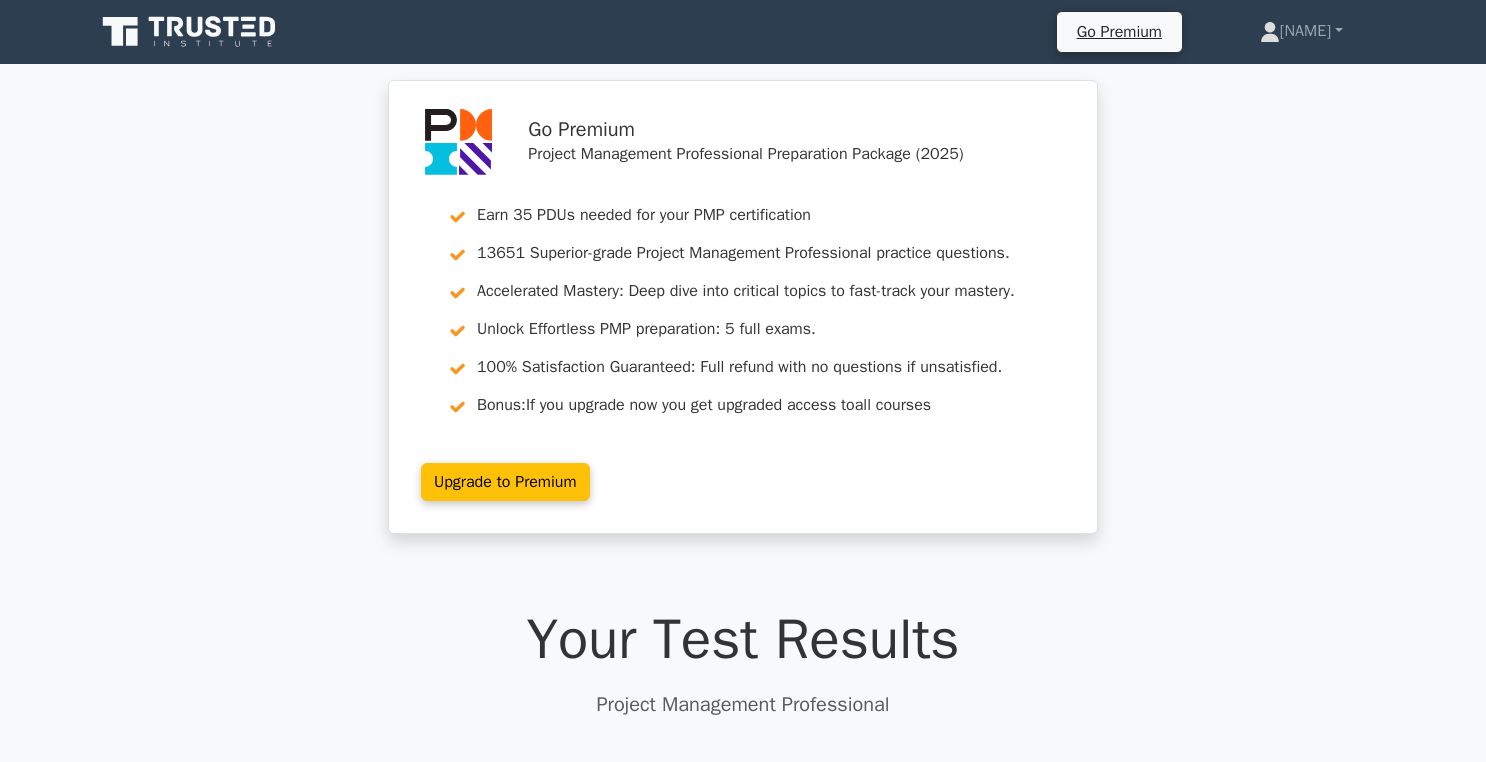 scroll, scrollTop: 0, scrollLeft: 0, axis: both 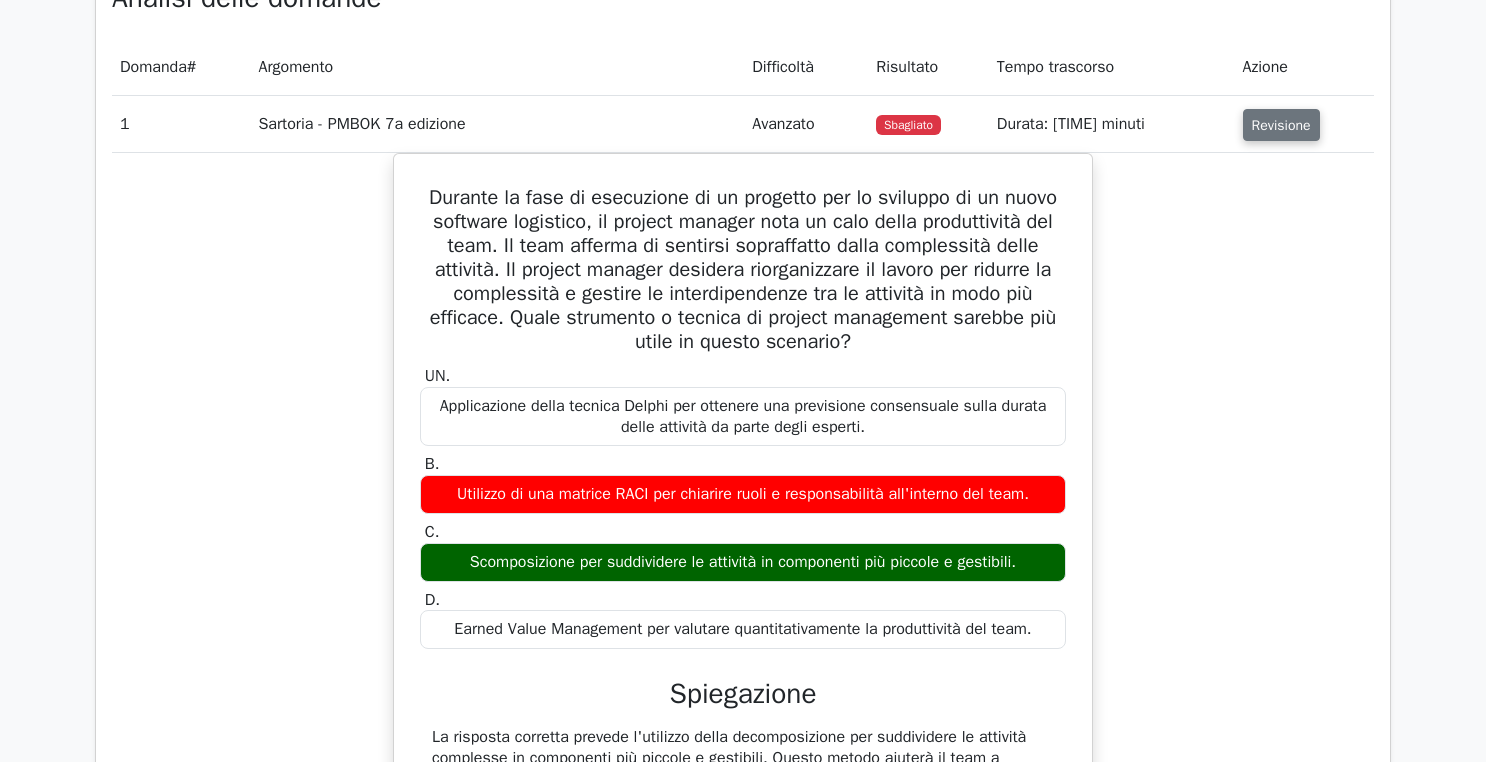 click on "Revisione" at bounding box center [1281, 125] 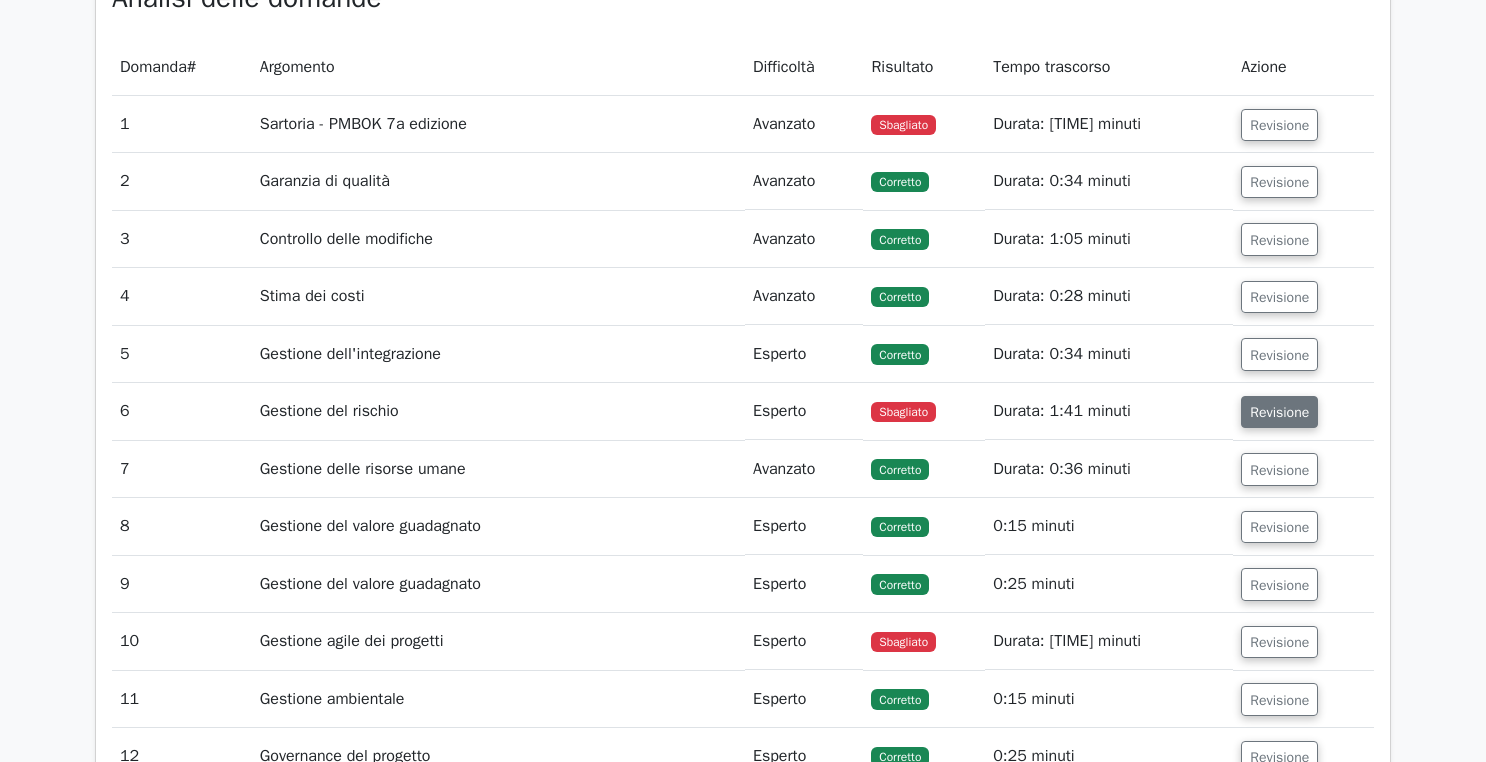click on "Revisione" at bounding box center [1279, 412] 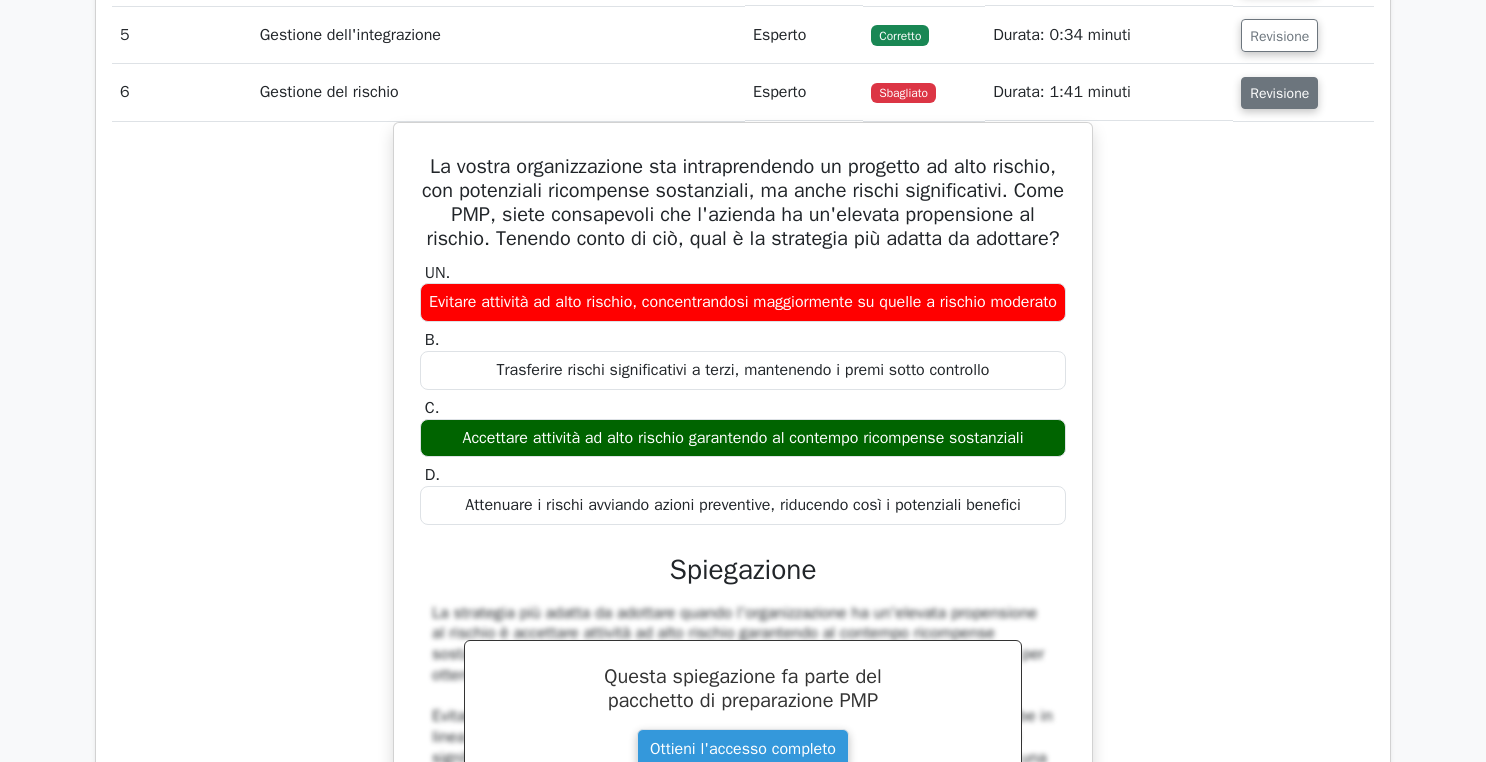 scroll, scrollTop: 2624, scrollLeft: 0, axis: vertical 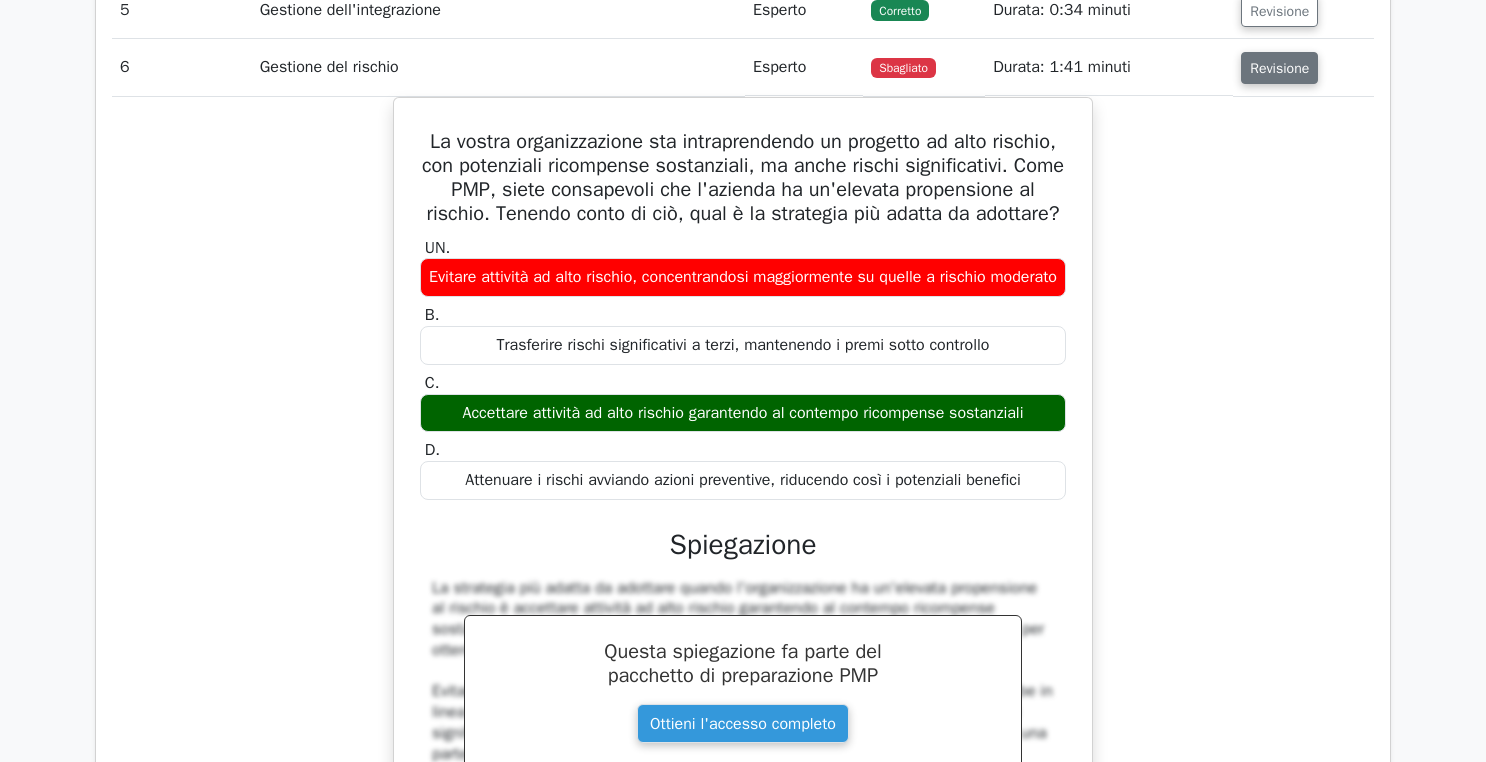 click on "Revisione" at bounding box center (1279, 68) 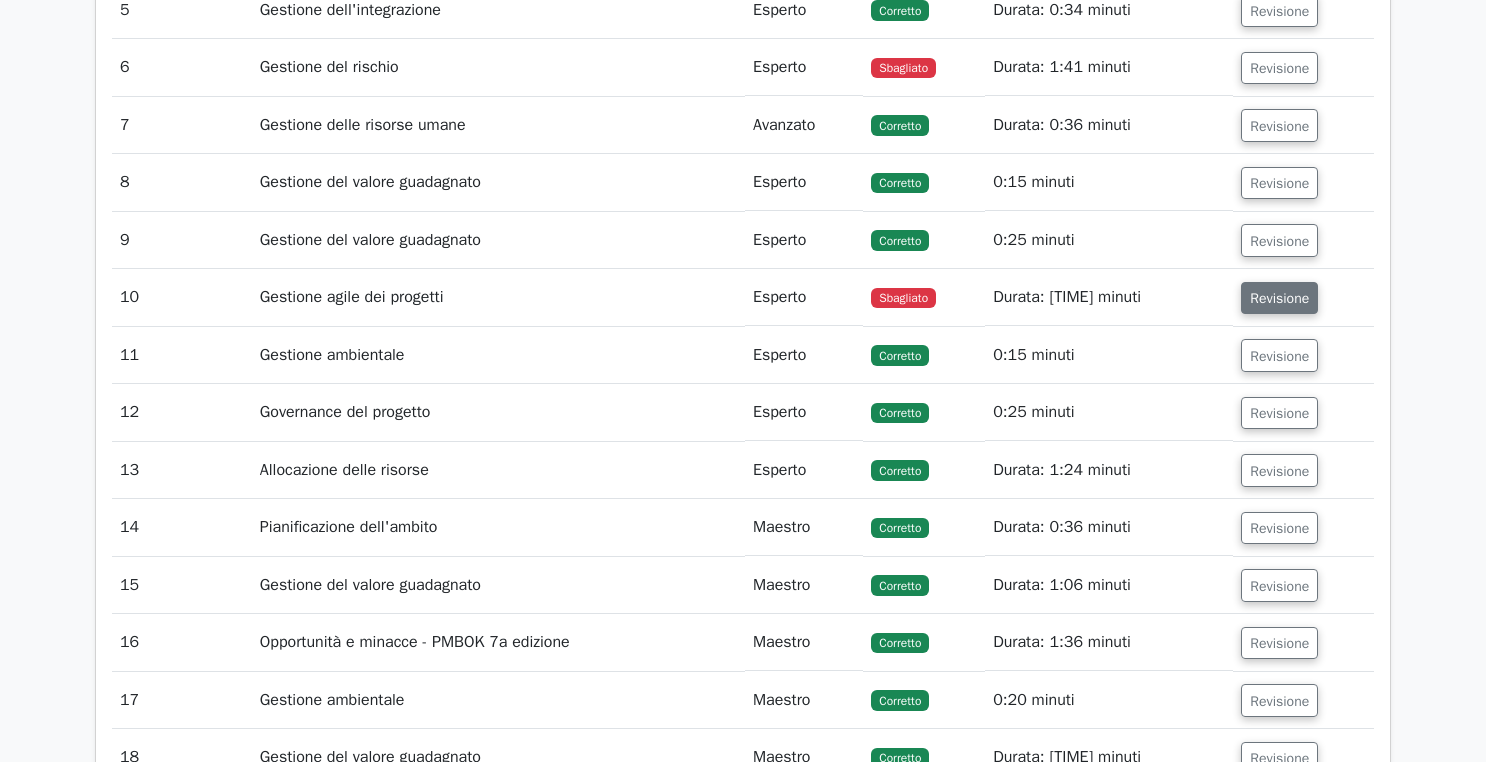 click on "Revisione" at bounding box center [1279, 298] 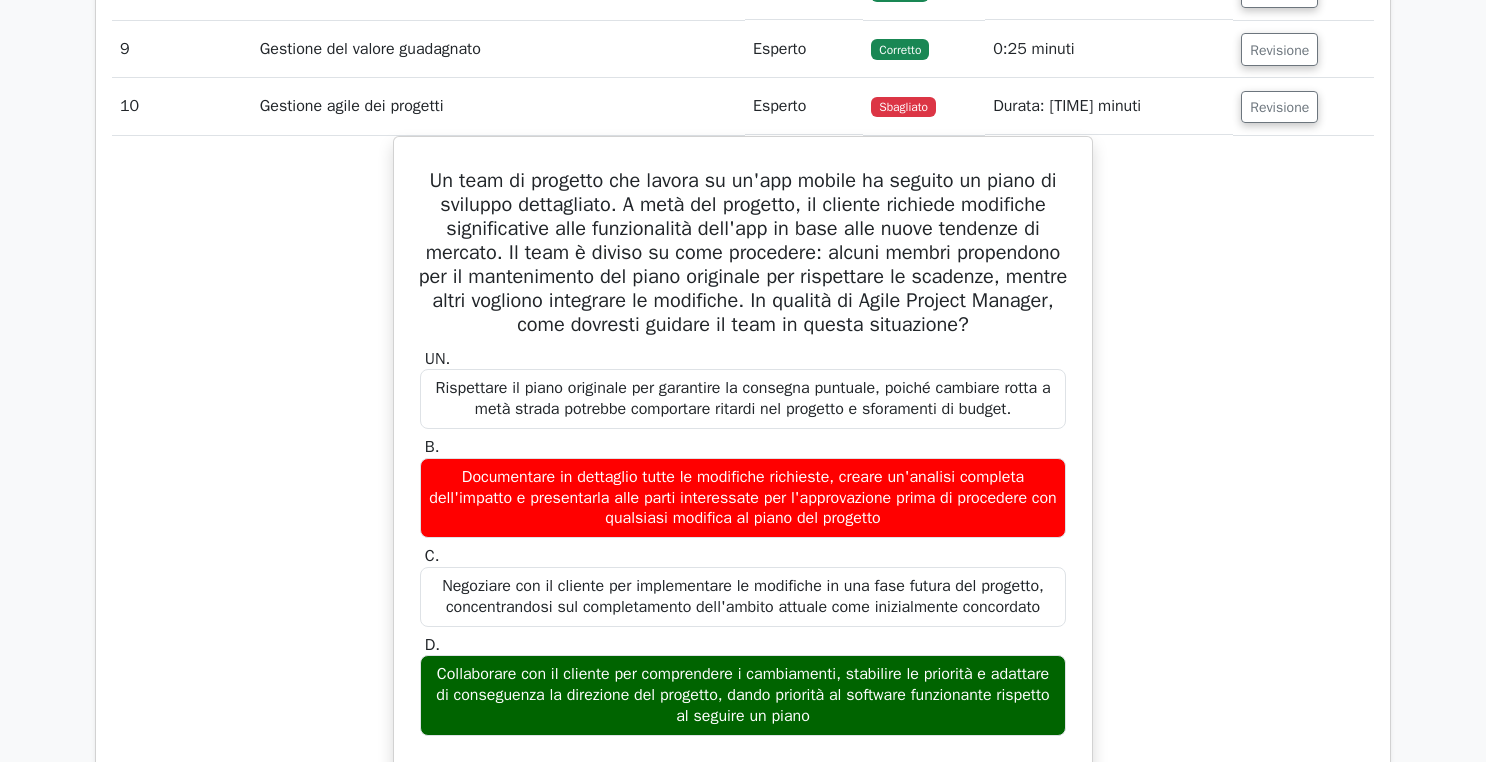 scroll, scrollTop: 2813, scrollLeft: 0, axis: vertical 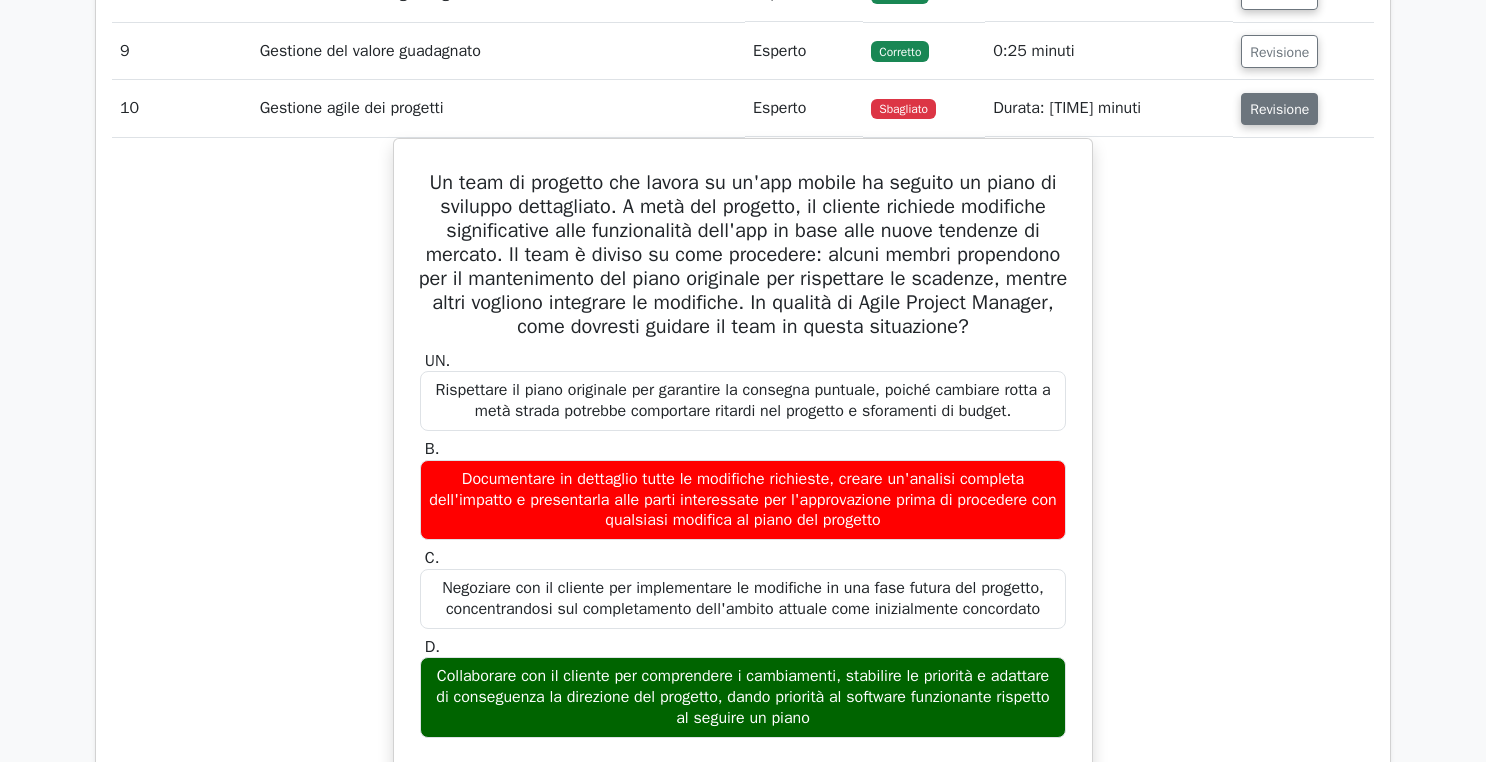 click on "Revisione" at bounding box center [1279, 109] 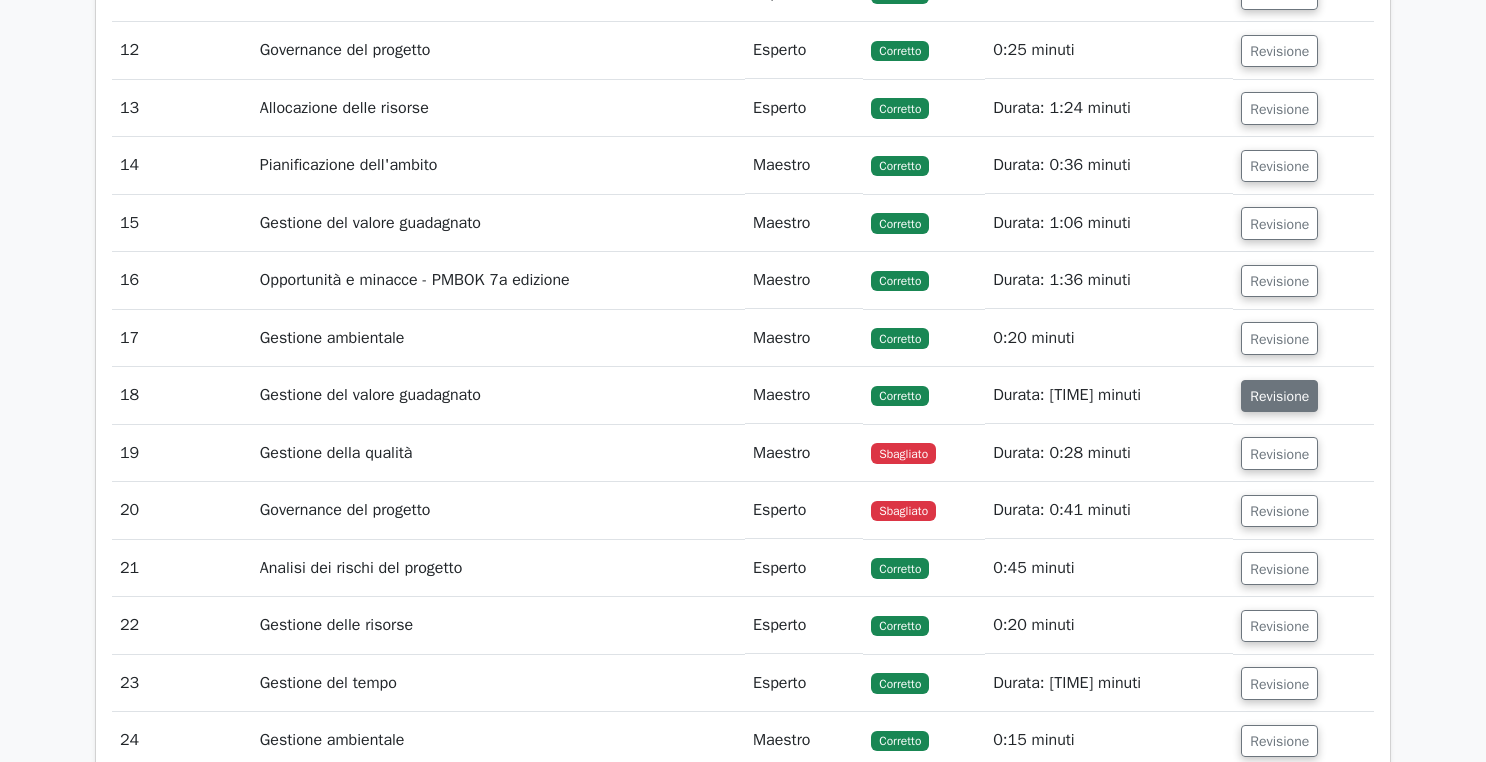 scroll, scrollTop: 3030, scrollLeft: 0, axis: vertical 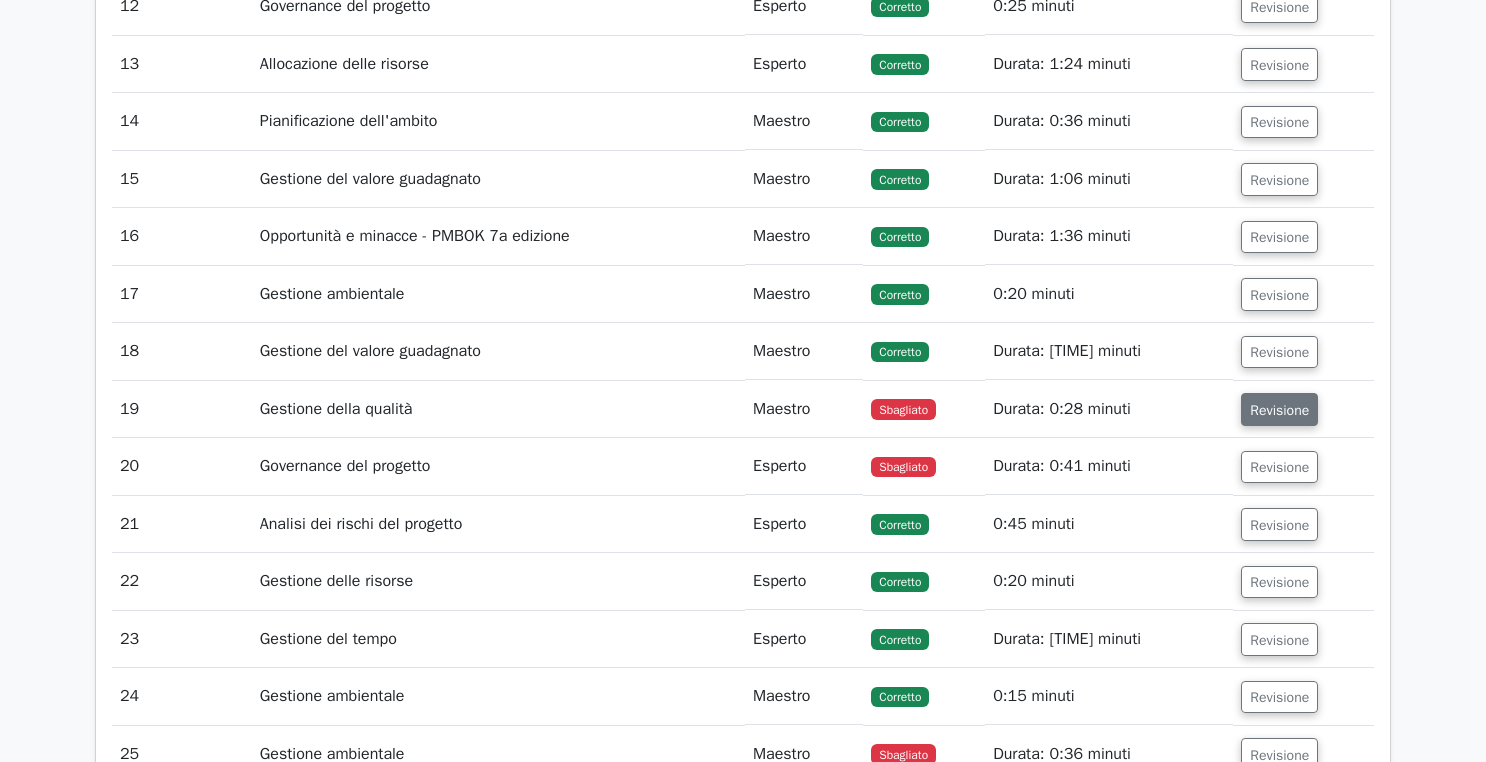 click on "Revisione" at bounding box center [1279, 409] 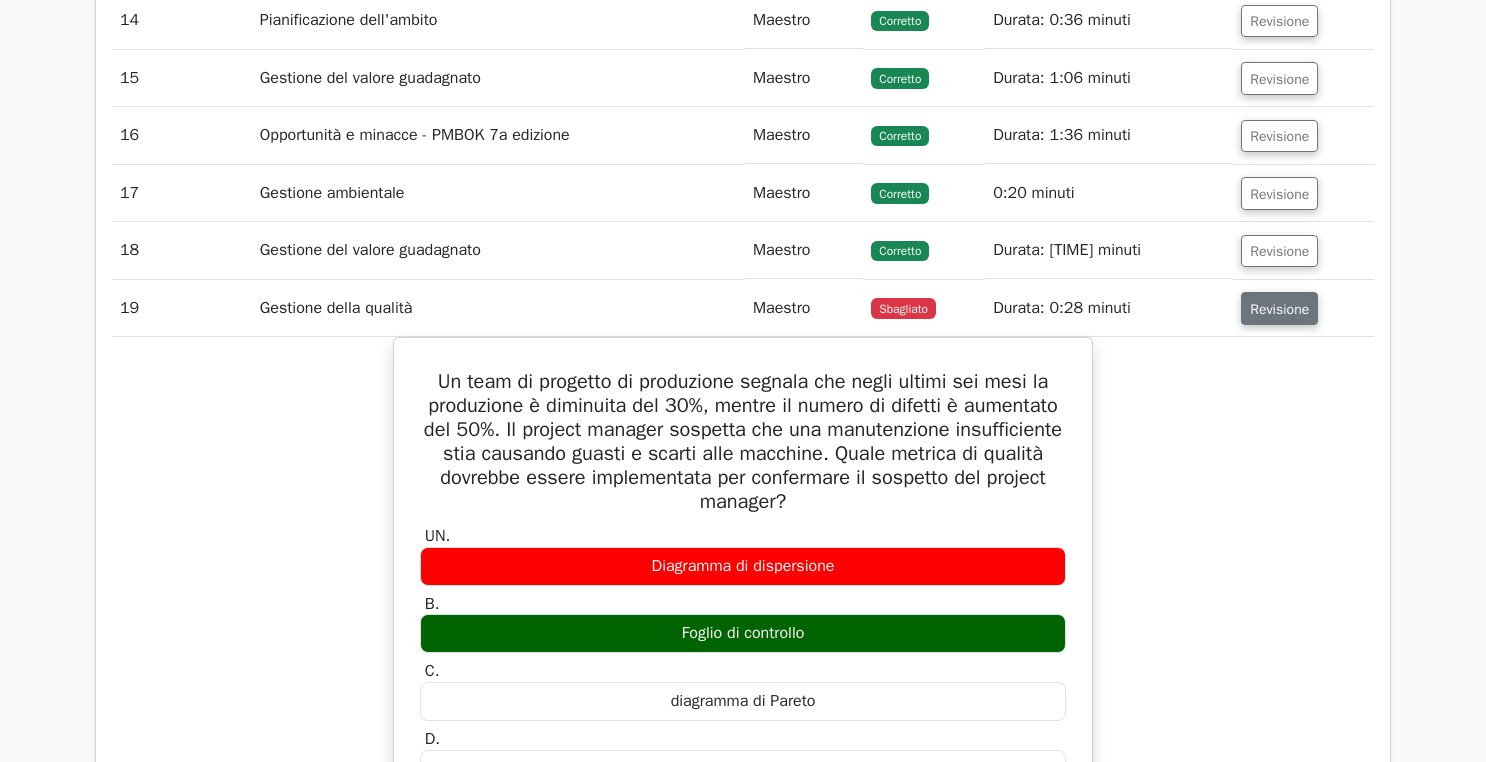 scroll, scrollTop: 3138, scrollLeft: 0, axis: vertical 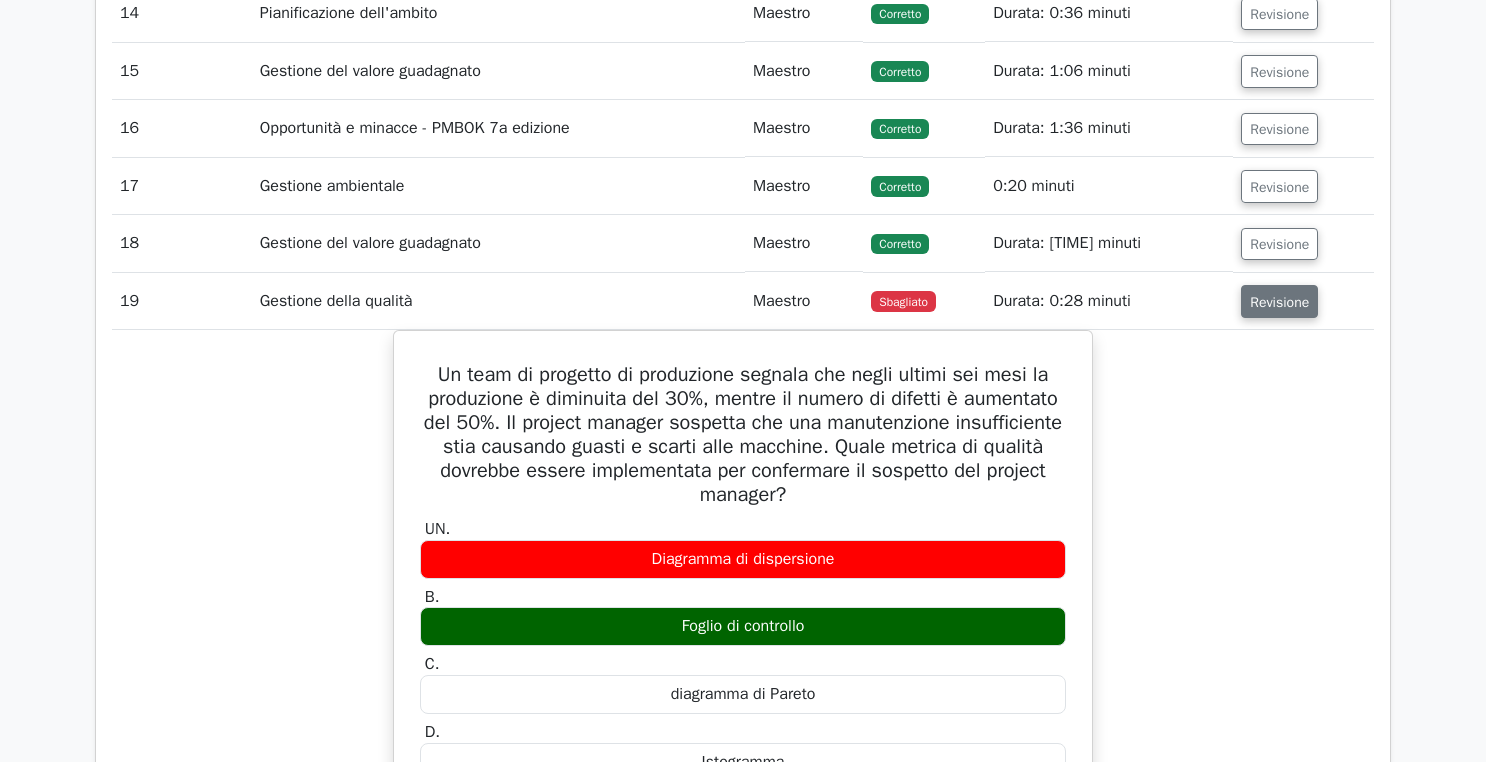 click on "Revisione" at bounding box center (1279, 302) 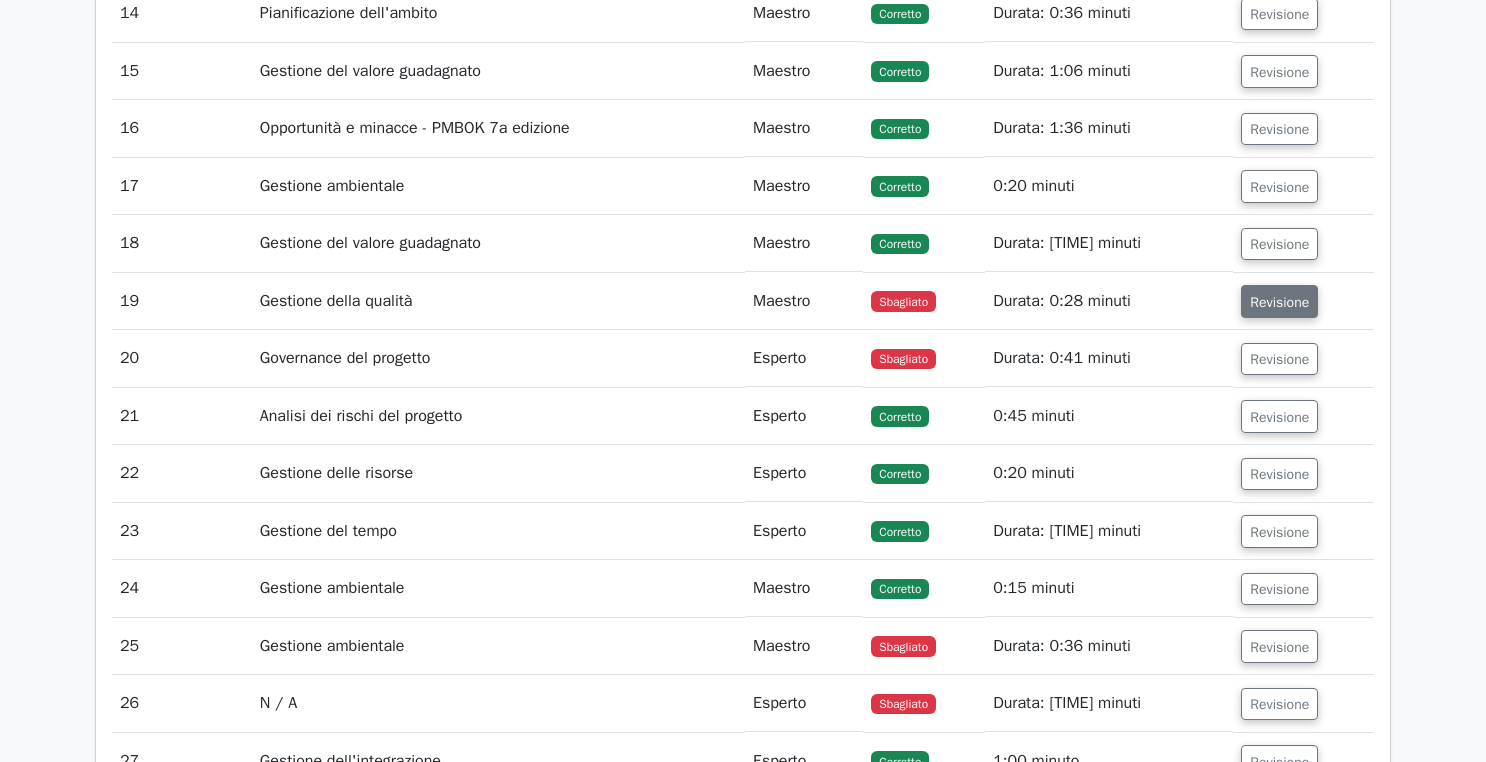 click on "Revisione" at bounding box center (1279, 302) 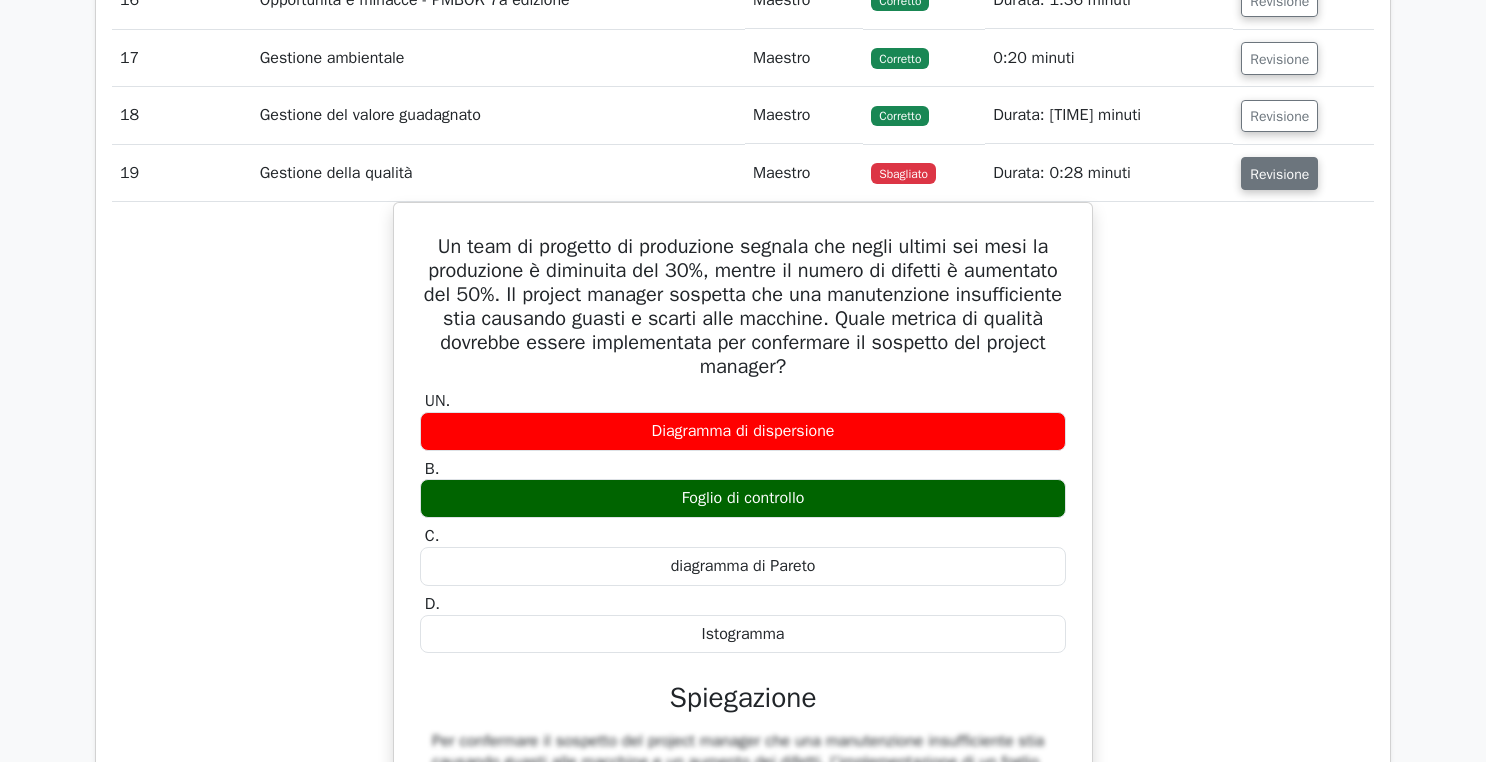 scroll, scrollTop: 3264, scrollLeft: 0, axis: vertical 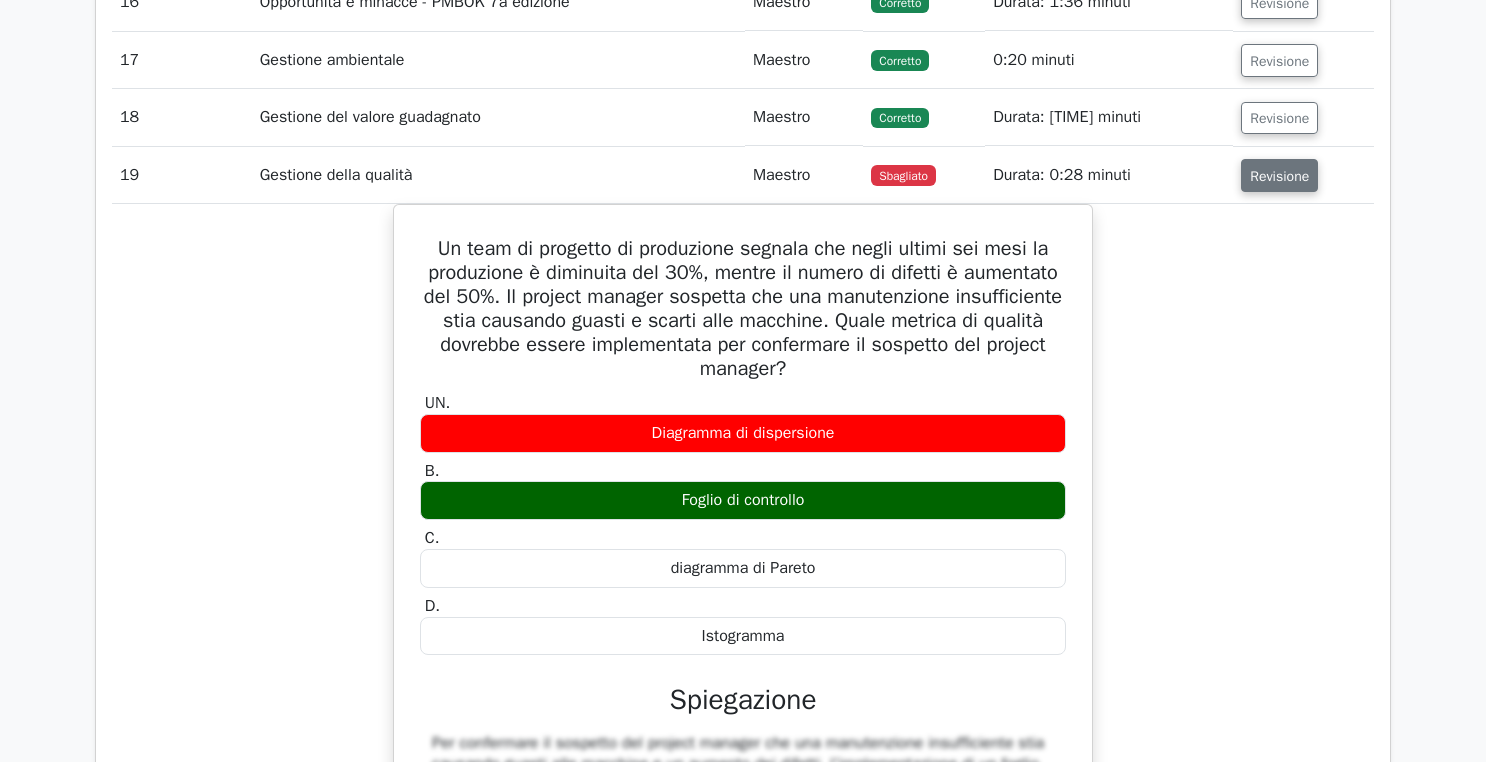click on "Revisione" at bounding box center (1279, 176) 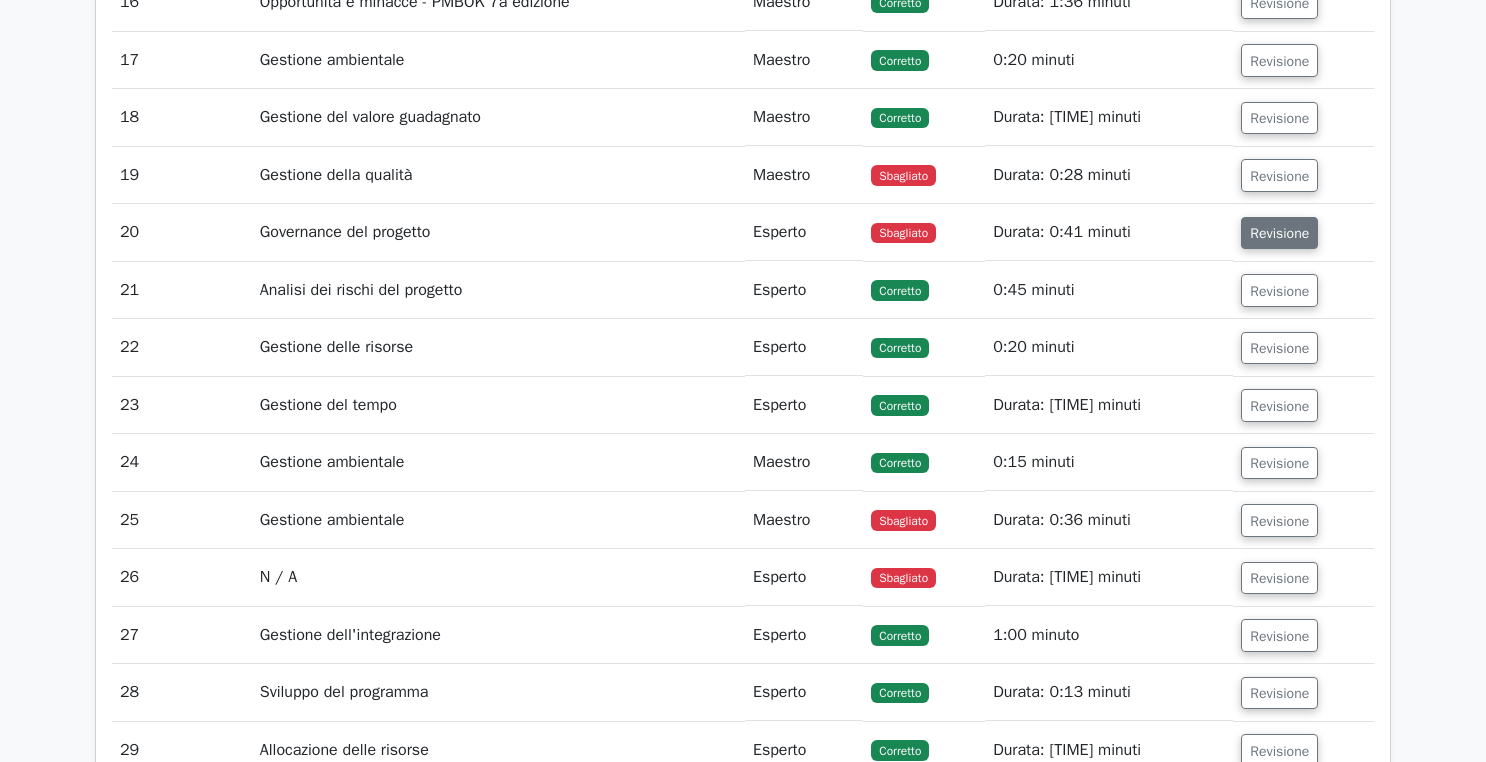 click on "Revisione" at bounding box center [1279, 233] 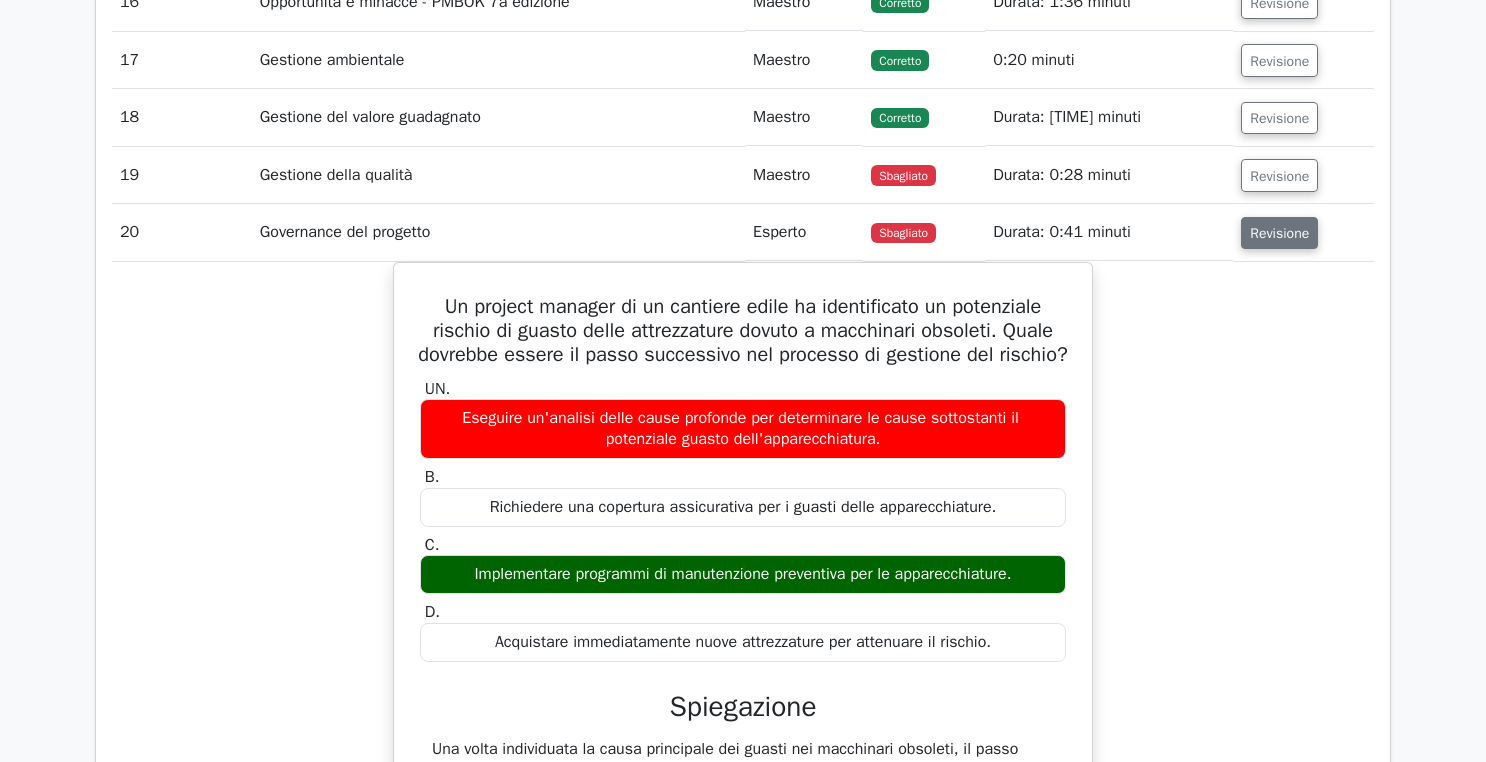 click on "Revisione" at bounding box center [1279, 233] 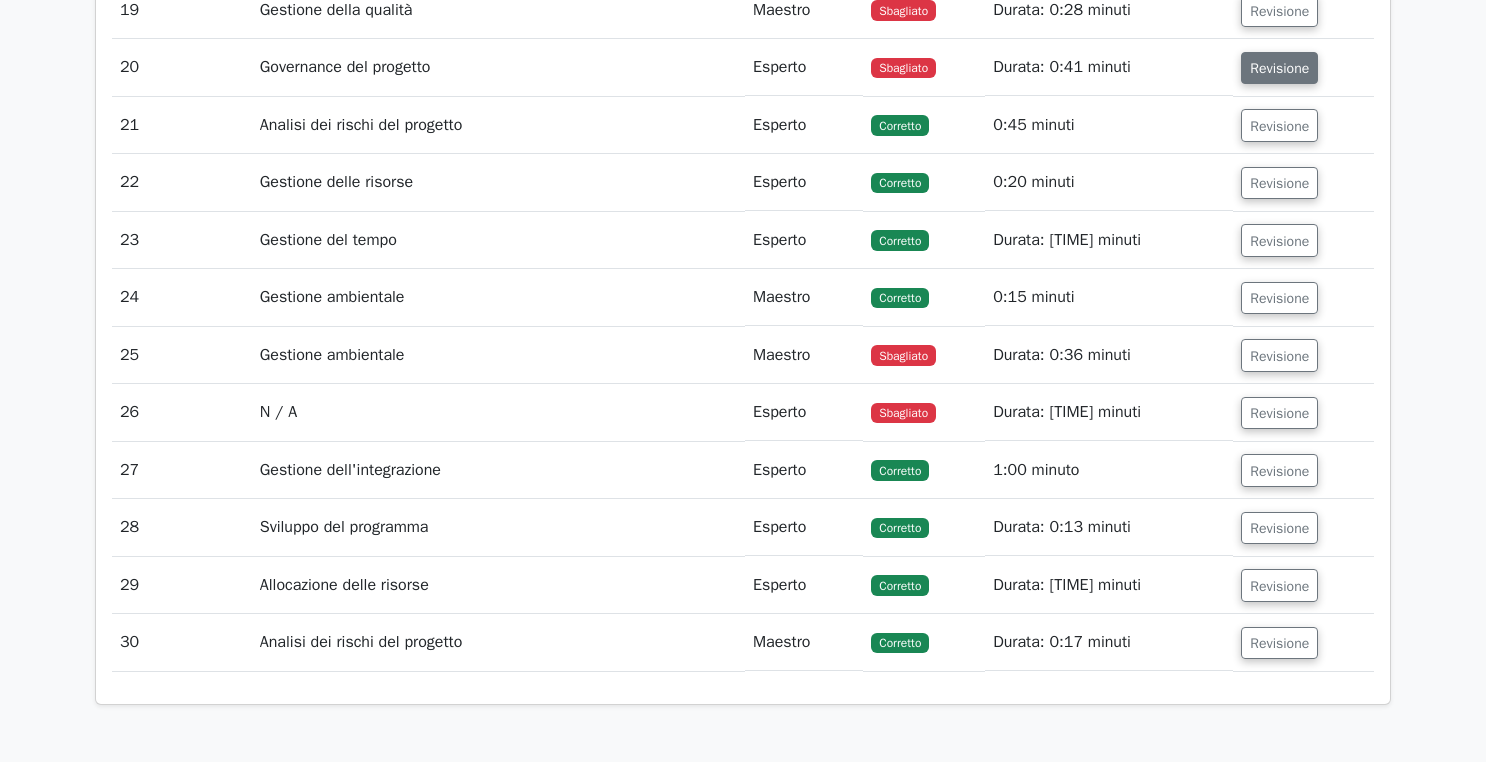 scroll, scrollTop: 3446, scrollLeft: 0, axis: vertical 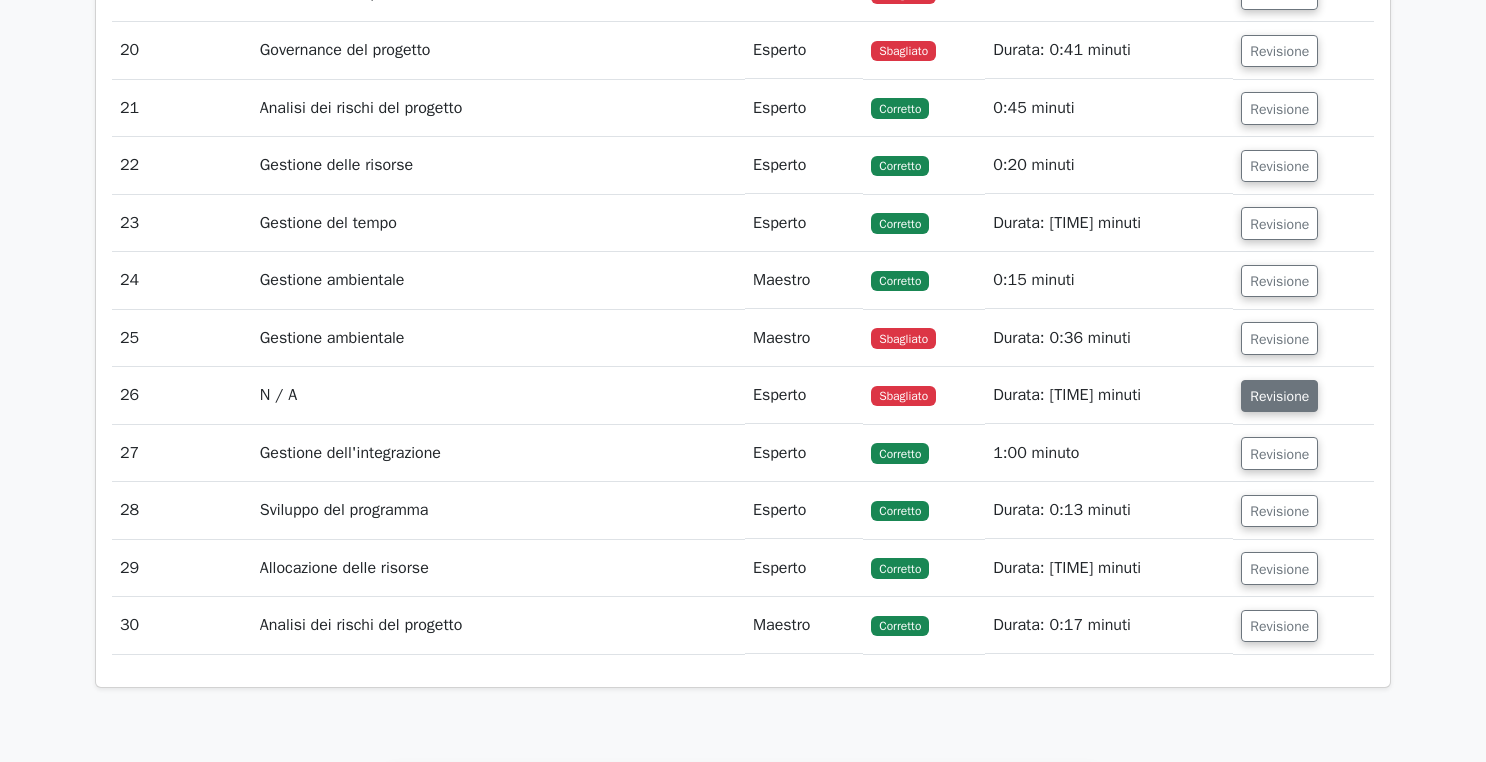 click on "Revisione" at bounding box center (1279, 396) 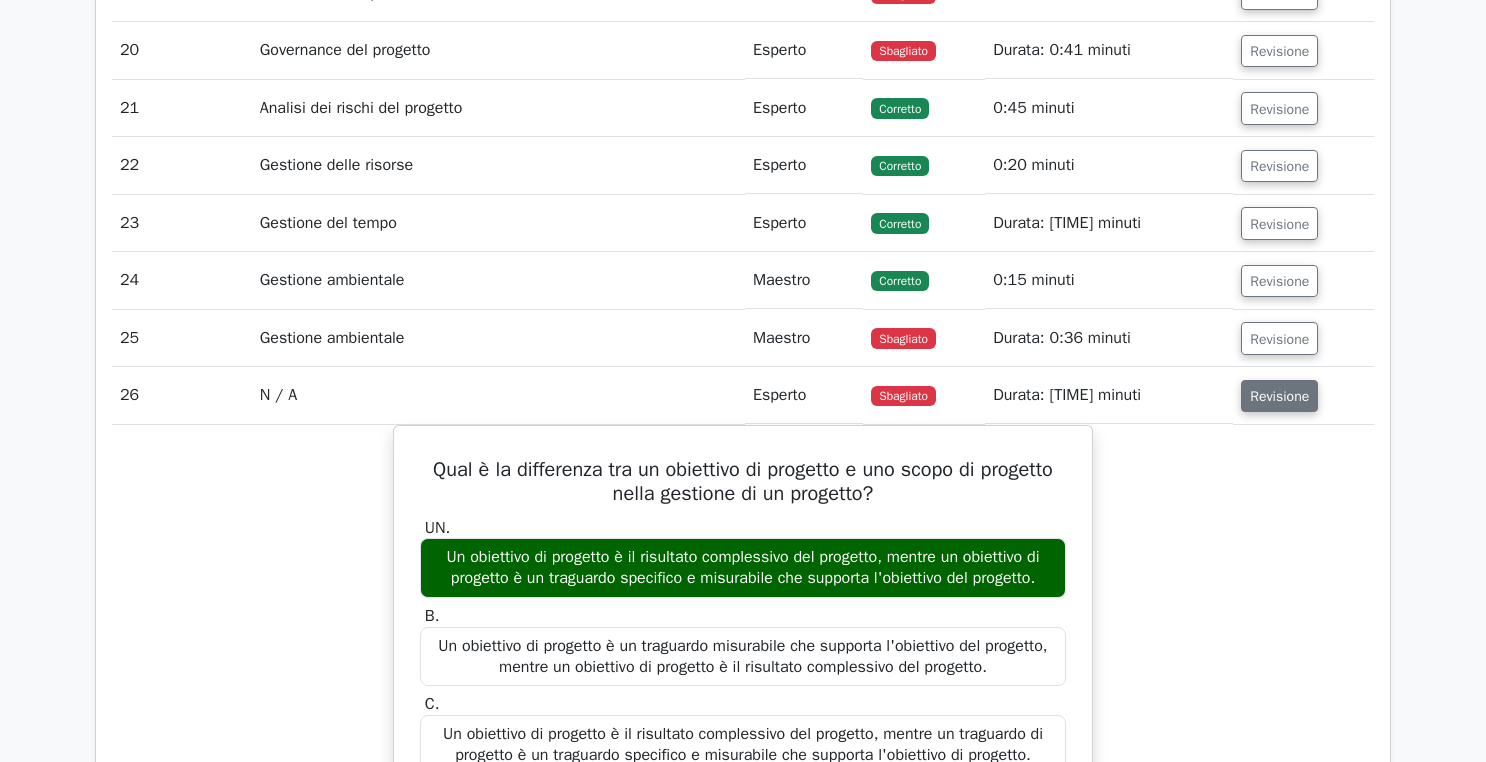 click on "Revisione" at bounding box center [1279, 396] 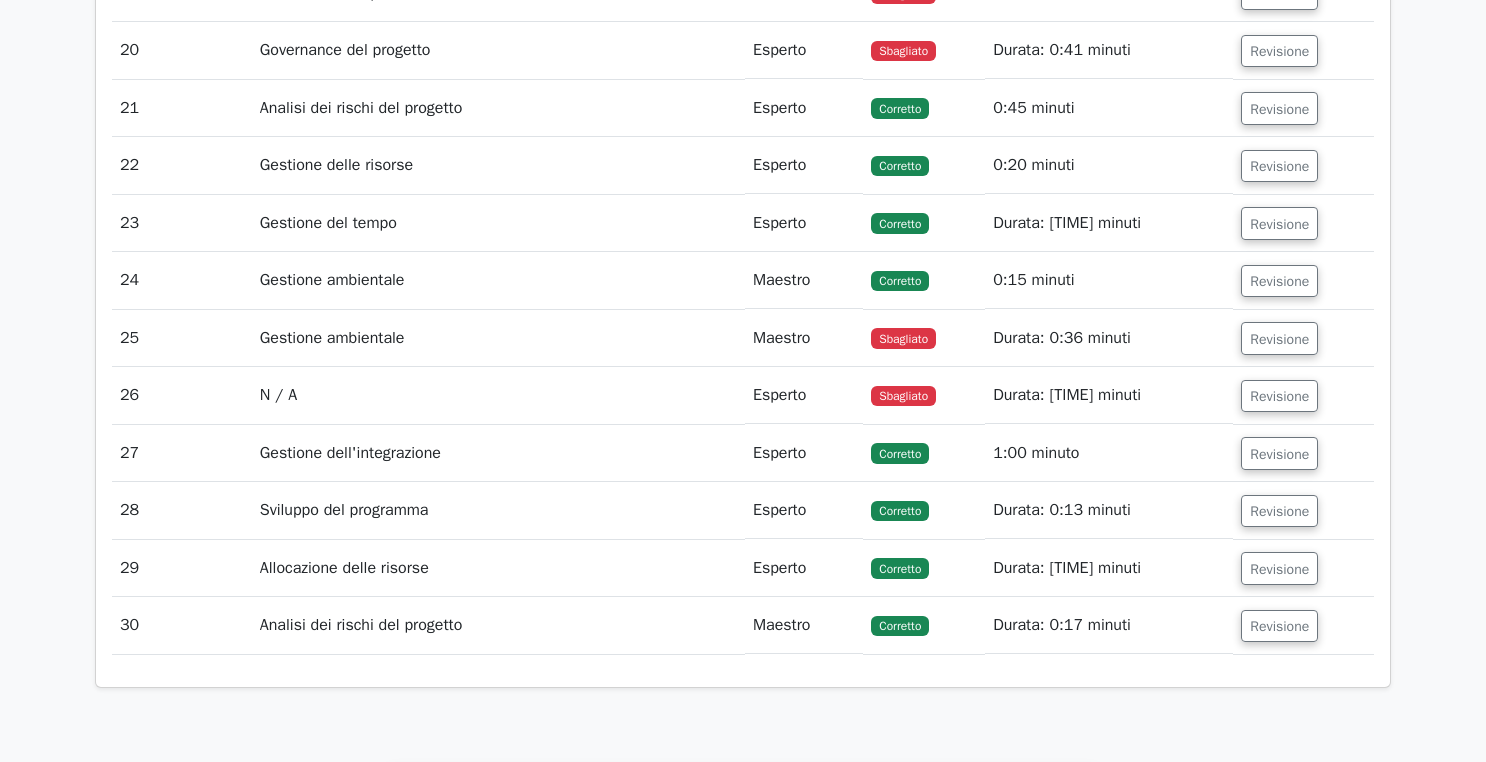 click on "Revisione" at bounding box center [1303, 395] 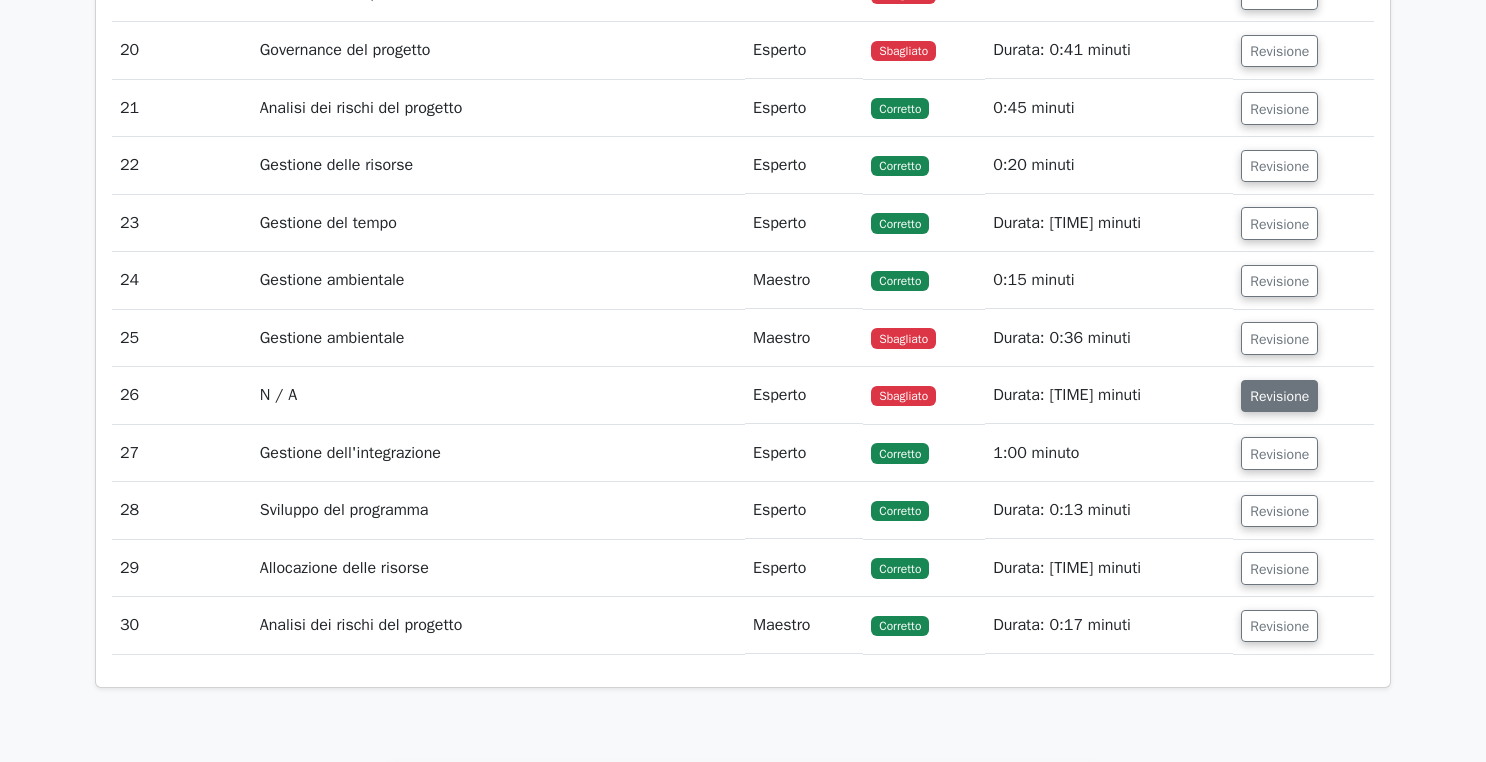 click on "Revisione" at bounding box center (1279, 396) 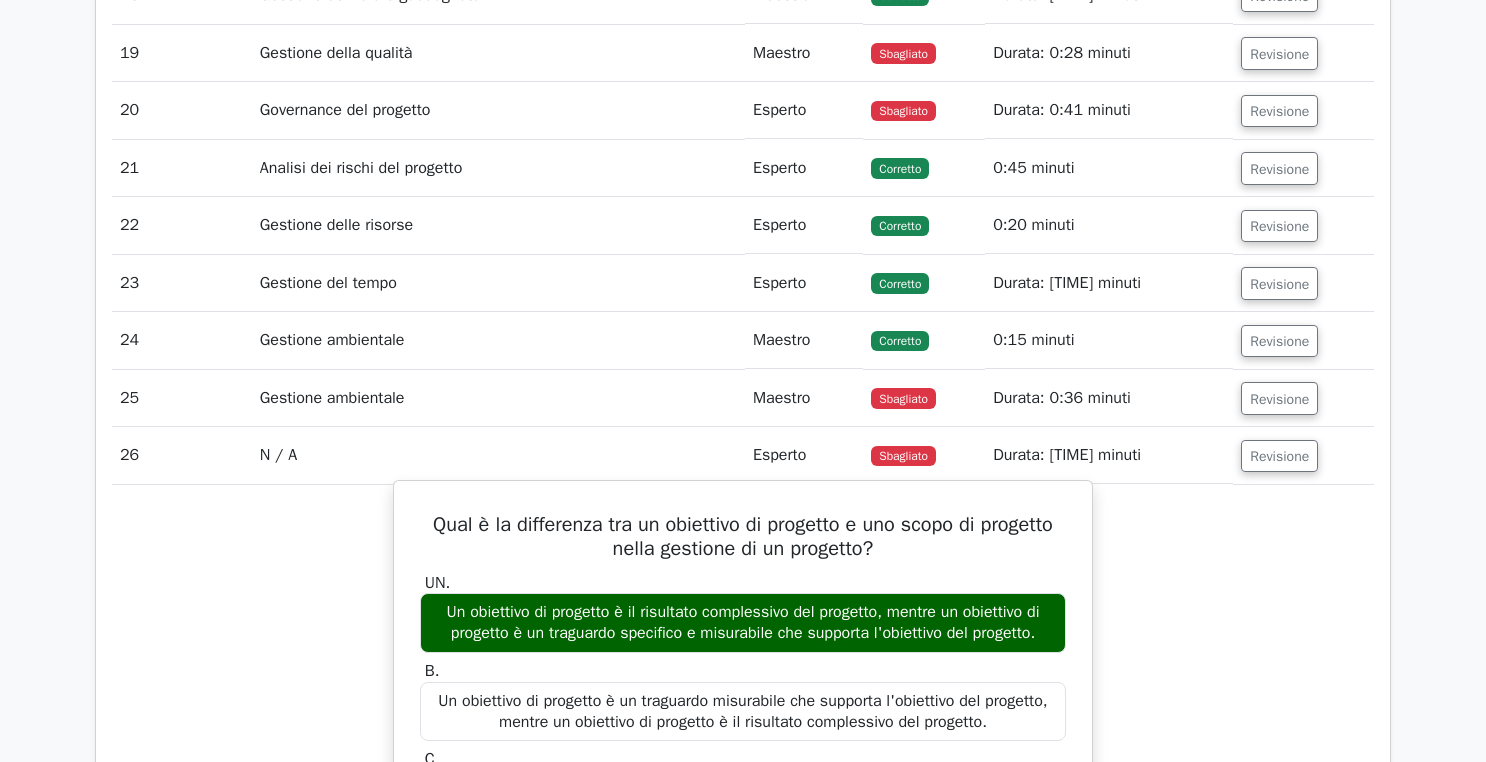 scroll, scrollTop: 3235, scrollLeft: 0, axis: vertical 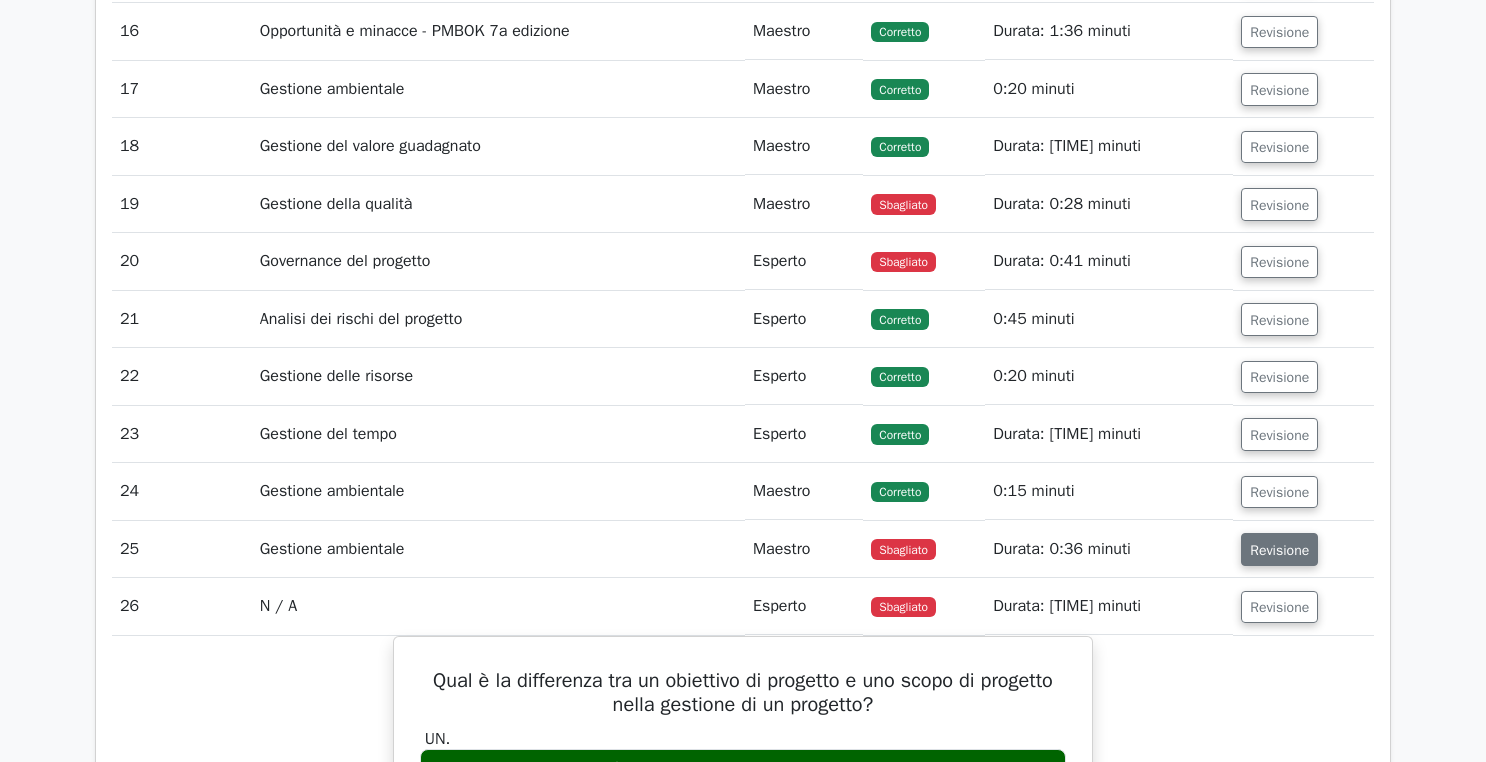 click on "Revisione" at bounding box center [1279, 549] 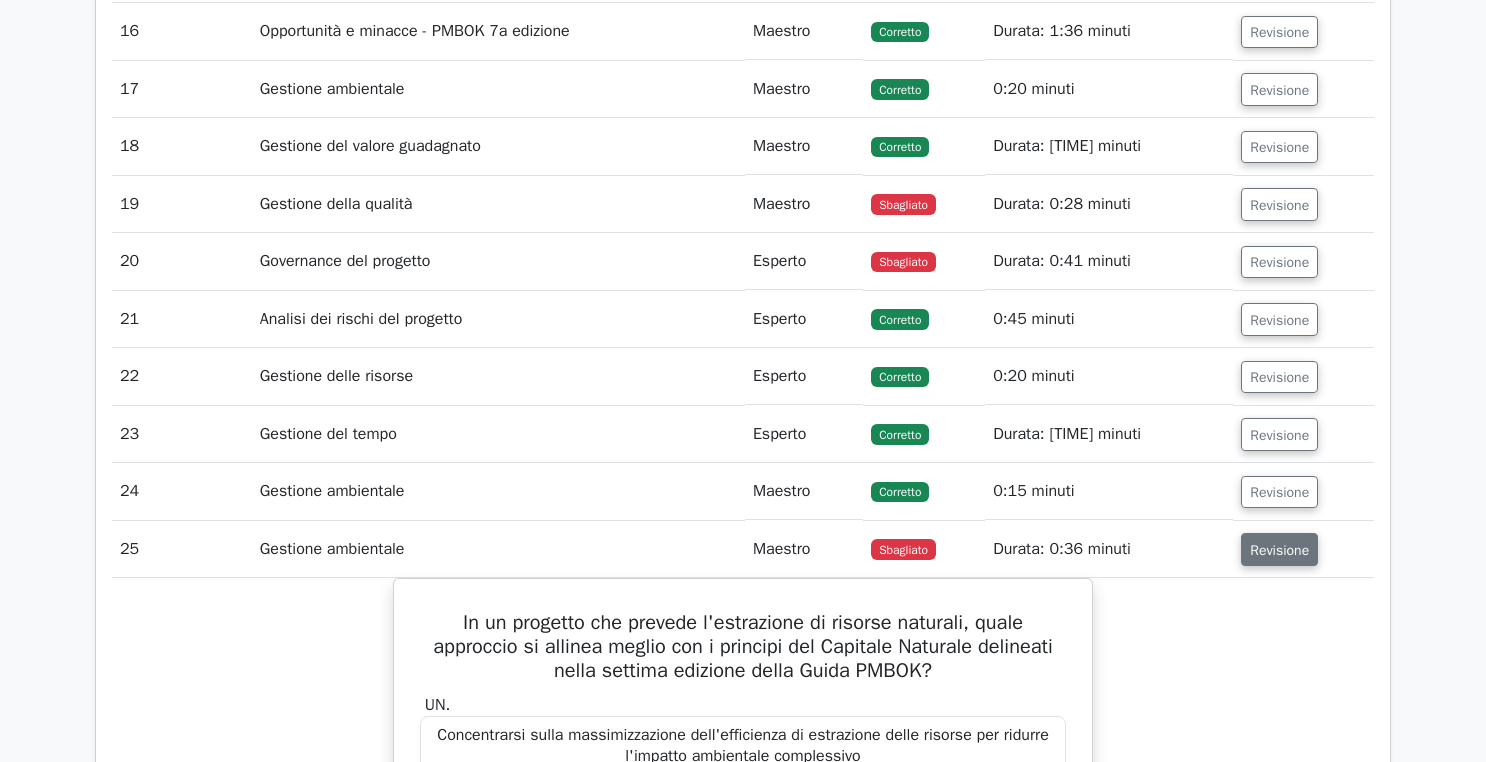 scroll, scrollTop: 0, scrollLeft: 11, axis: horizontal 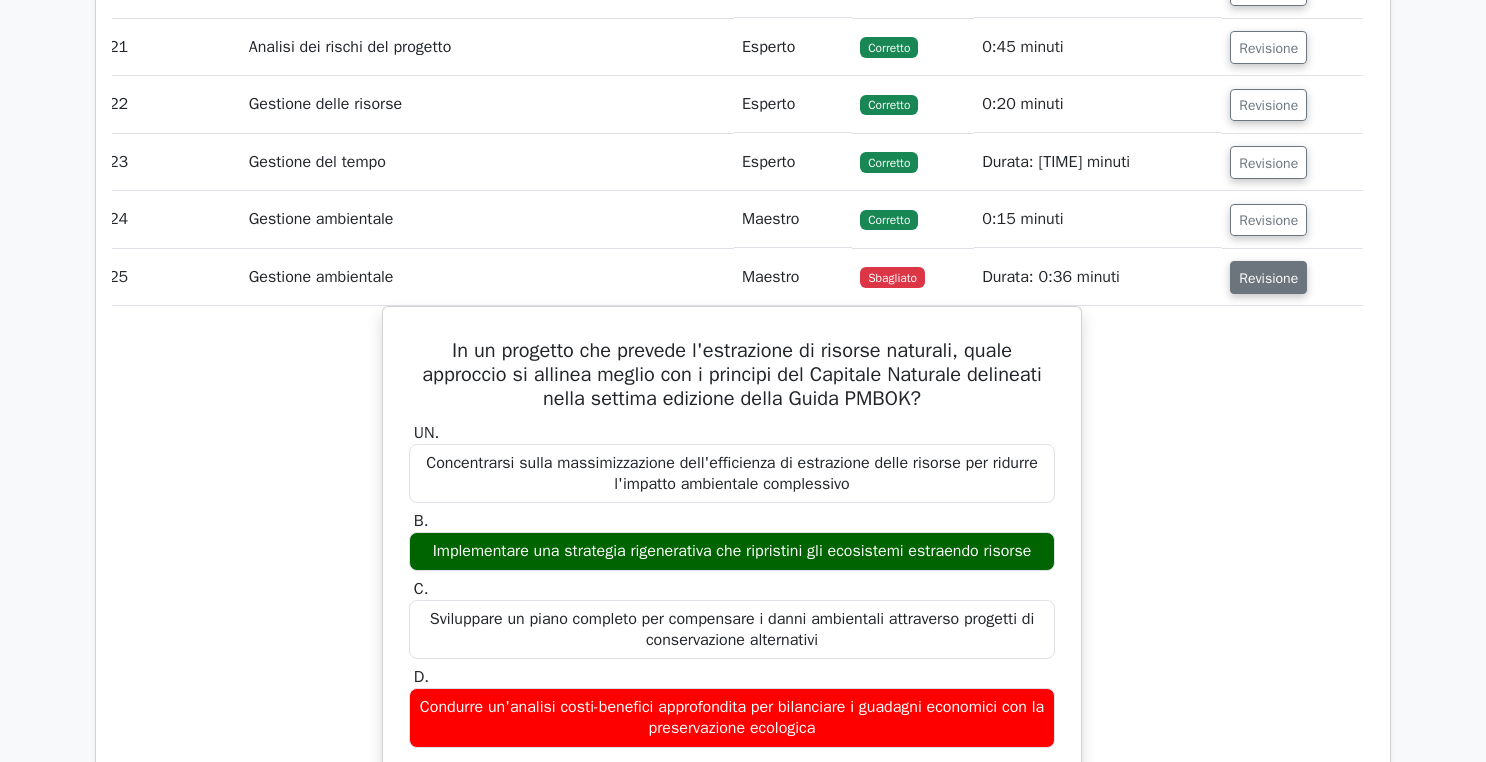 click on "Revisione" at bounding box center (1268, 278) 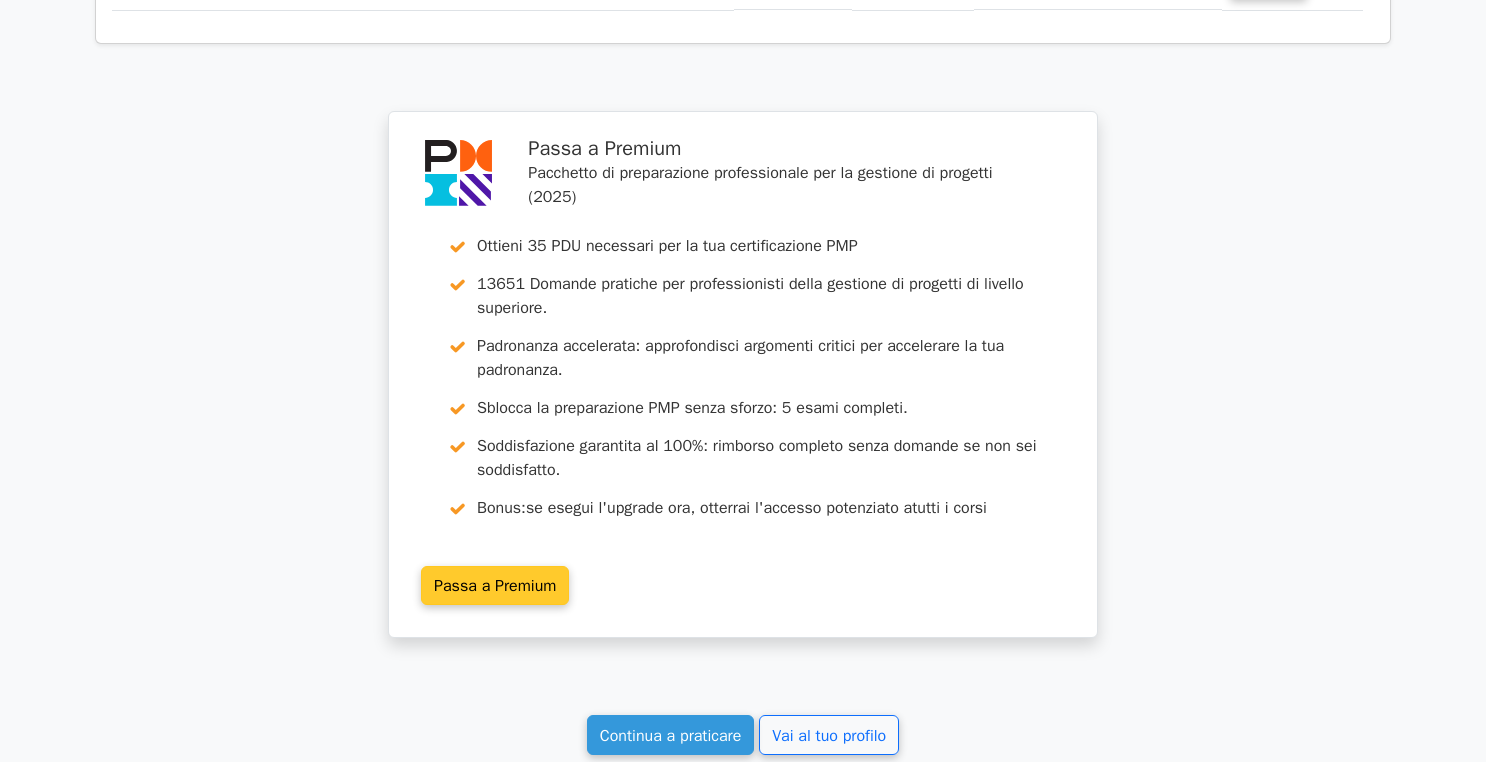 scroll, scrollTop: 5189, scrollLeft: 0, axis: vertical 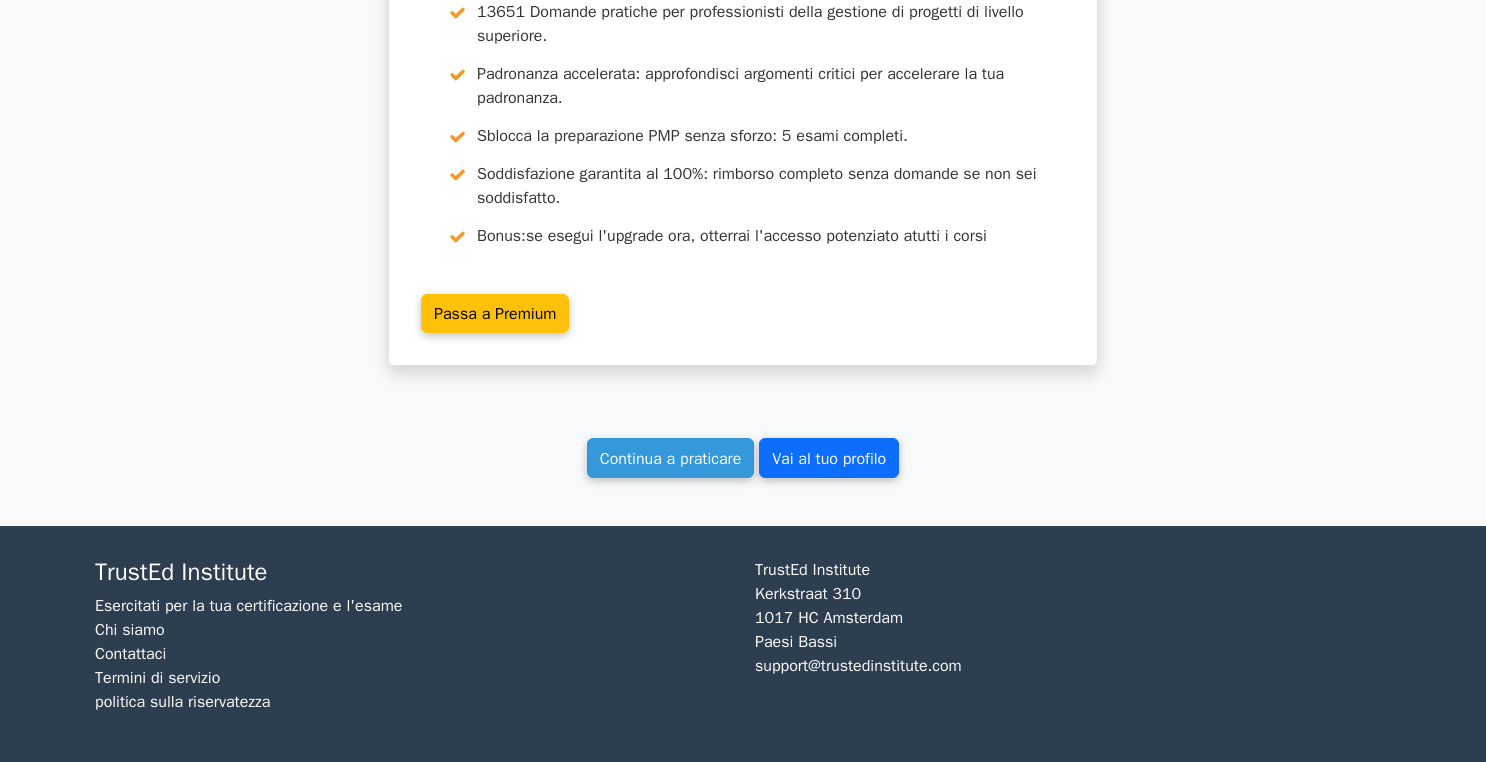 click on "Vai al tuo profilo" at bounding box center (829, 459) 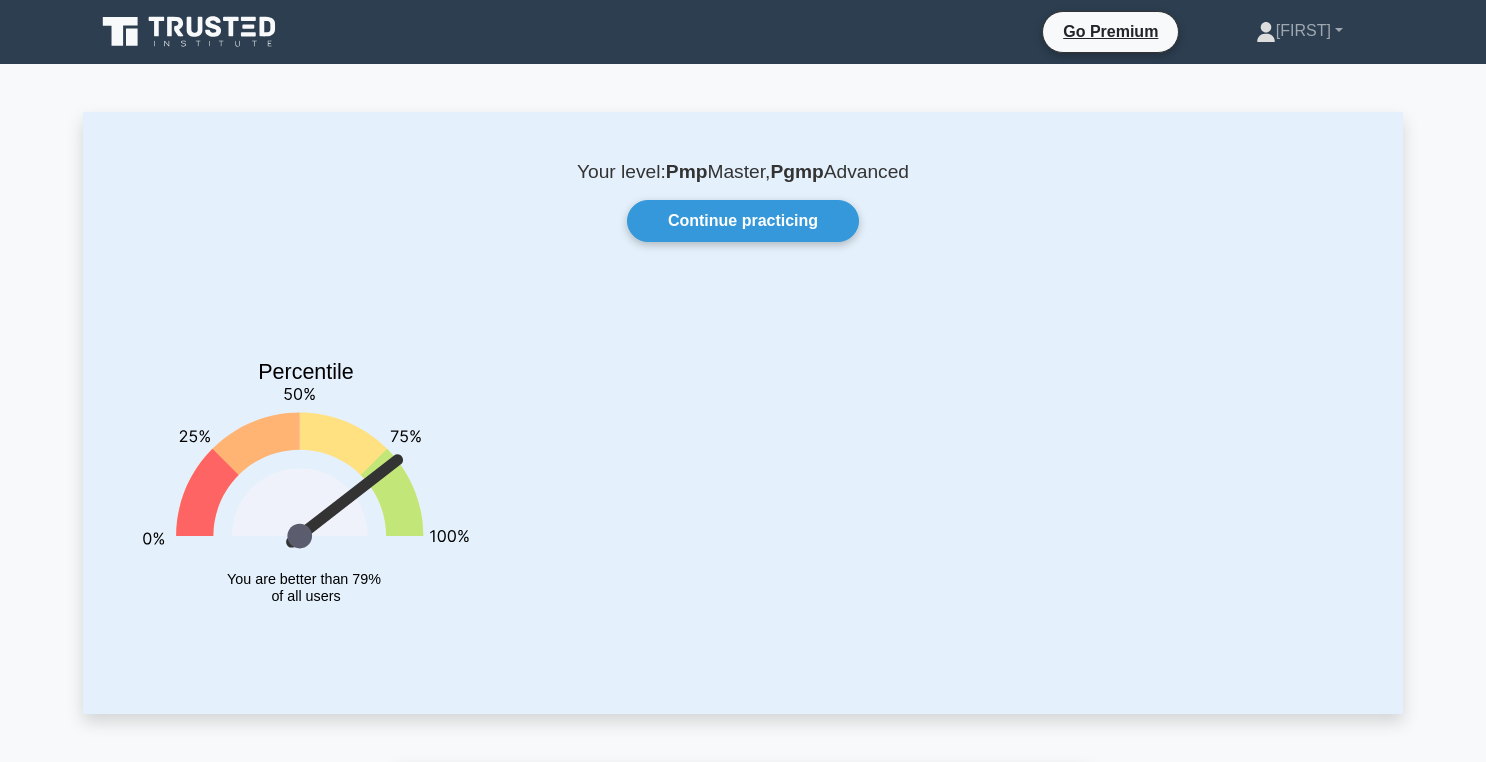 scroll, scrollTop: 0, scrollLeft: 0, axis: both 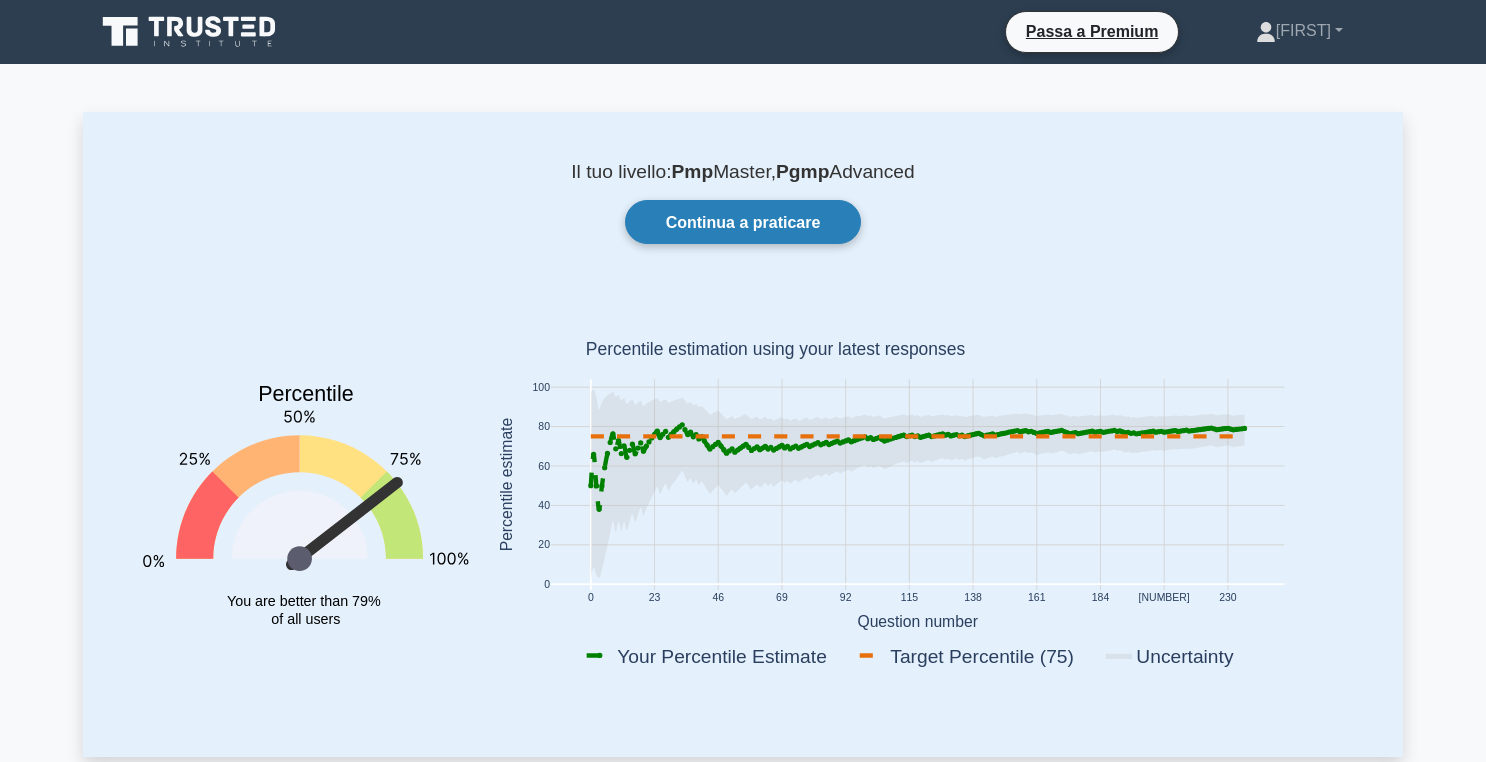 click on "Continua a praticare" at bounding box center [743, 222] 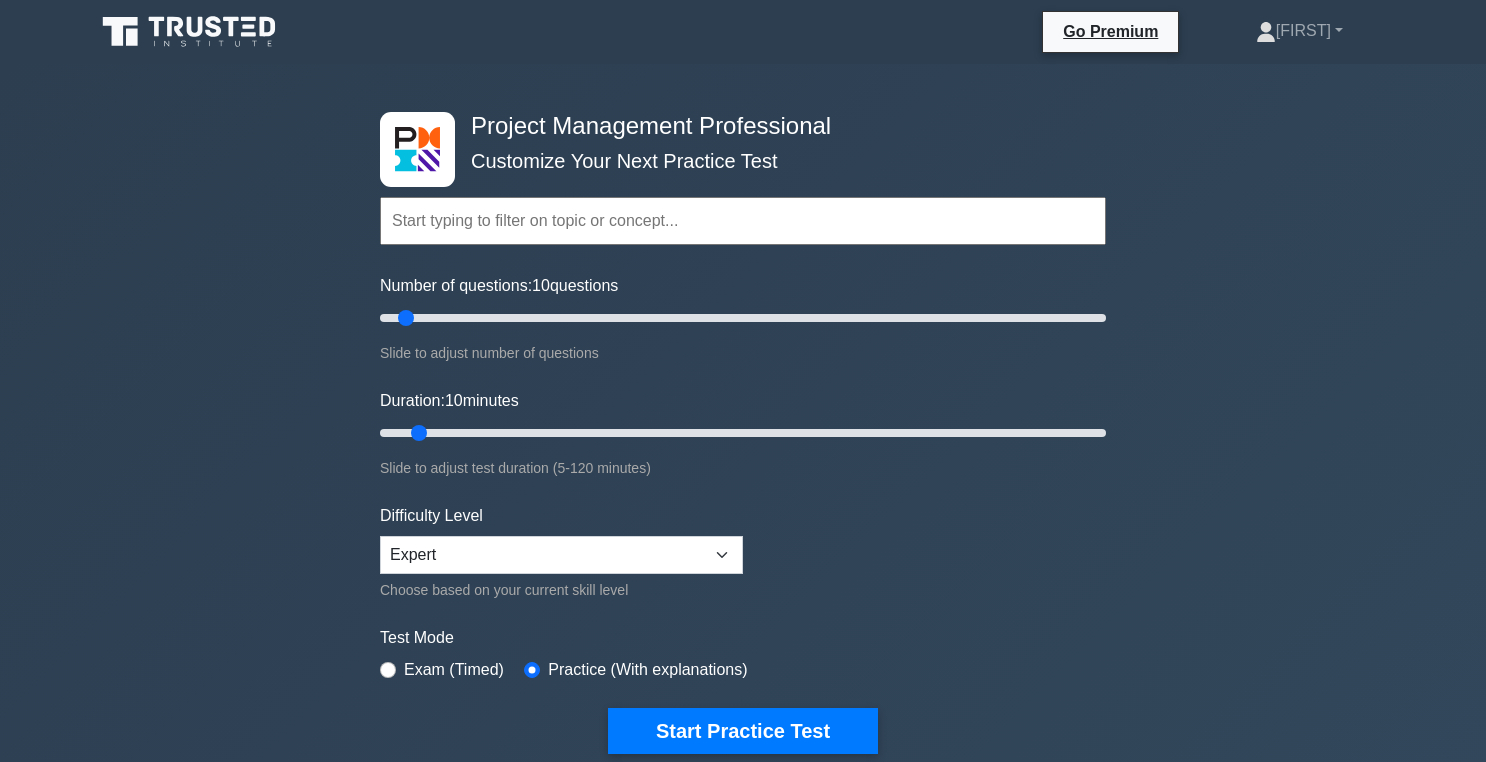 scroll, scrollTop: 0, scrollLeft: 0, axis: both 